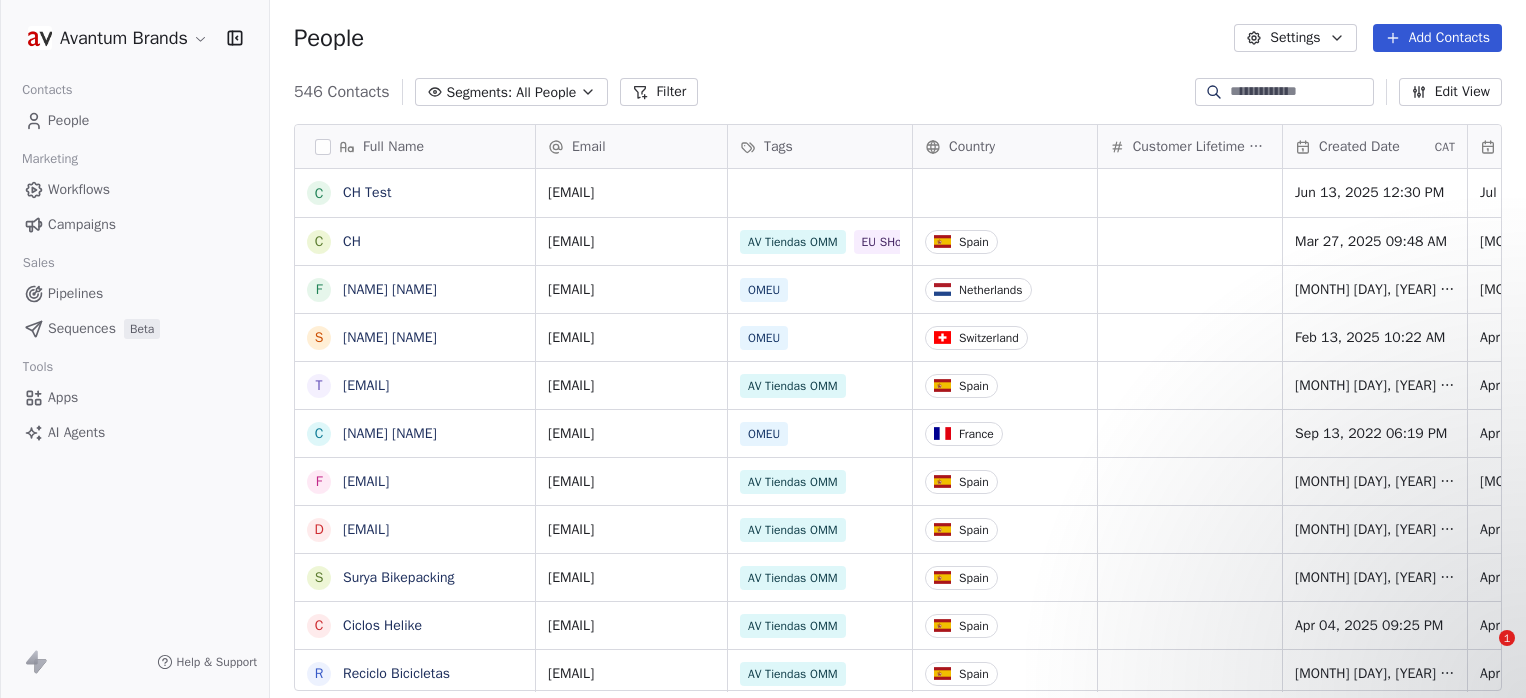 scroll, scrollTop: 0, scrollLeft: 0, axis: both 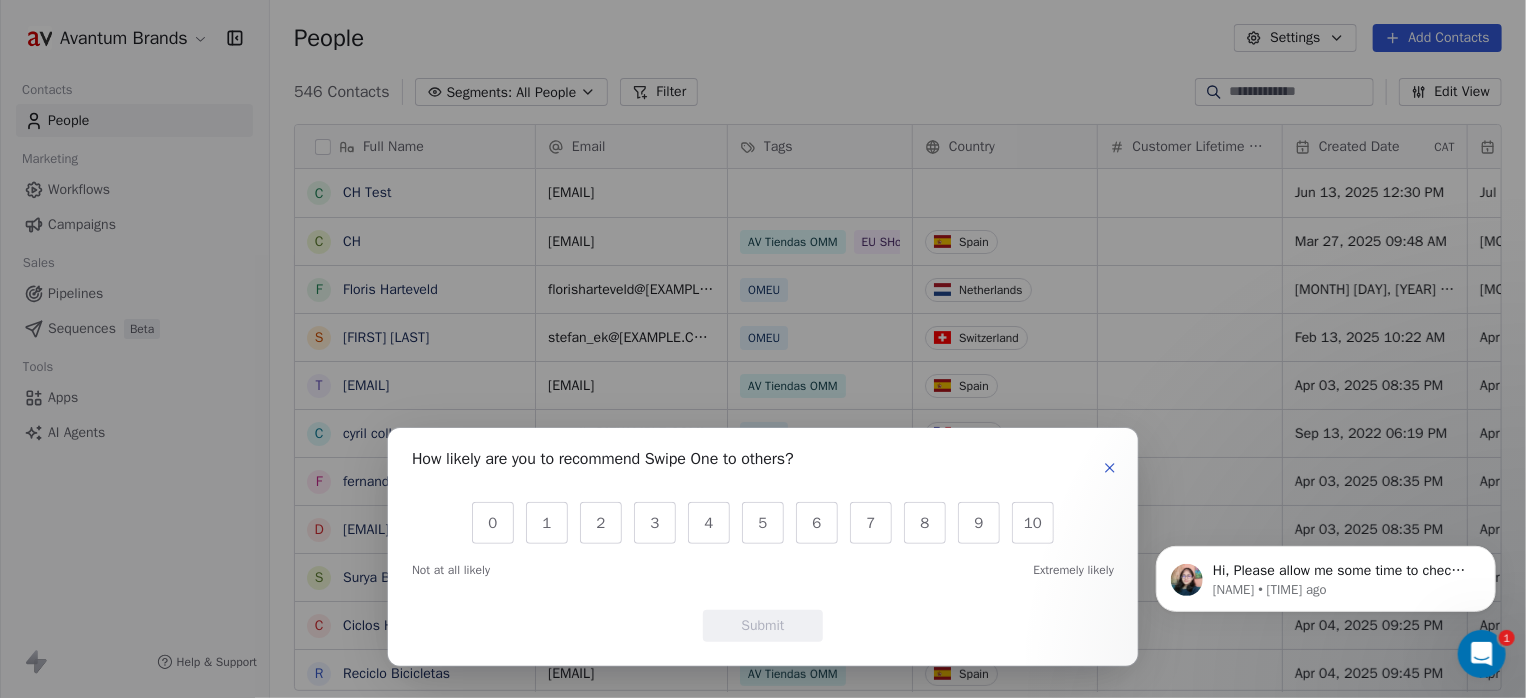 click 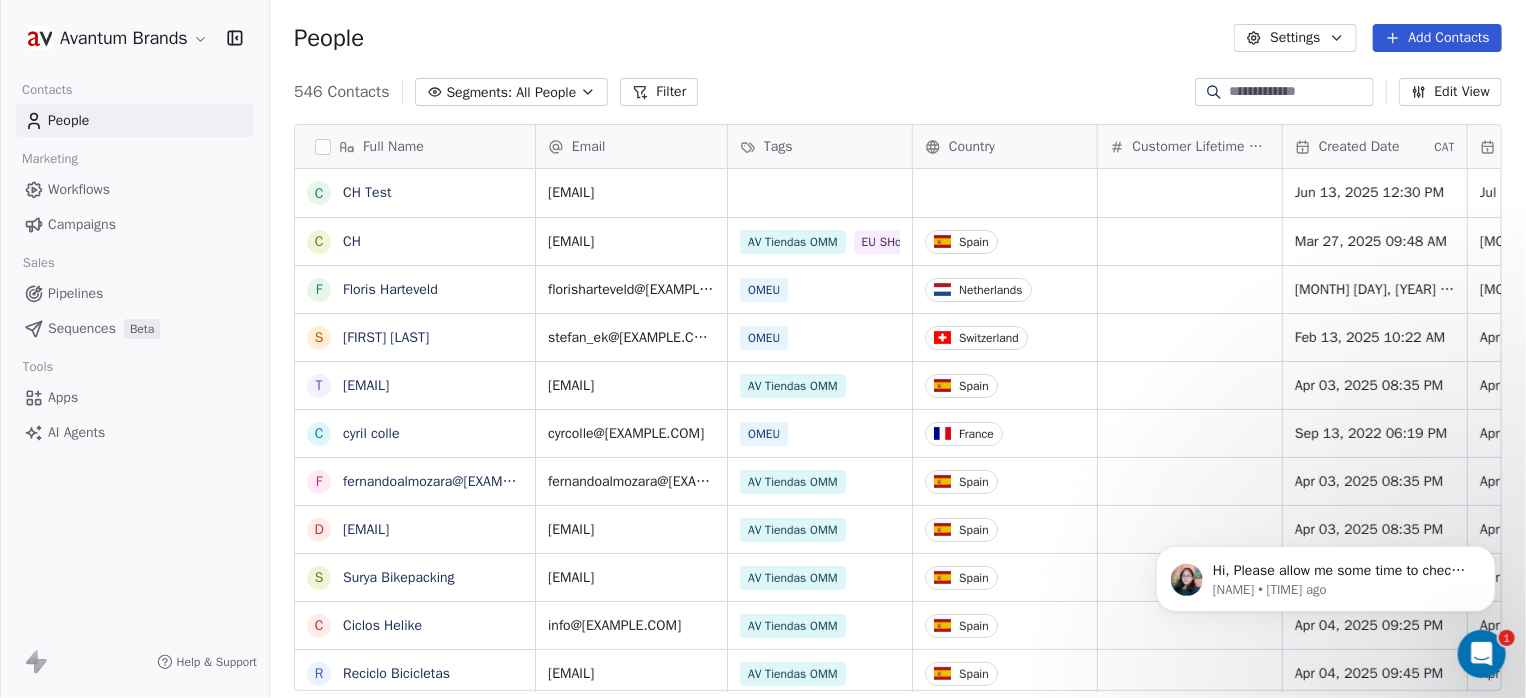 click at bounding box center [1300, 92] 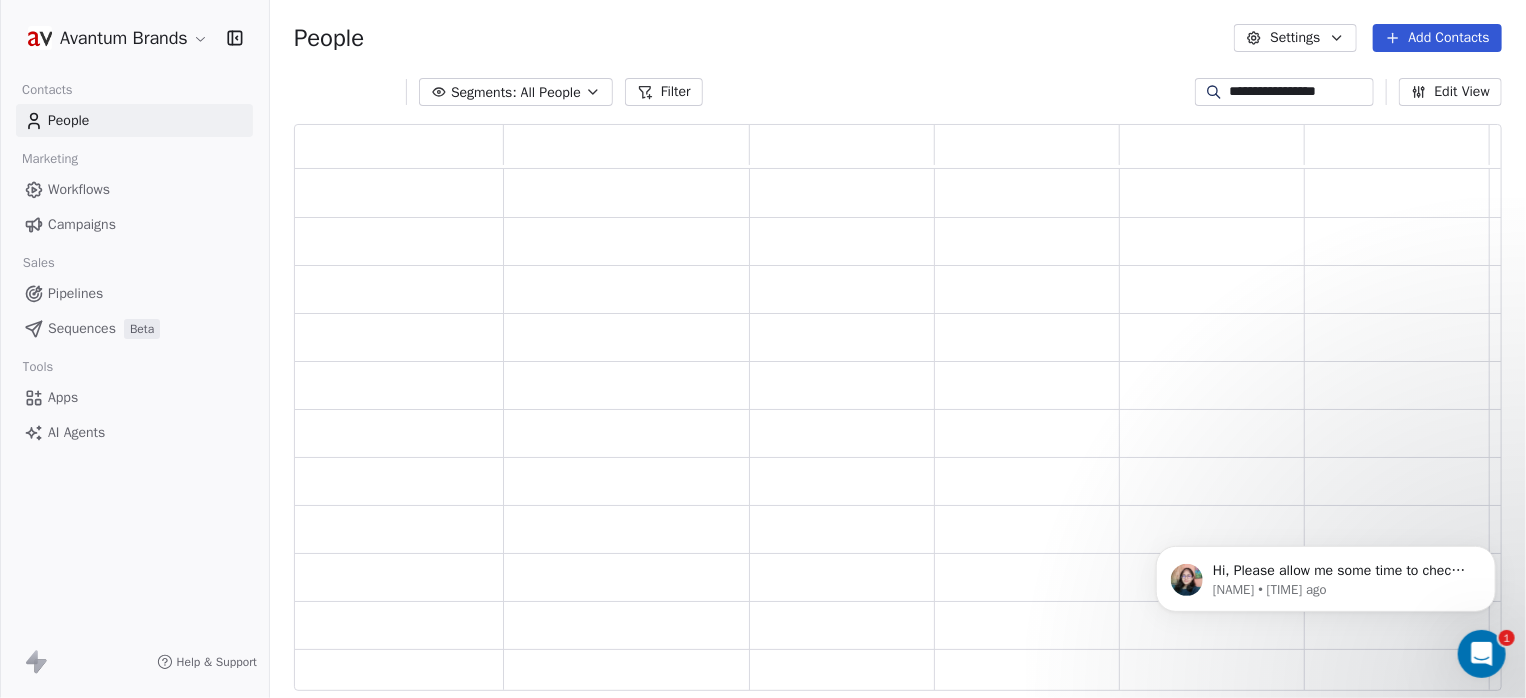 scroll, scrollTop: 16, scrollLeft: 15, axis: both 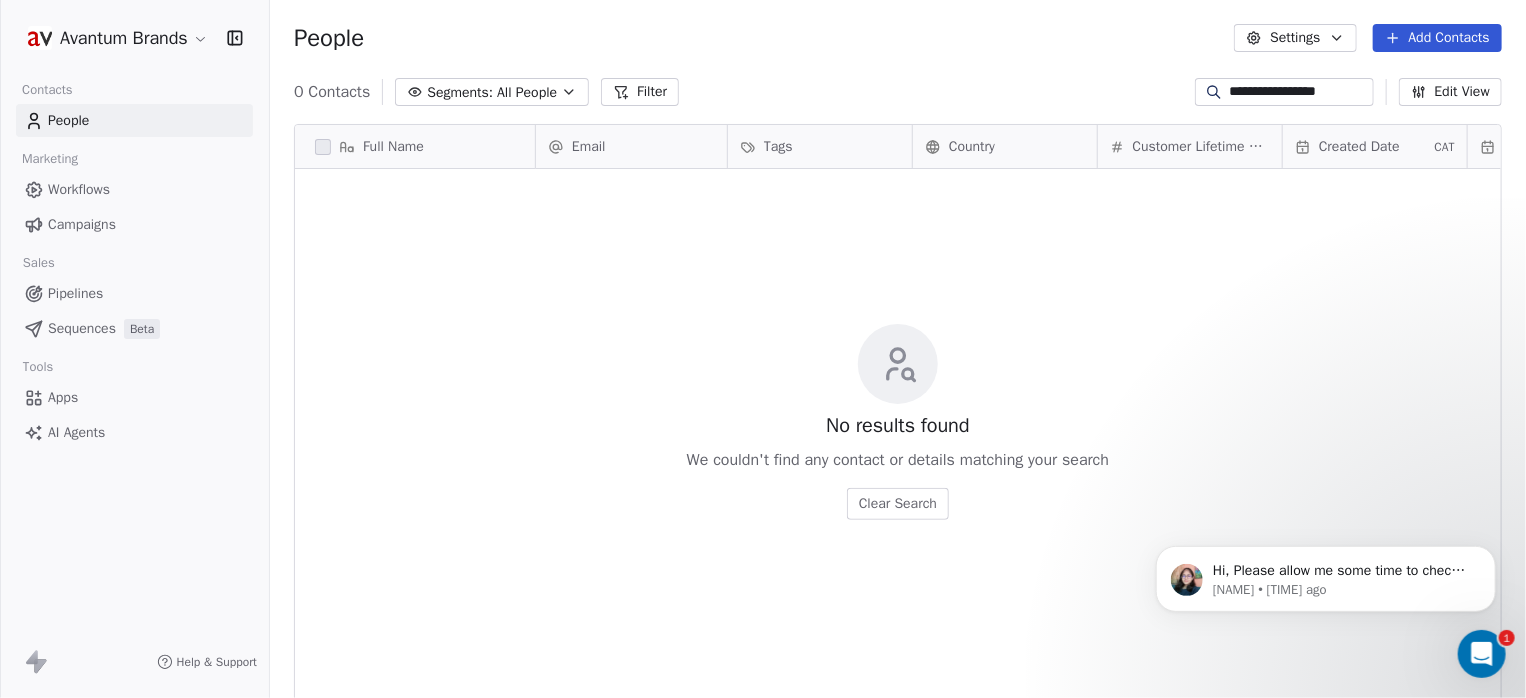 drag, startPoint x: 1339, startPoint y: 88, endPoint x: 628, endPoint y: 133, distance: 712.4226 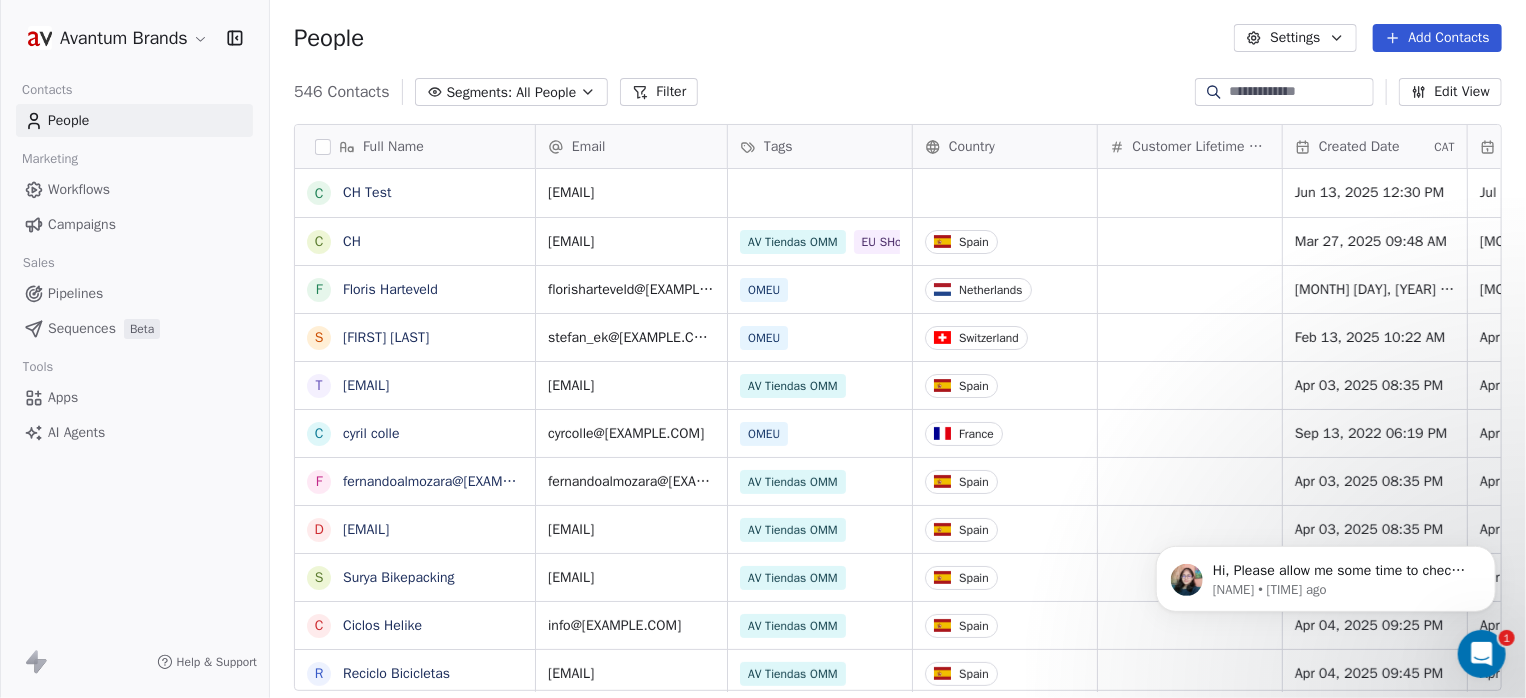click on "People Settings  Add Contacts" at bounding box center (898, 38) 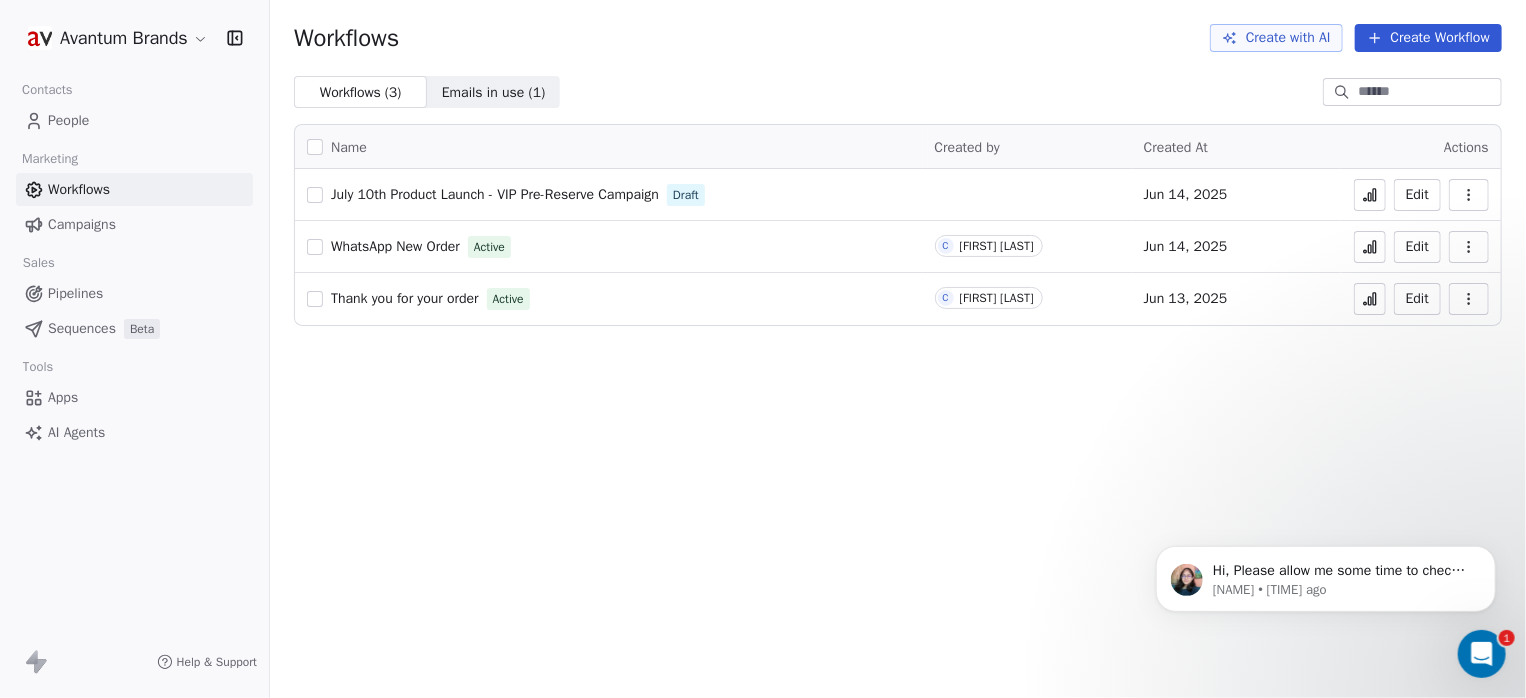 click 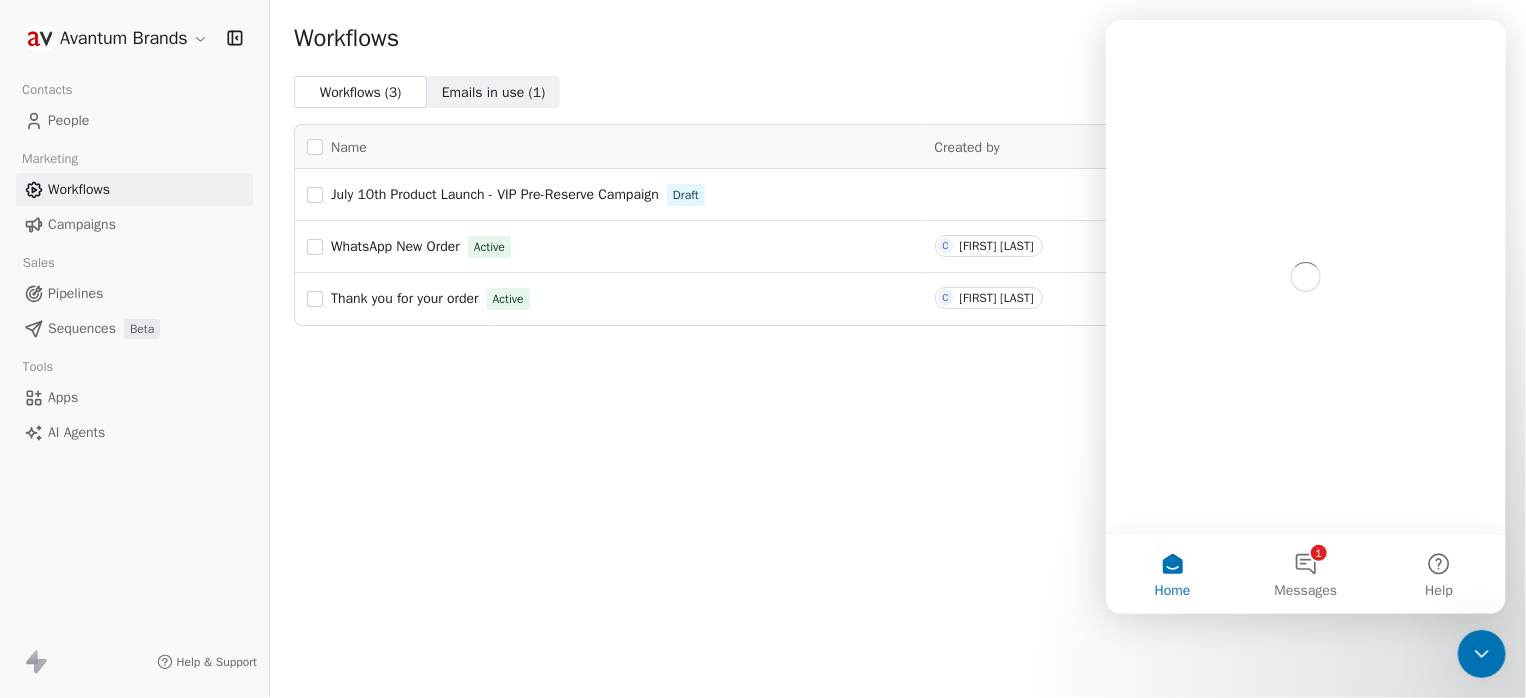 scroll, scrollTop: 0, scrollLeft: 0, axis: both 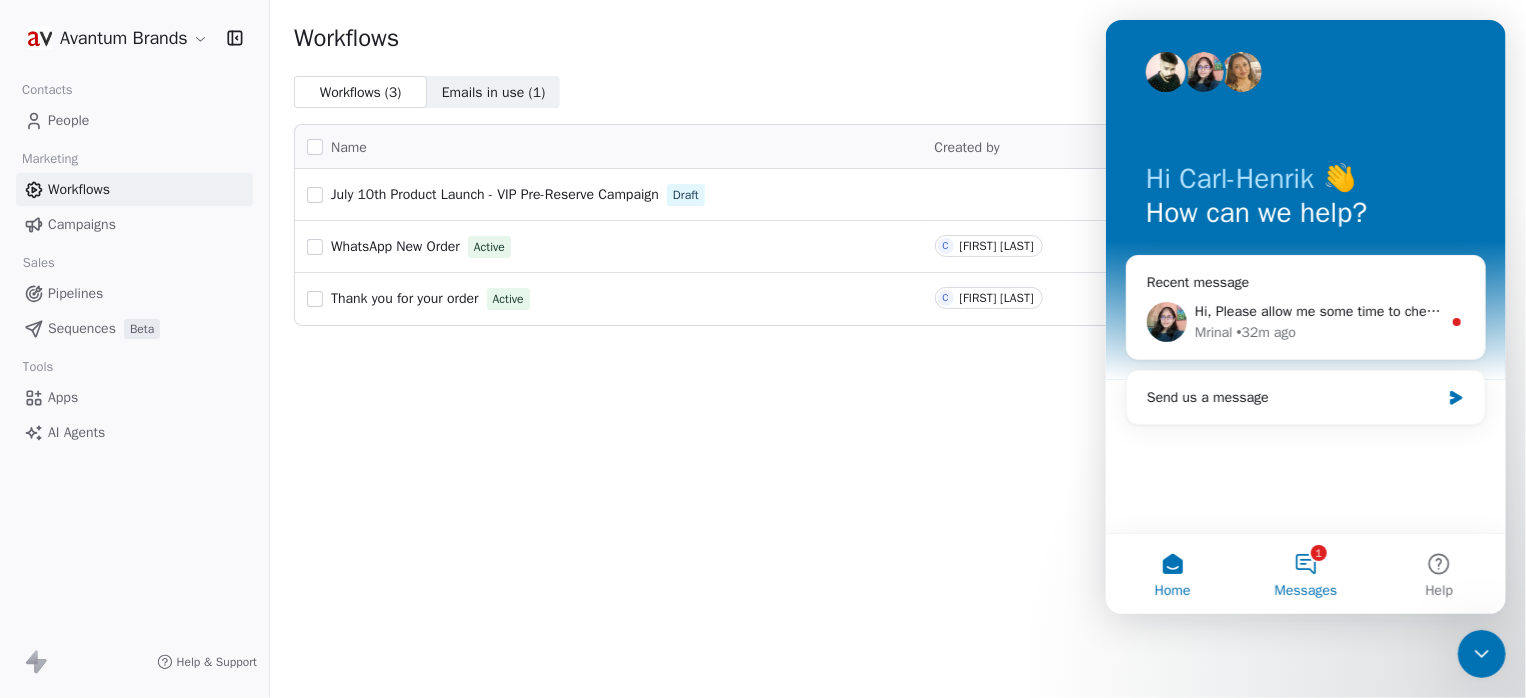 click on "1 Messages" at bounding box center (1304, 574) 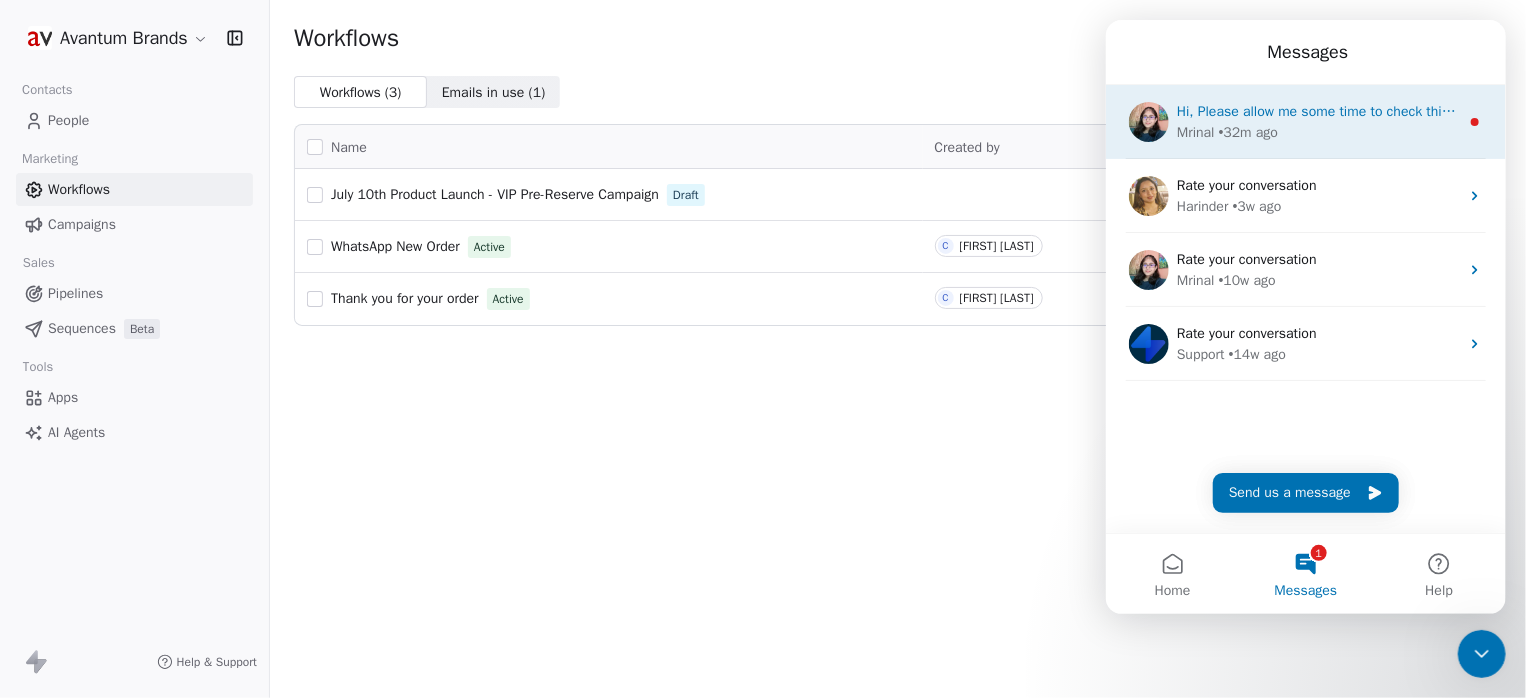 click on "•  32m ago" at bounding box center (1247, 132) 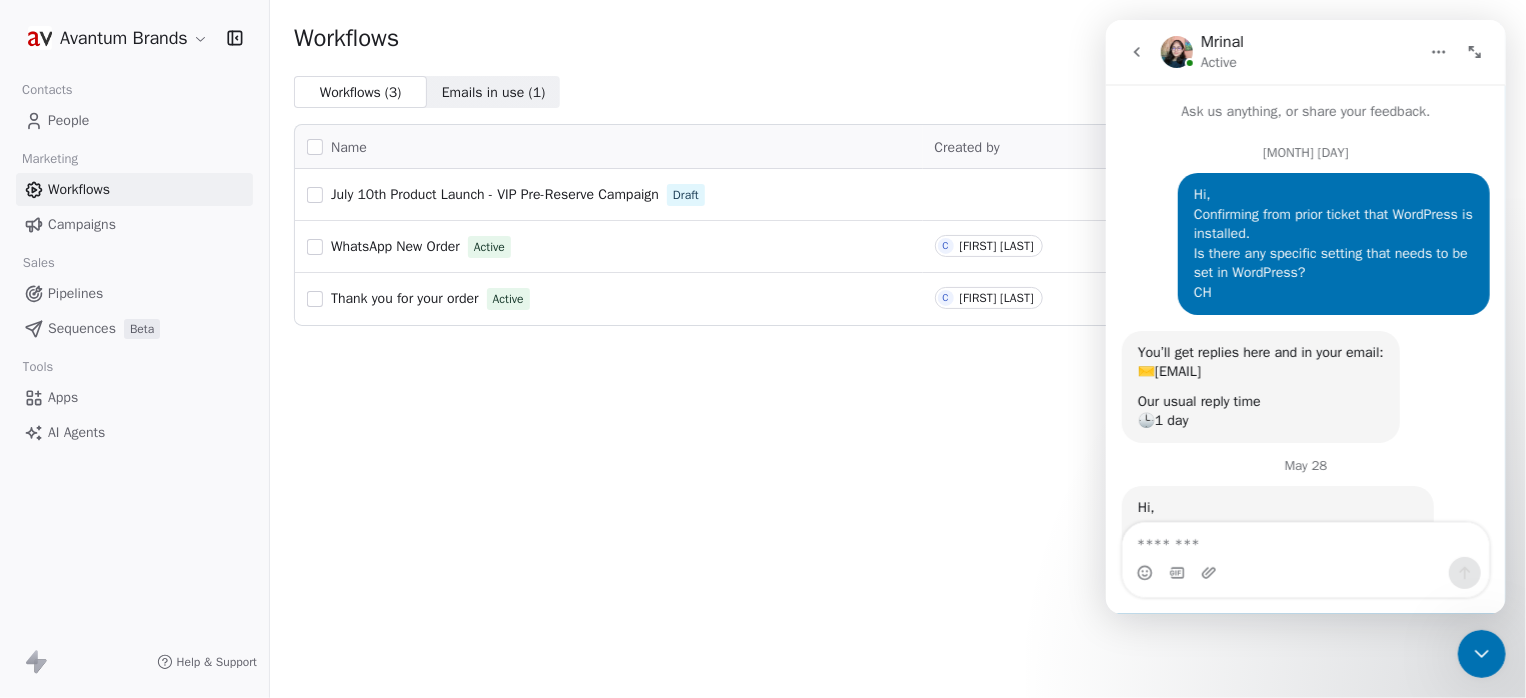 scroll, scrollTop: 3, scrollLeft: 0, axis: vertical 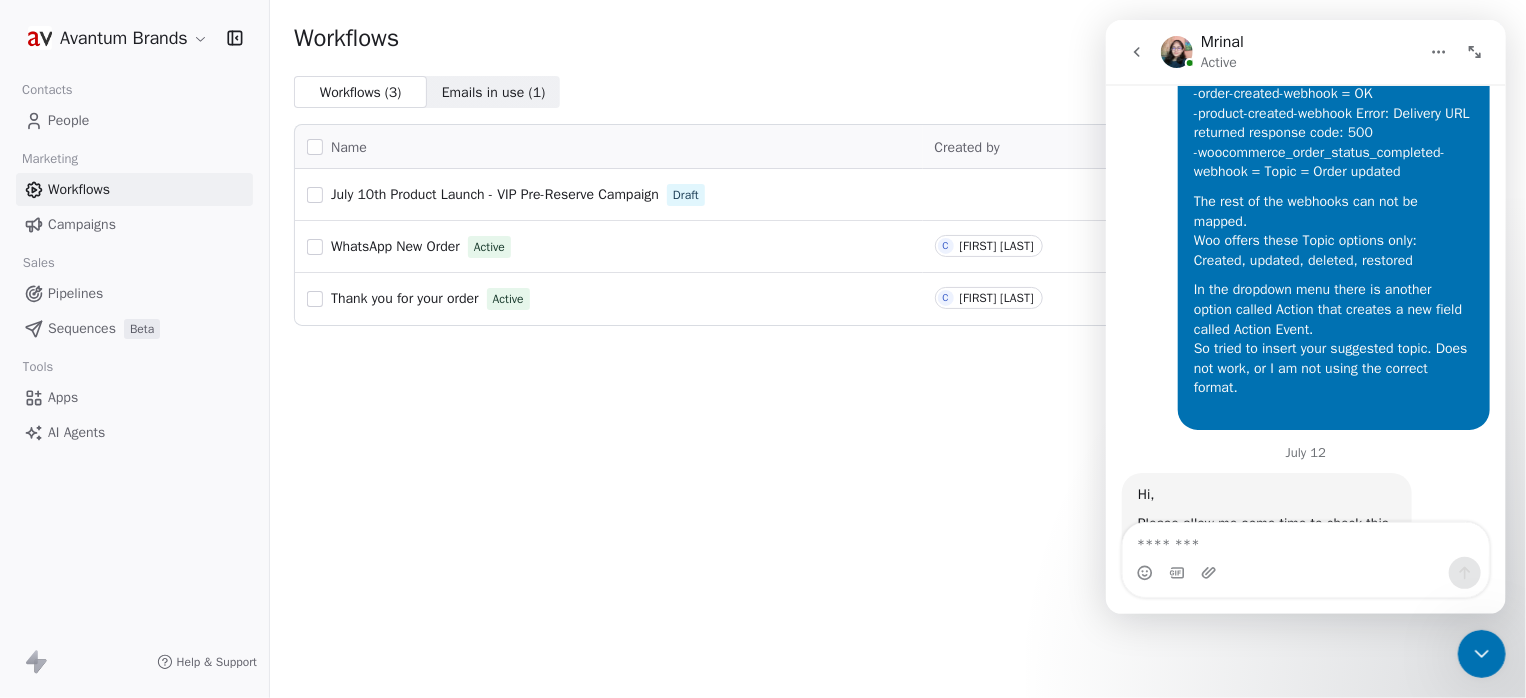 click 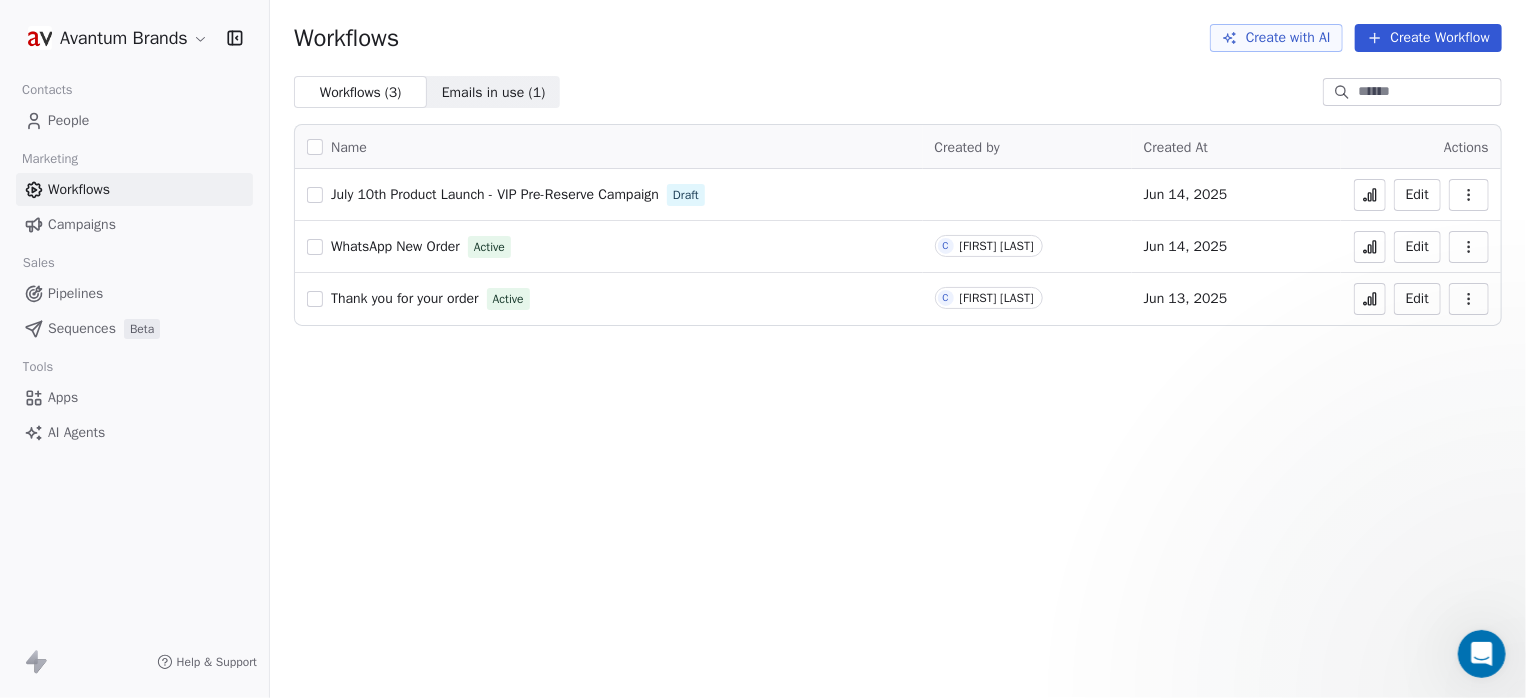 scroll, scrollTop: 0, scrollLeft: 0, axis: both 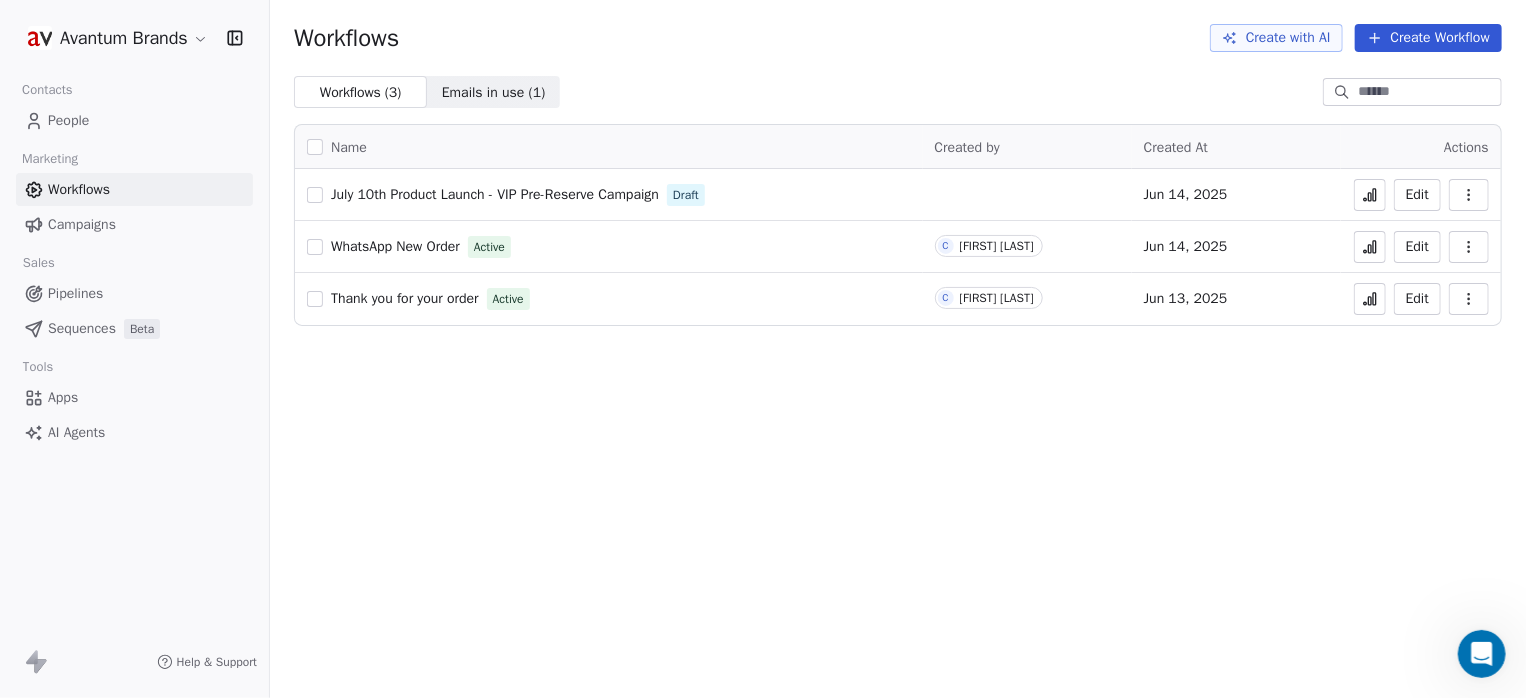 click 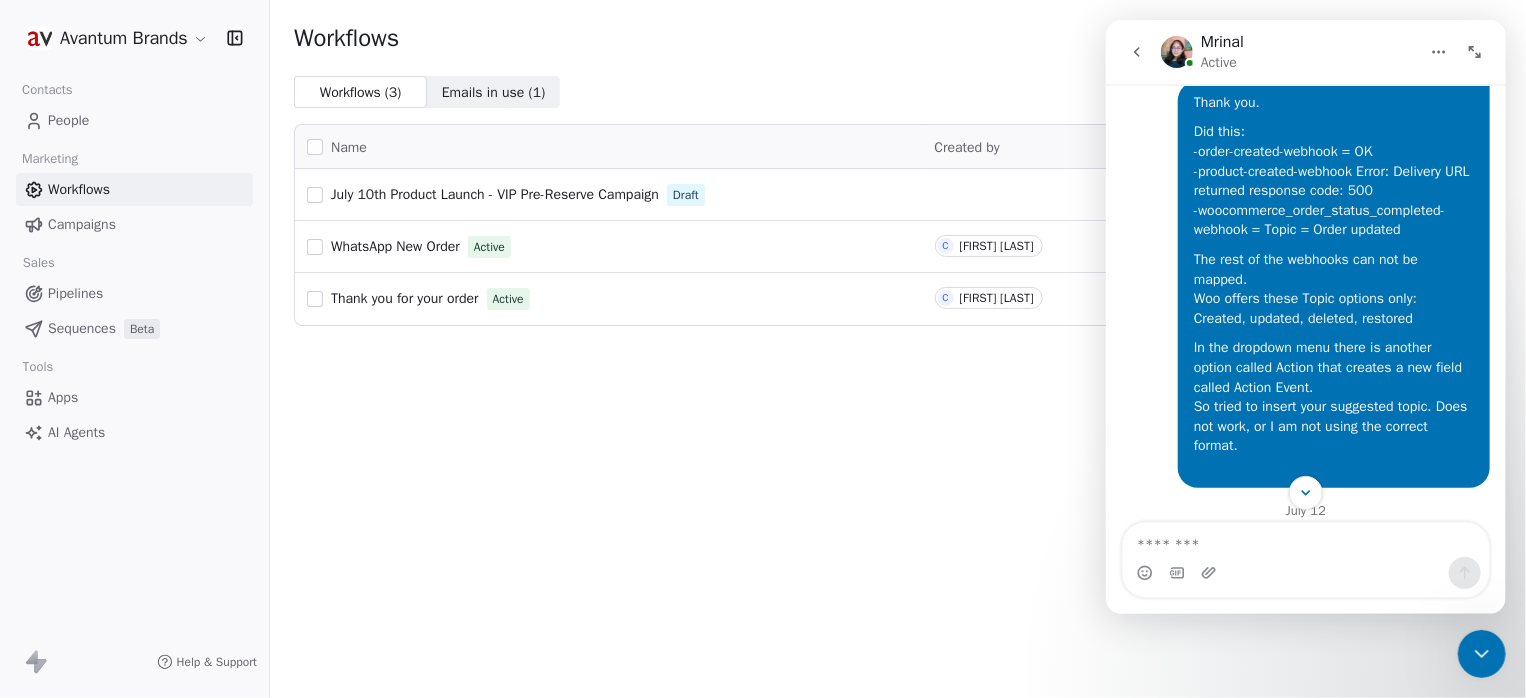 scroll, scrollTop: 11619, scrollLeft: 0, axis: vertical 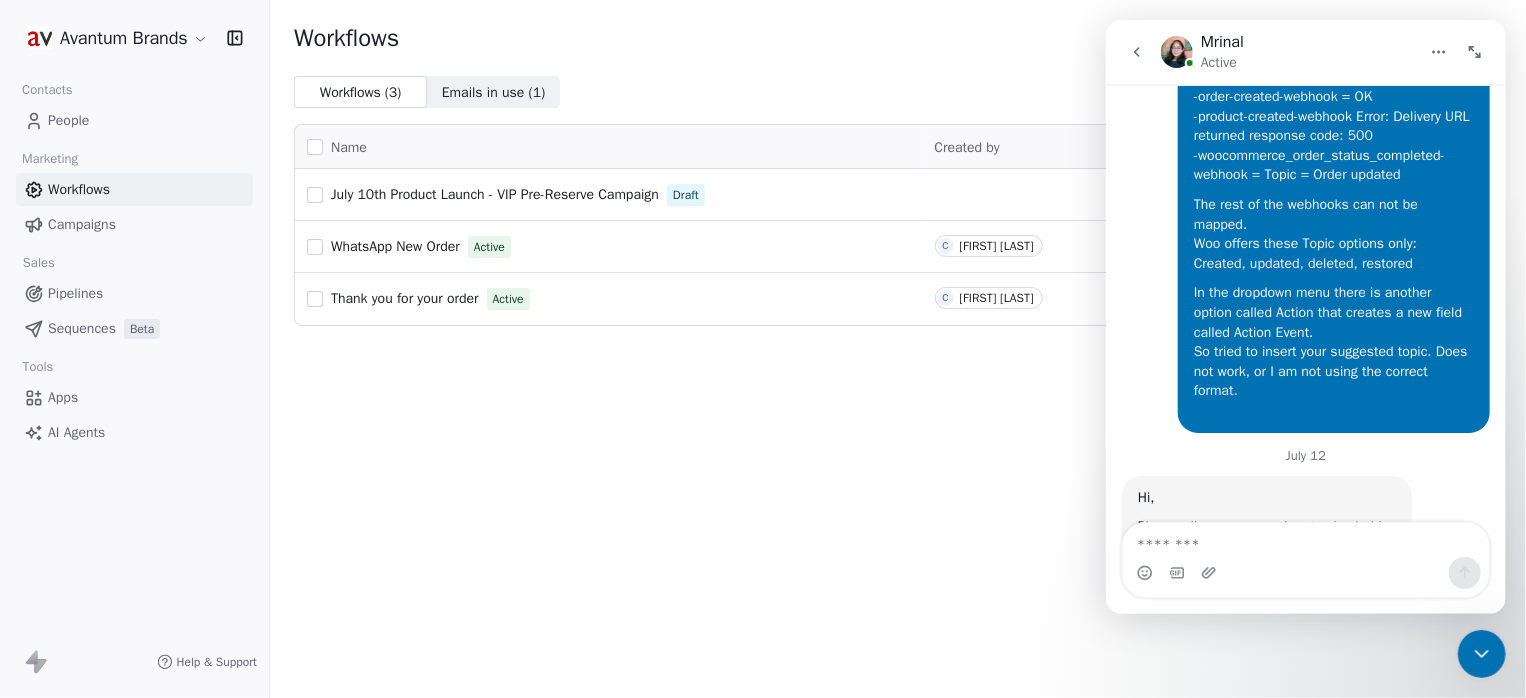 click on "Workflows  Create with AI  Create Workflow Workflows ( 3 ) Workflows ( 3 ) Emails in use ( 1 ) Emails in use ( 1 ) Name Created by Created At Actions July 10th Product Launch - VIP Pre-Reserve Campaign Draft Jun 14, 2025 Edit WhatsApp New Order Active C Carl-Henrik Bengtsson Jun 14, 2025 Edit Thank you for your order Active C Carl-Henrik Bengtsson Jun 13, 2025 Edit" at bounding box center (898, 349) 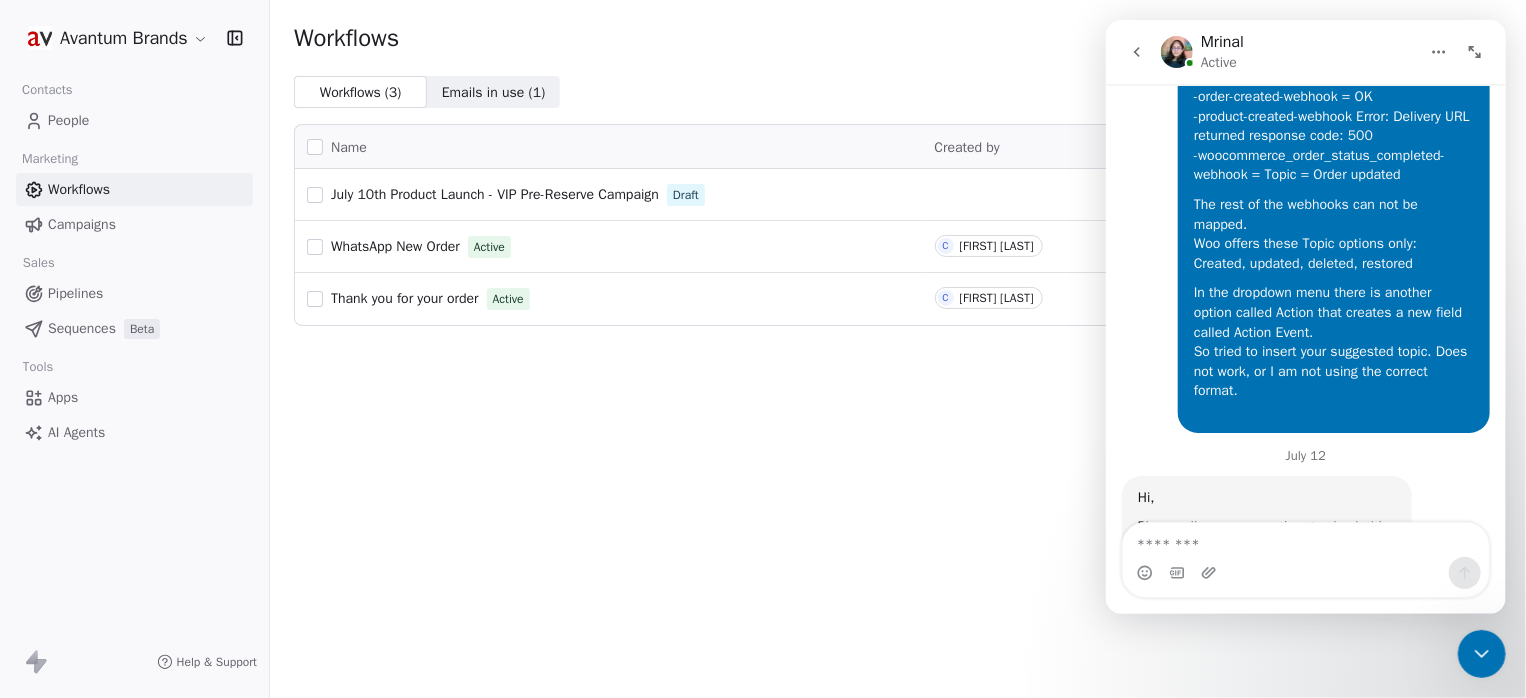 click 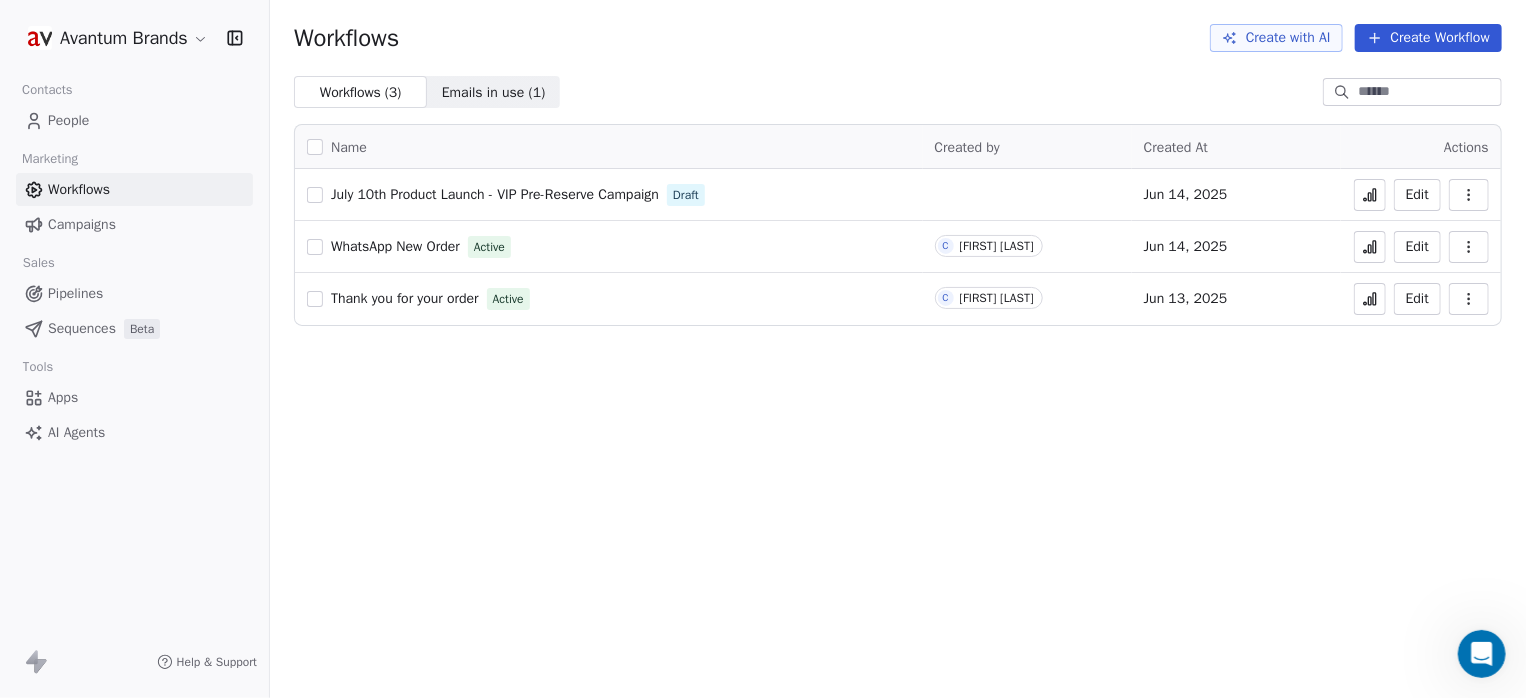 click on "People" at bounding box center [68, 120] 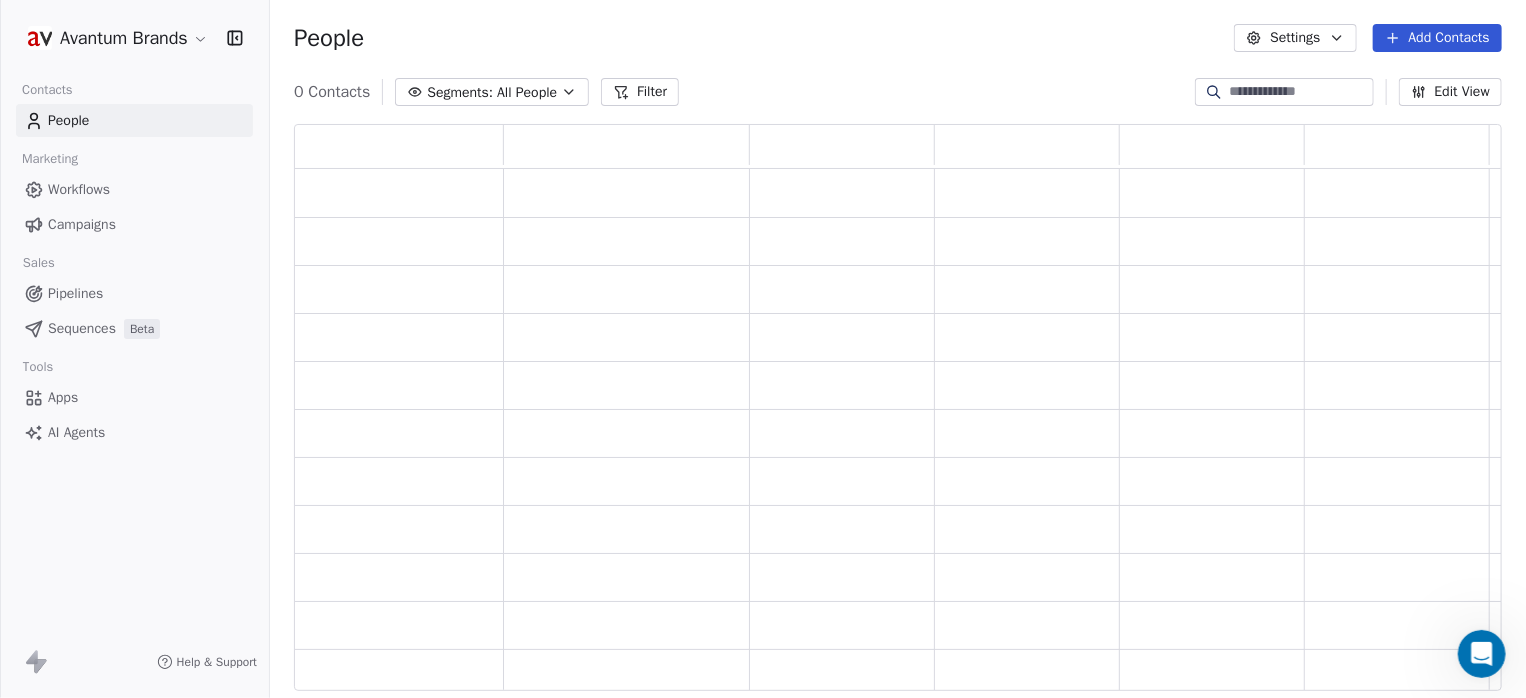 scroll, scrollTop: 16, scrollLeft: 15, axis: both 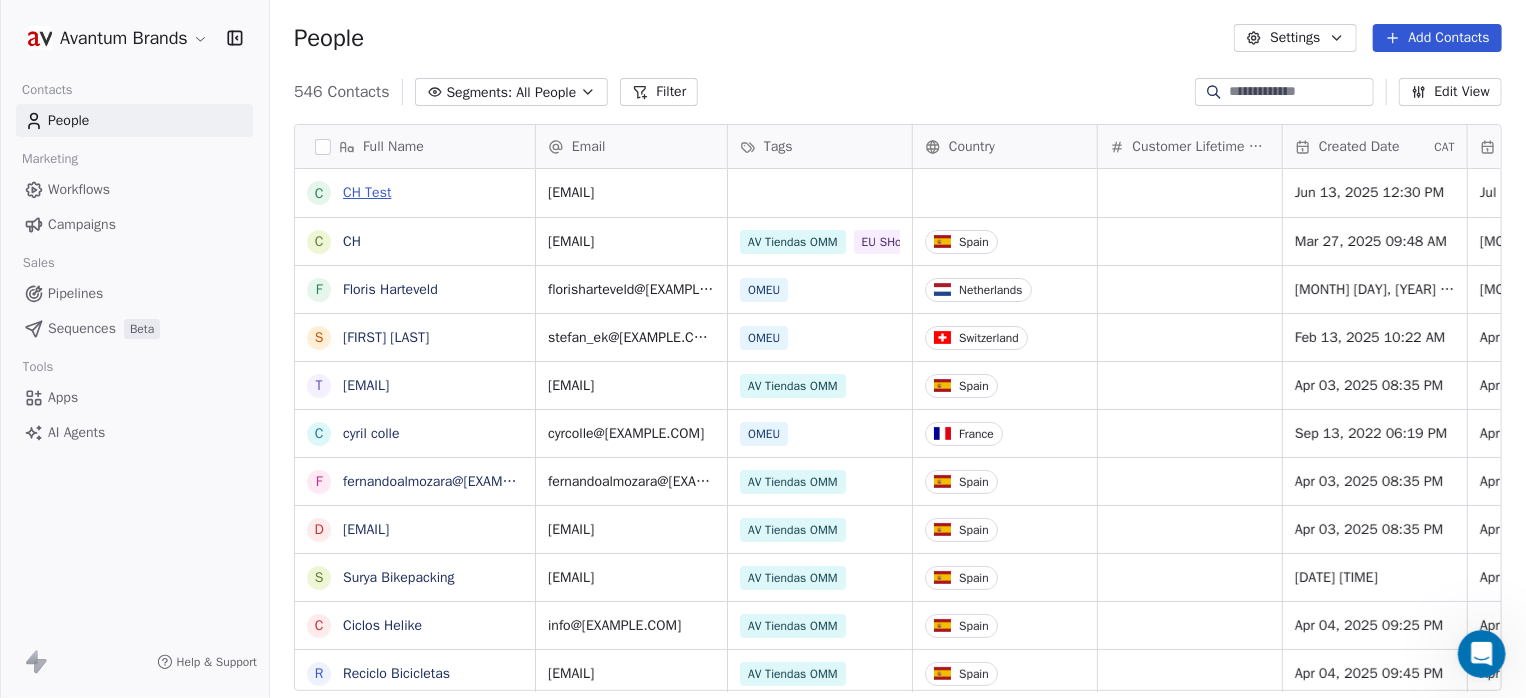 click on "CH Test" at bounding box center (367, 192) 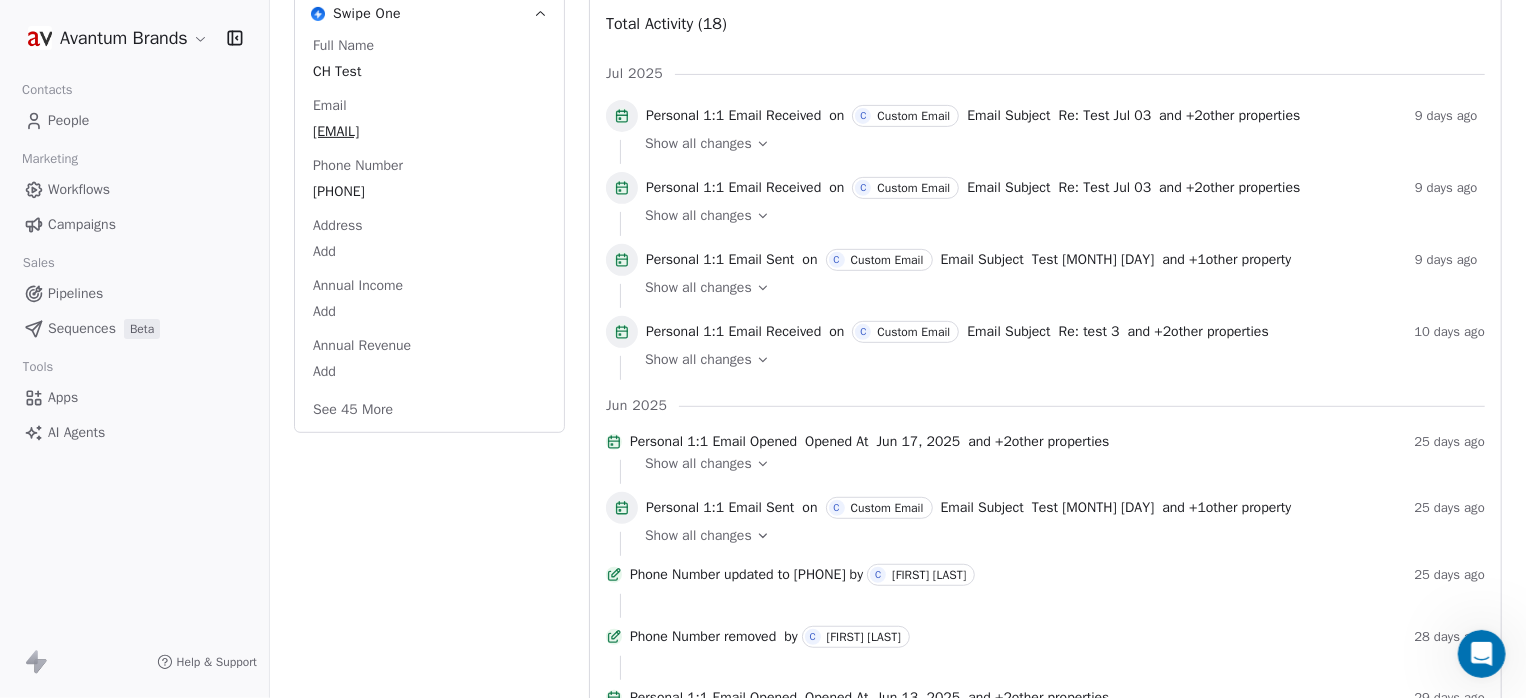scroll, scrollTop: 400, scrollLeft: 0, axis: vertical 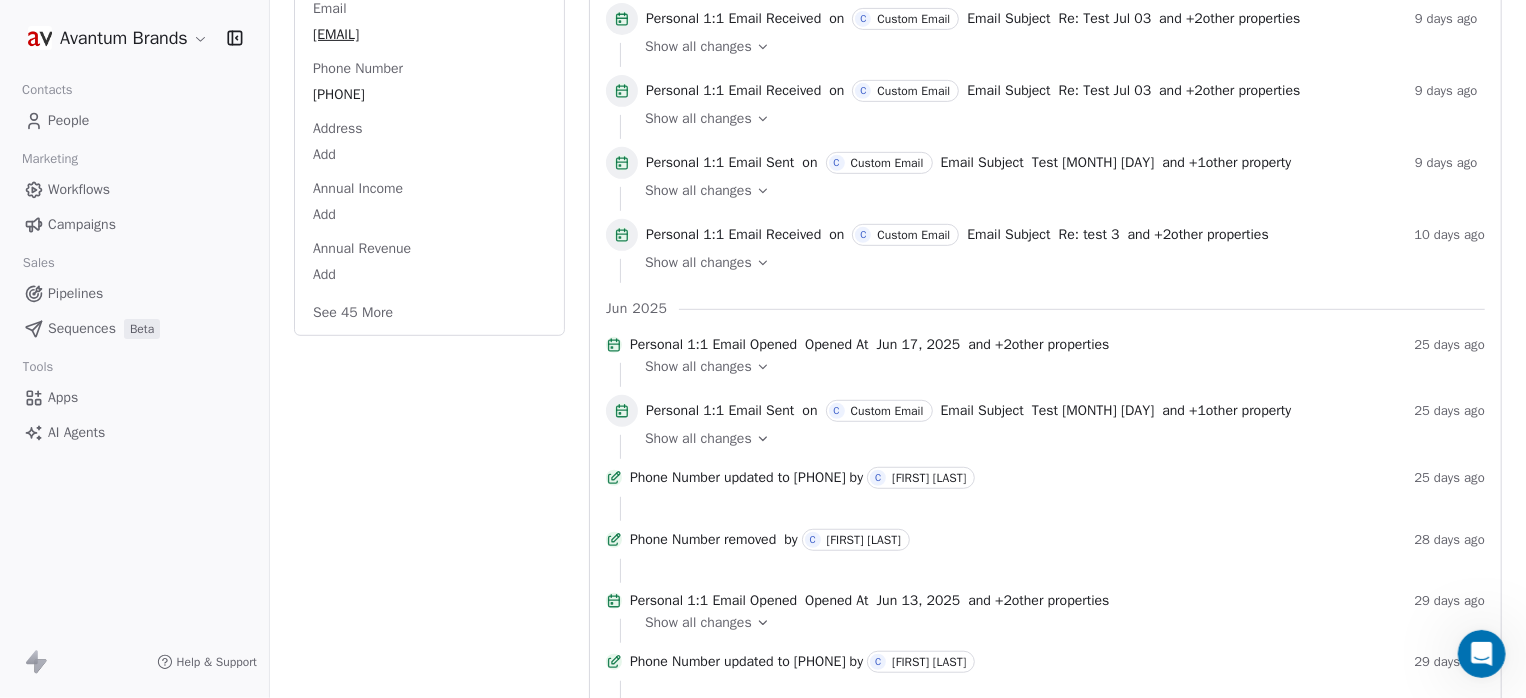 click on "See   45   More" at bounding box center [353, 313] 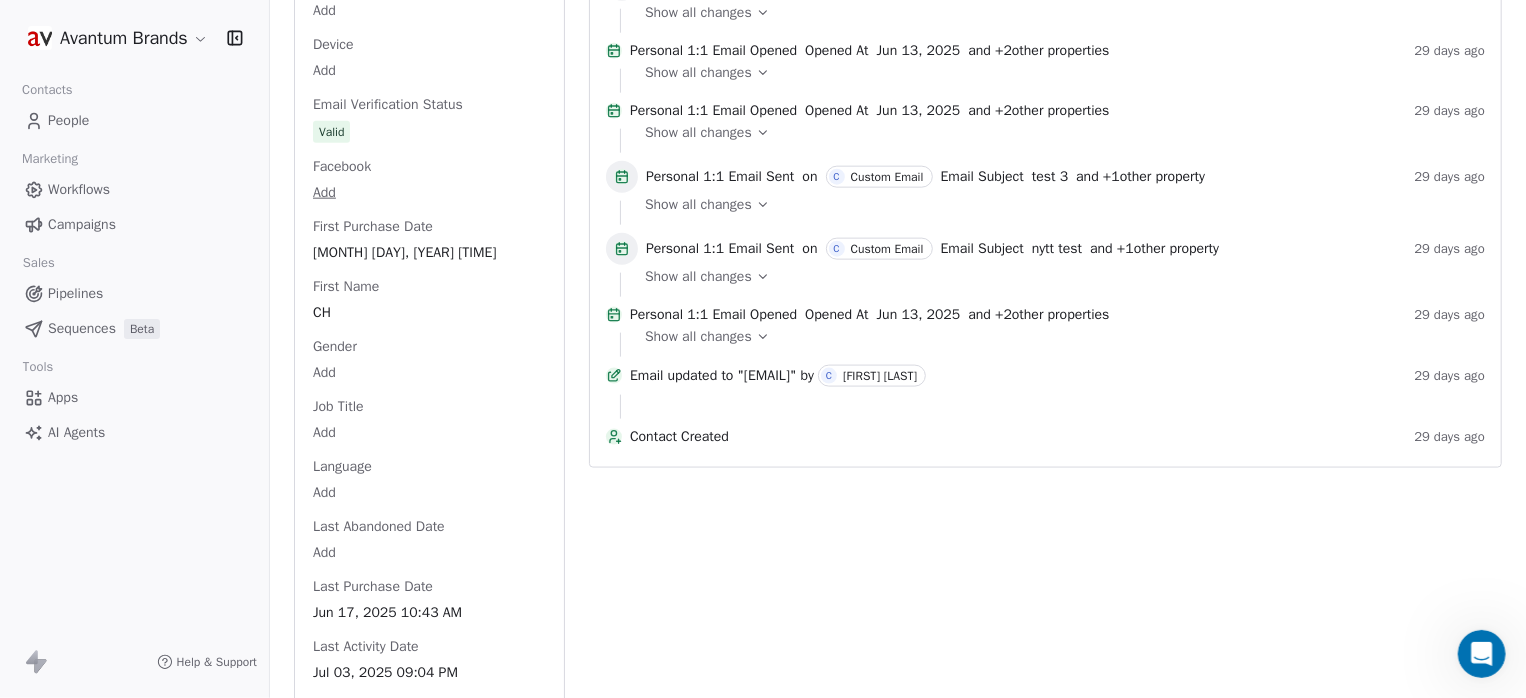 scroll, scrollTop: 1200, scrollLeft: 0, axis: vertical 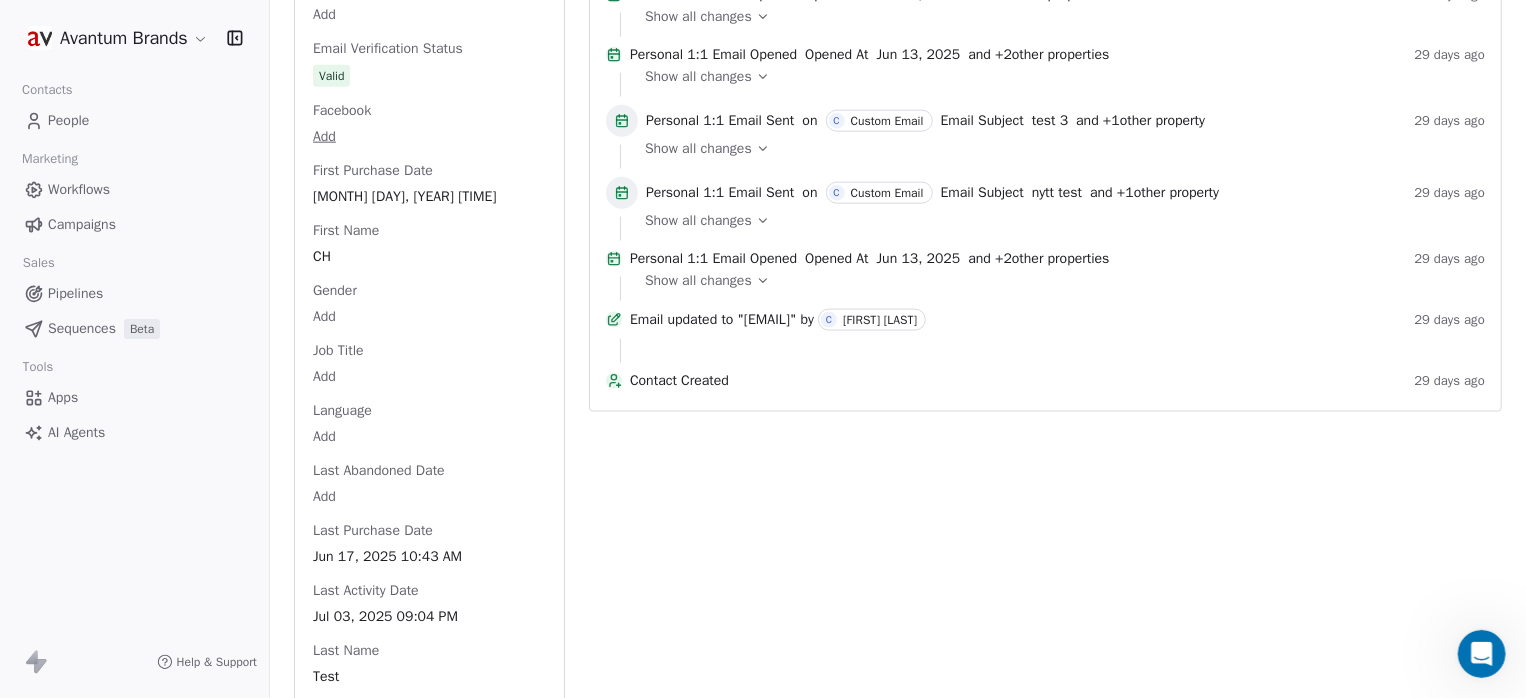 click on "Activity Activity Emails Emails   Notes   Notes Tasks Tasks Total Activity (18) Jul 2025 Personal 1:1 Email Received on C Custom Email Email Subject   Re: Test Jul 03 and + 2  other   properties   9 days ago   Show all changes Personal 1:1 Email Received on C Custom Email Email Subject   Re: Test Jul 03 and + 2  other   properties   9 days ago   Show all changes Personal 1:1 Email Sent on C Custom Email Email Subject   Test Jul 03 and + 1  other   property   9 days ago   Show all changes Personal 1:1 Email Received on C Custom Email Email Subject   Re: test 3 and + 2  other   properties   10 days ago   Show all changes Jun 2025 Personal 1:1 Email Opened Opened At   Jun 17, 2025 and + 2  other   properties   25 days ago   Show all changes Personal 1:1 Email Sent on C Custom Email Email Subject   Test Jun  17 and + 1  other   property   25 days ago   Show all changes Phone Number updated to 0034-630074072 by C Carl-Henrik Bengtsson   25 days ago Phone Number removed by C Carl-Henrik Bengtsson   28 days ago   2" at bounding box center (1045, 630) 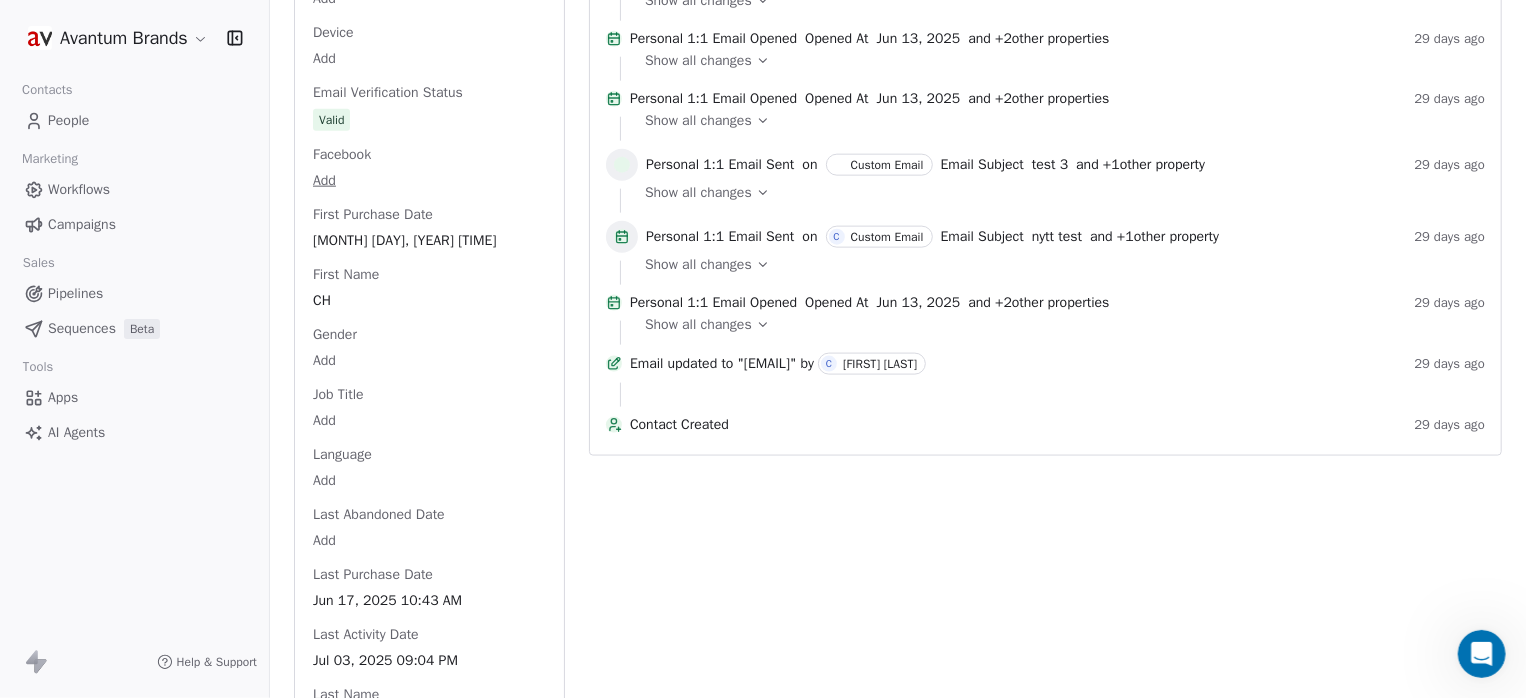 scroll, scrollTop: 666, scrollLeft: 0, axis: vertical 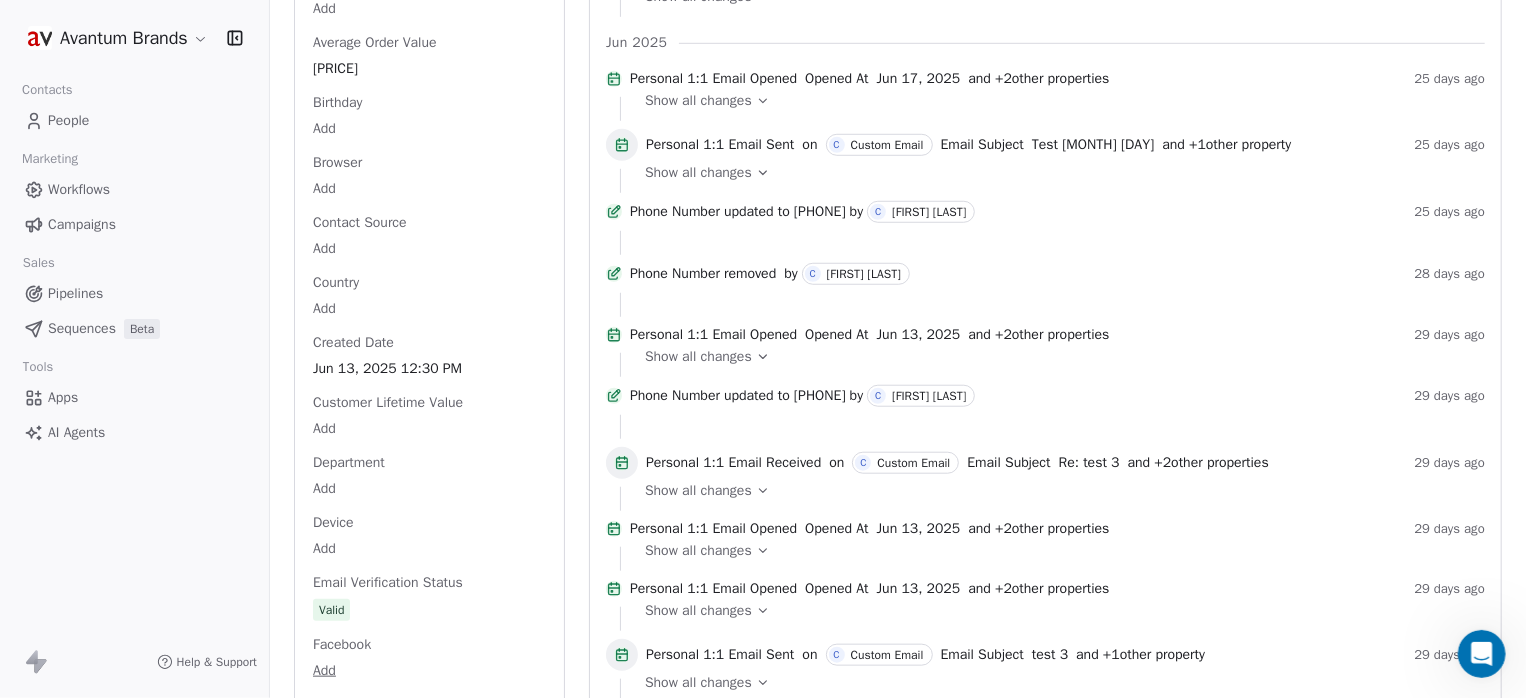 click 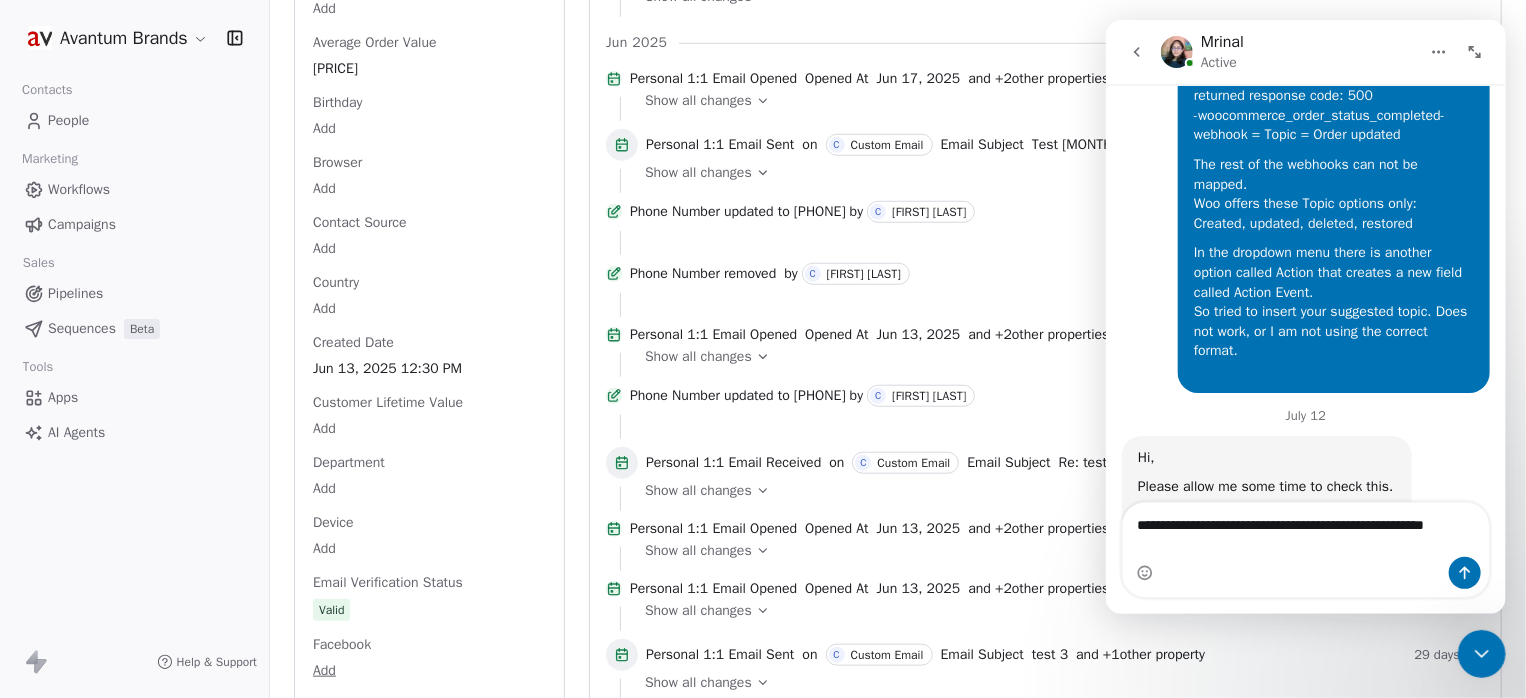 scroll, scrollTop: 11808, scrollLeft: 0, axis: vertical 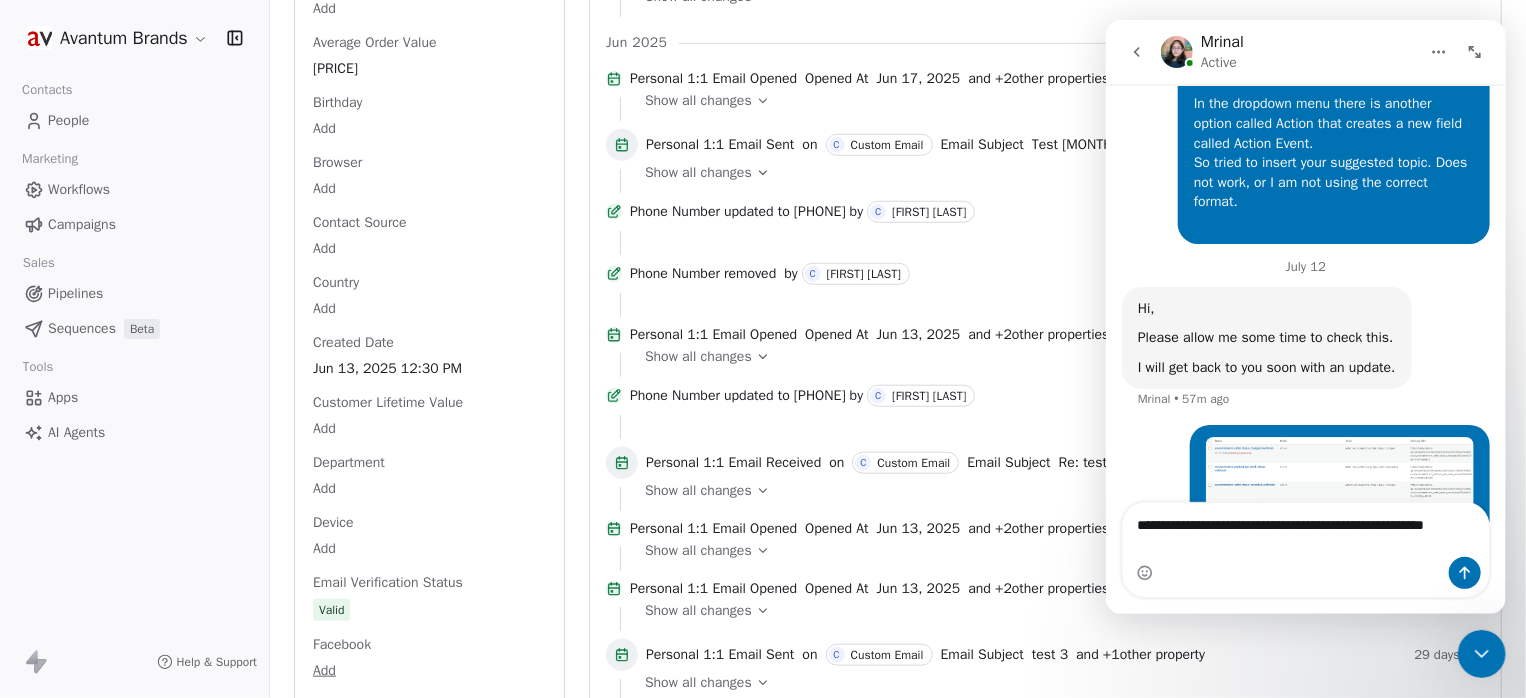 type on "**********" 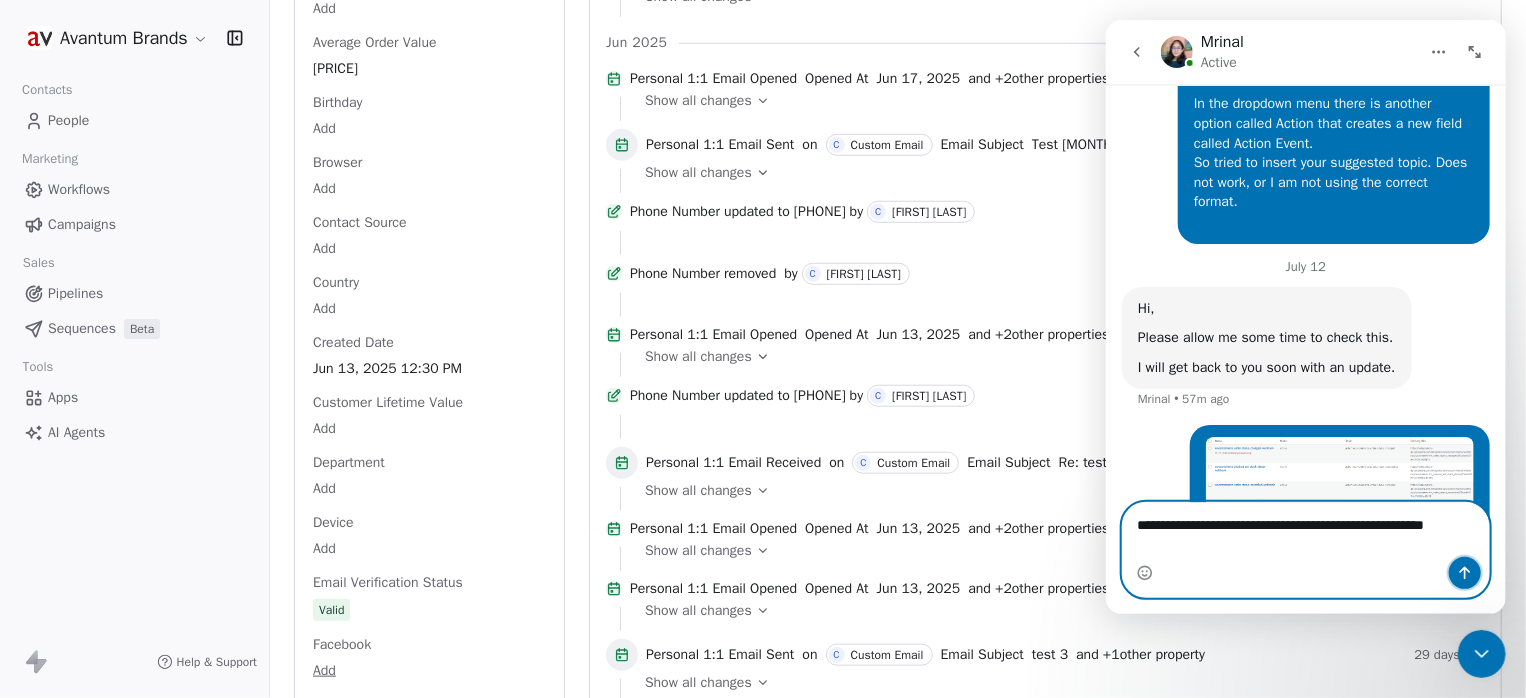 click 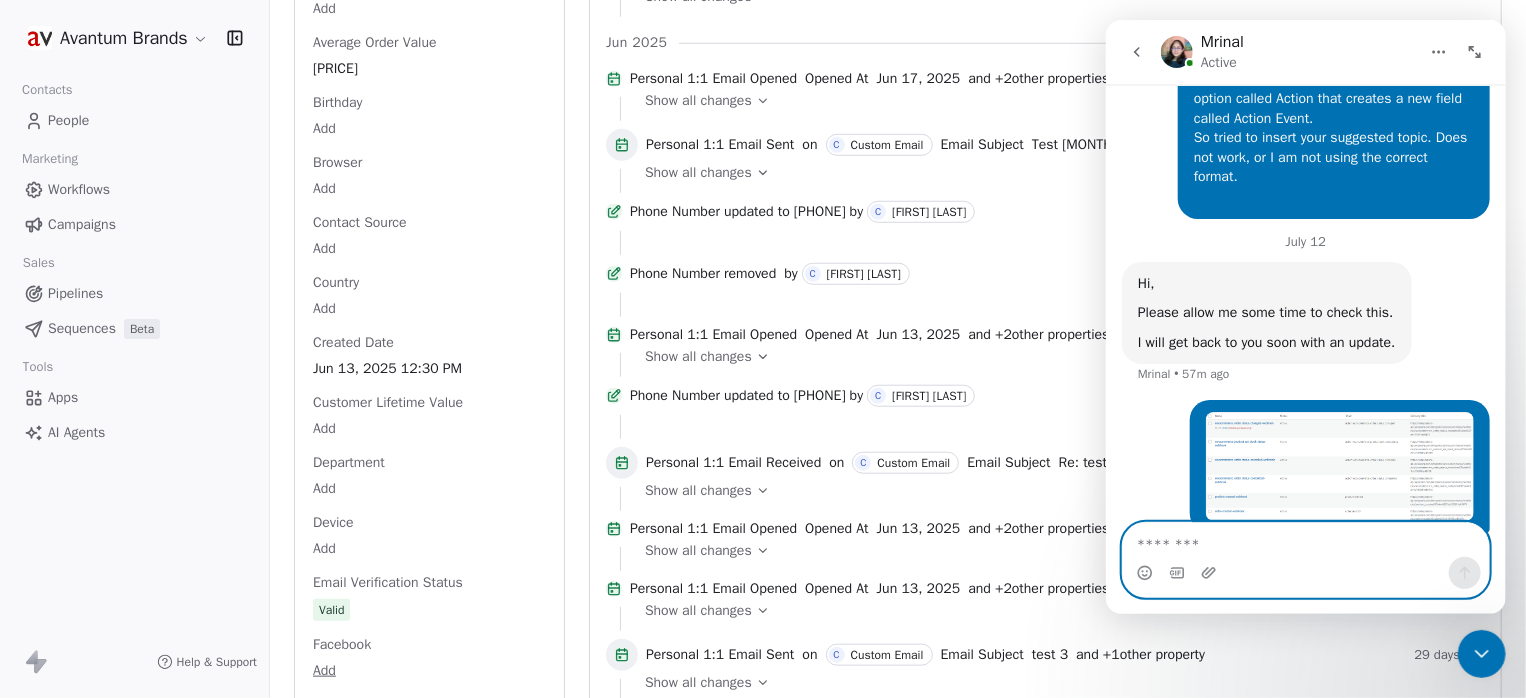 scroll, scrollTop: 11853, scrollLeft: 0, axis: vertical 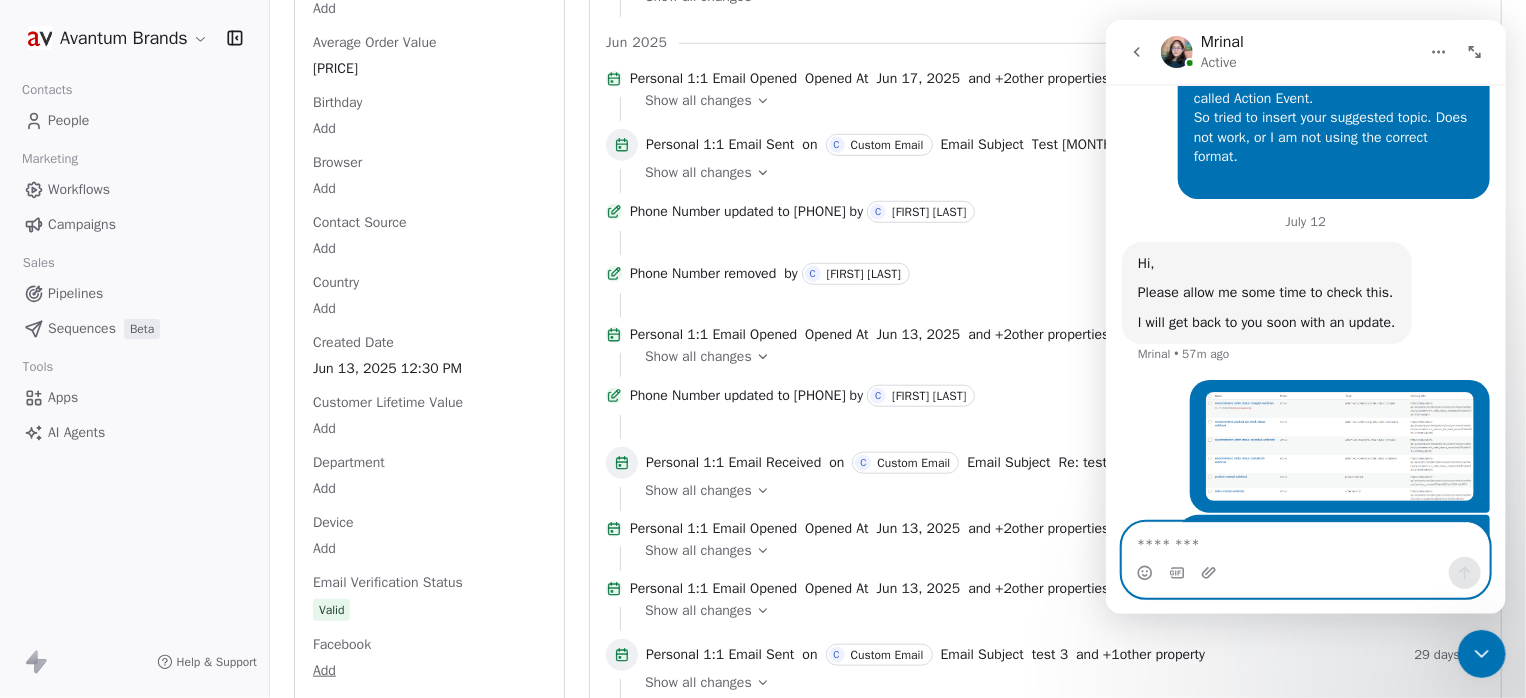 click at bounding box center (1305, 540) 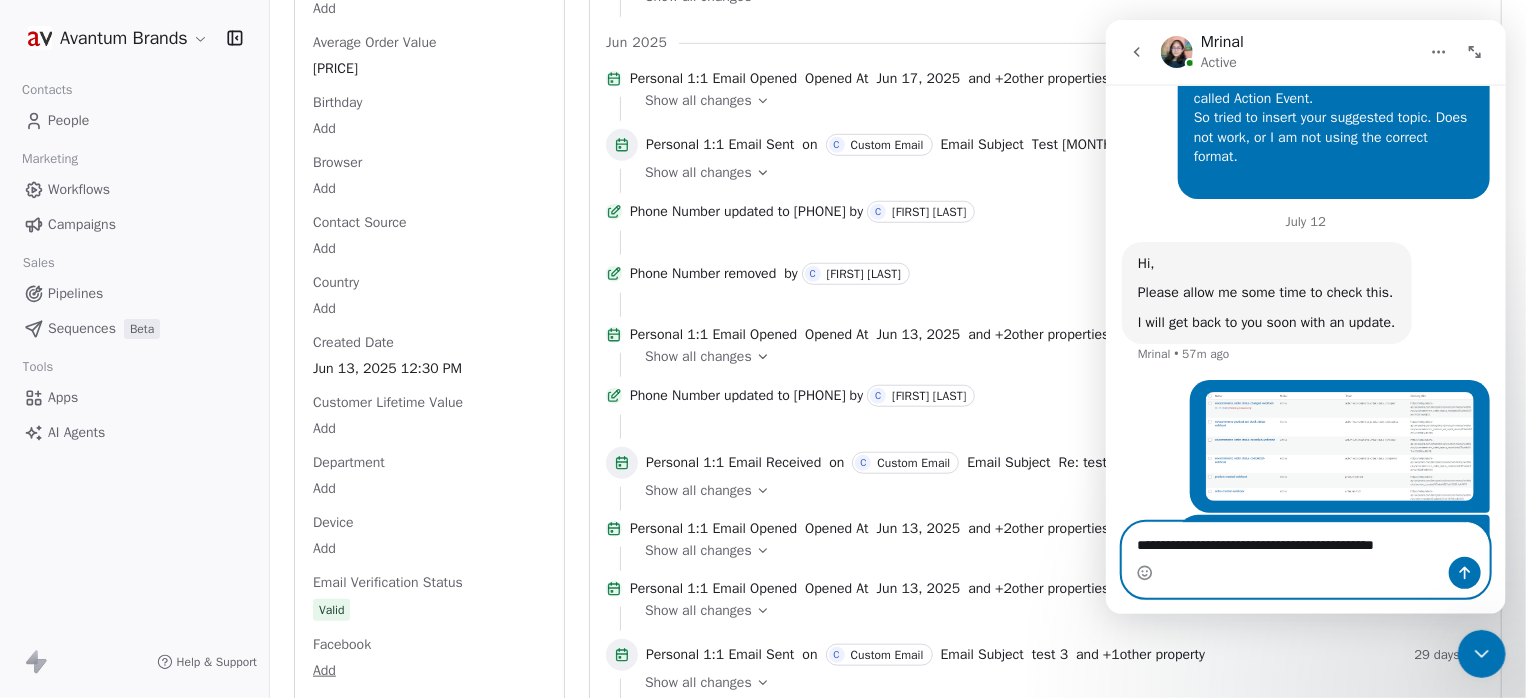 type on "**********" 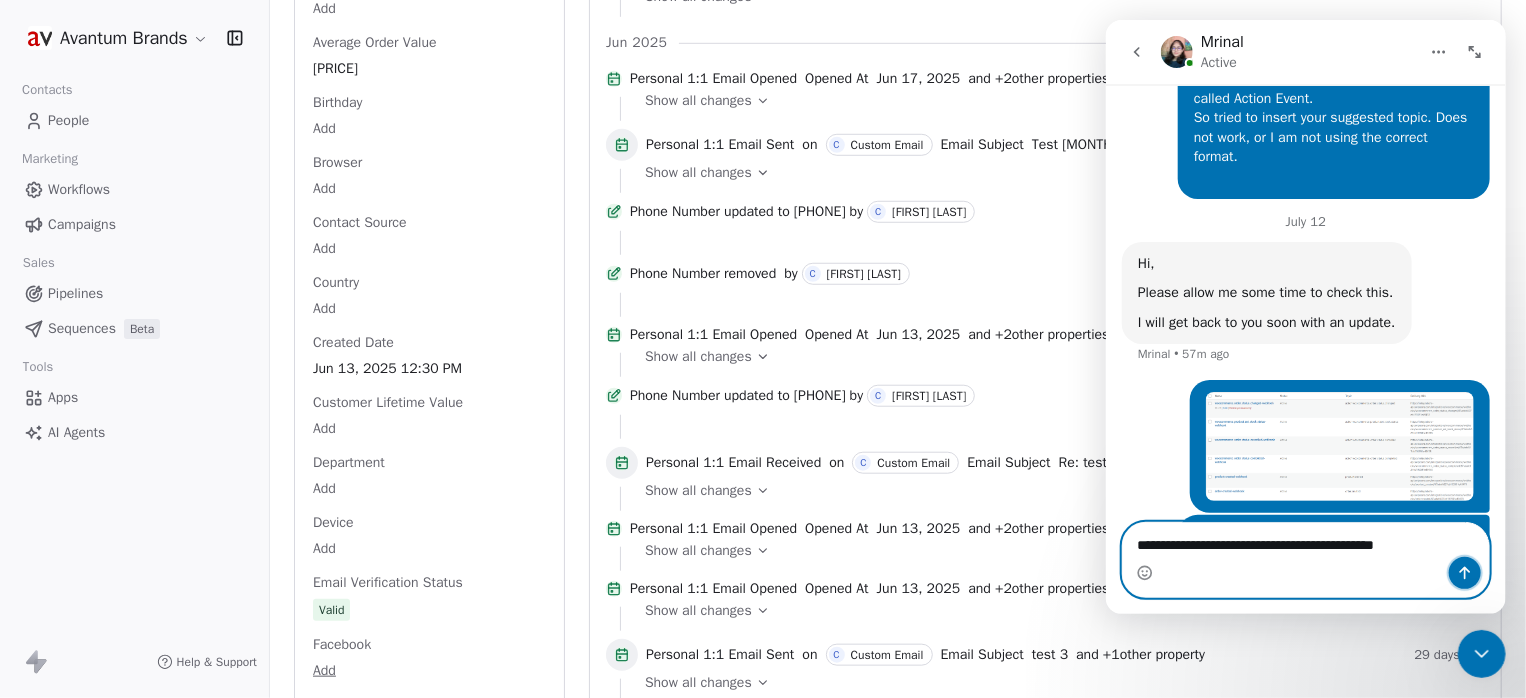 click 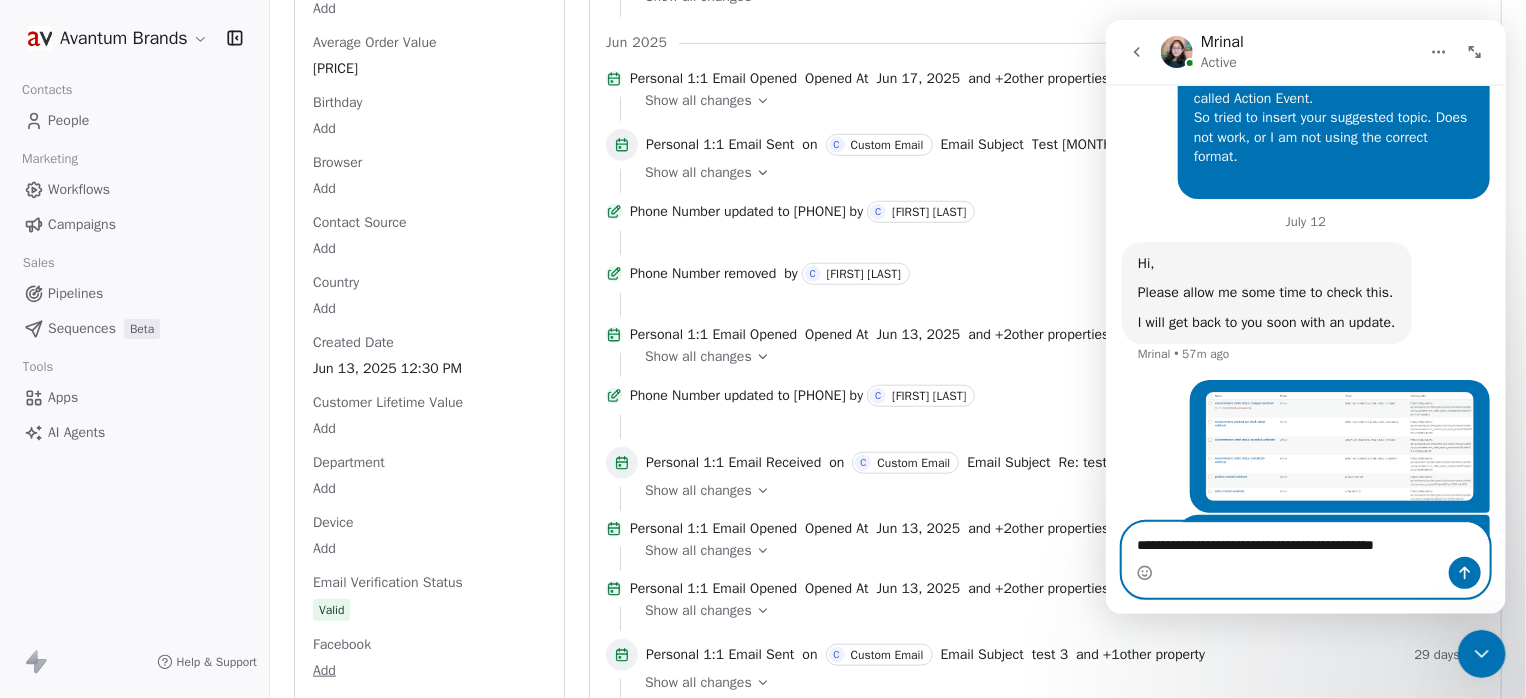 type 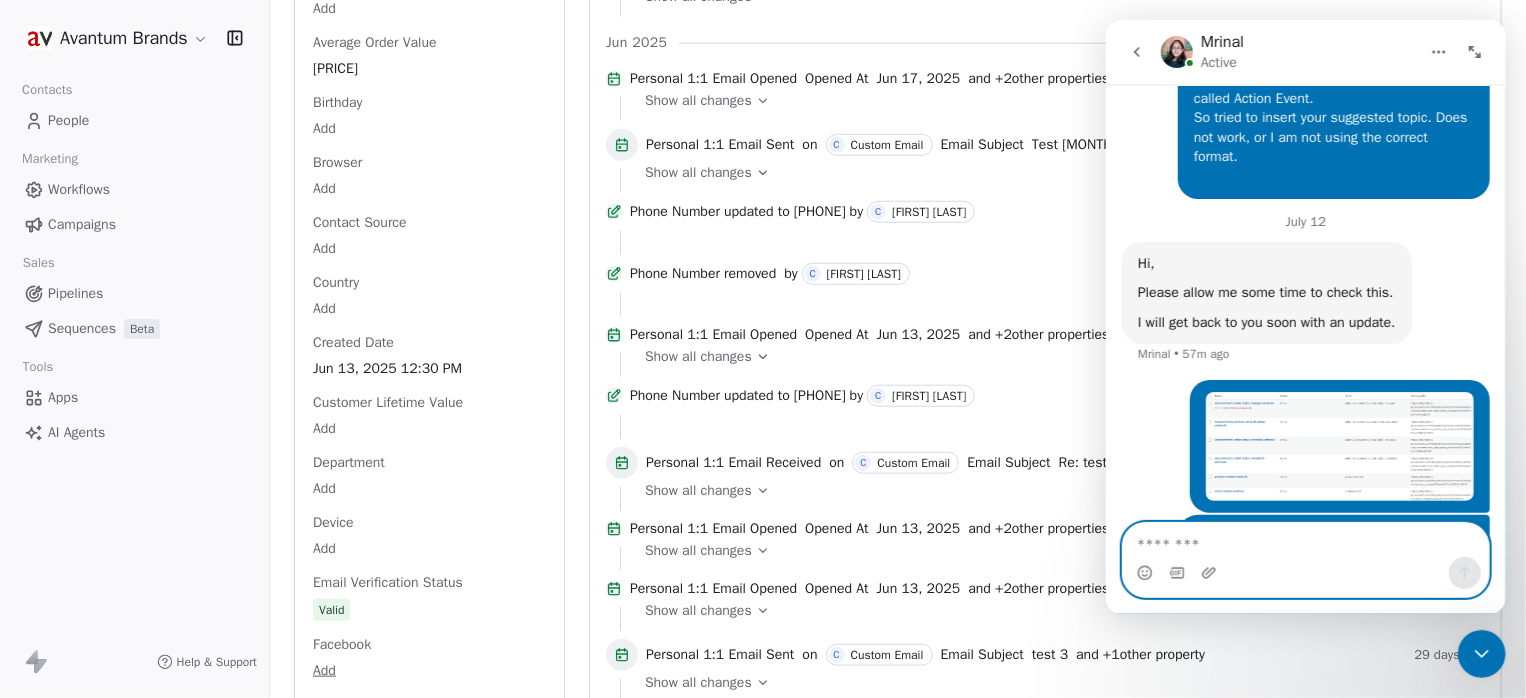 scroll, scrollTop: 11918, scrollLeft: 0, axis: vertical 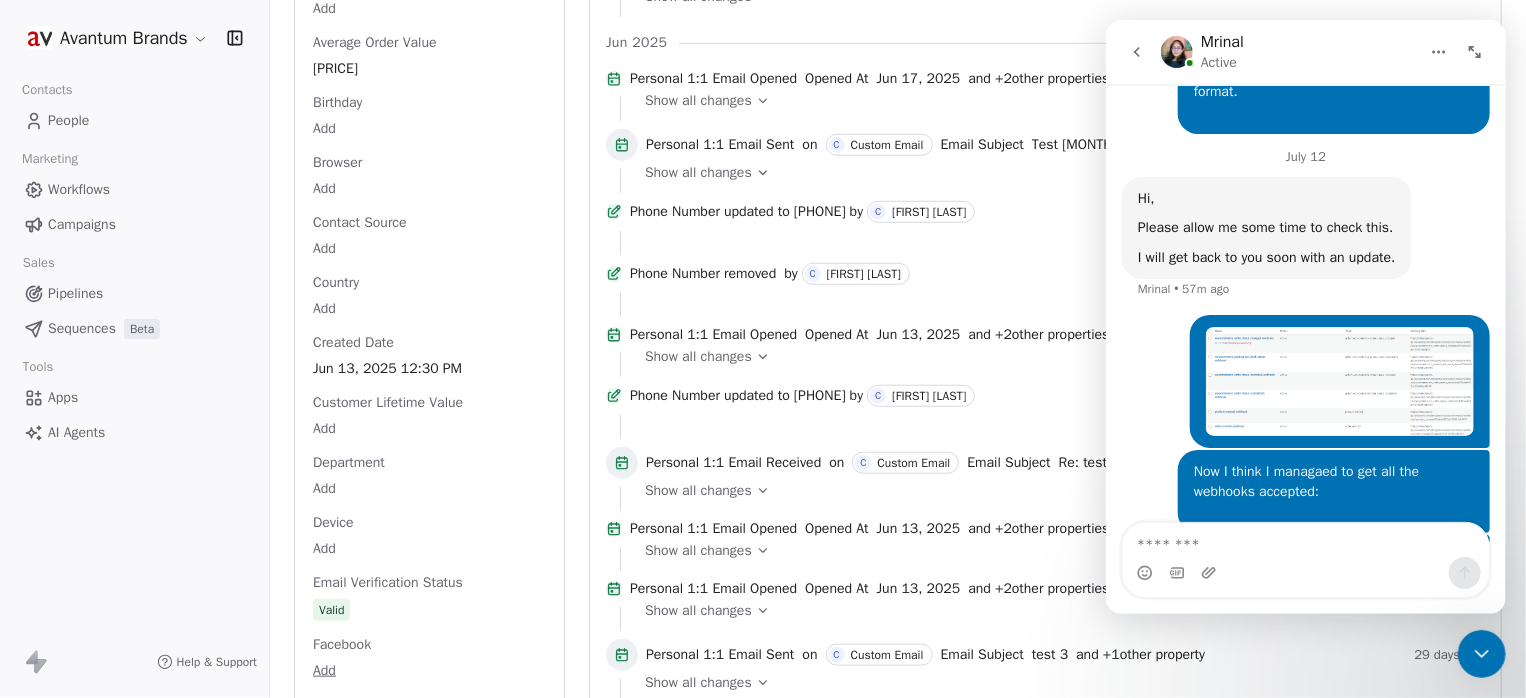 click 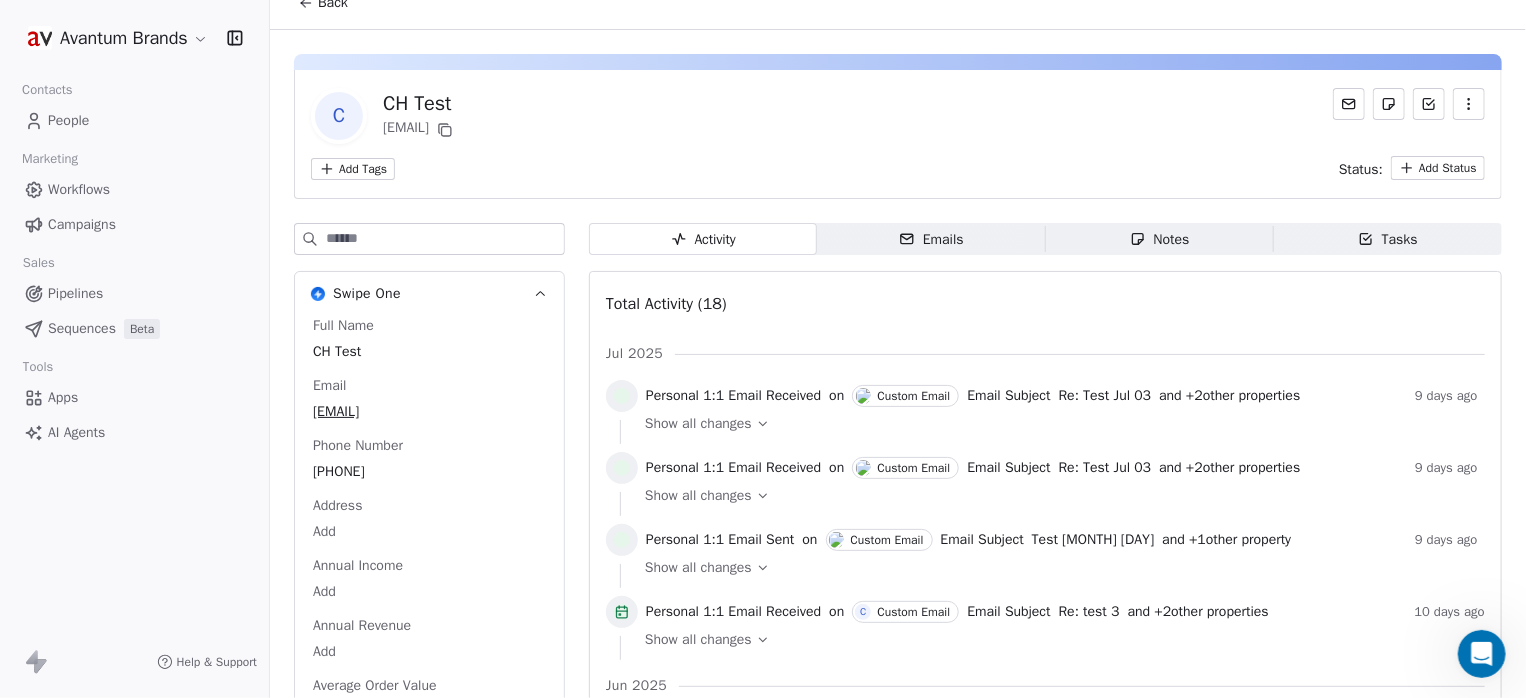 scroll, scrollTop: 0, scrollLeft: 0, axis: both 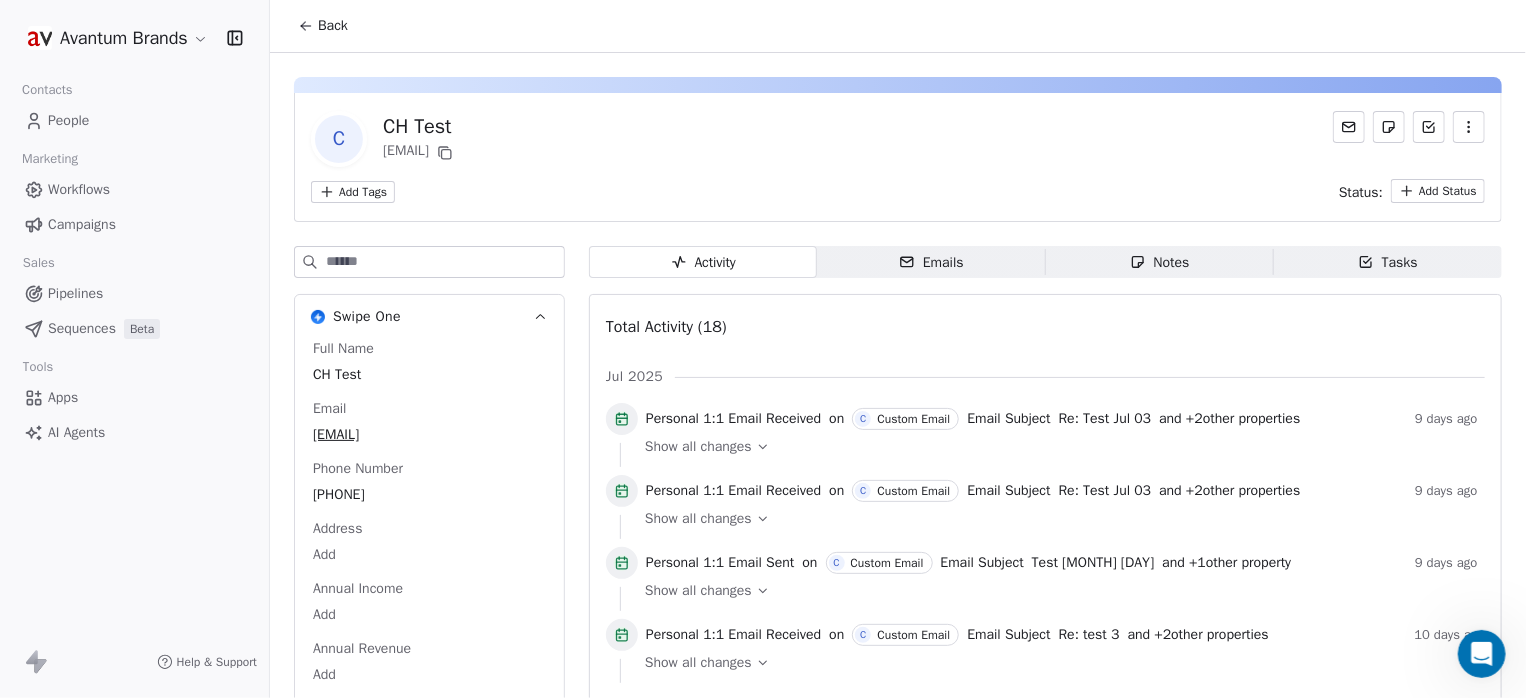 click on "Apps" at bounding box center (63, 397) 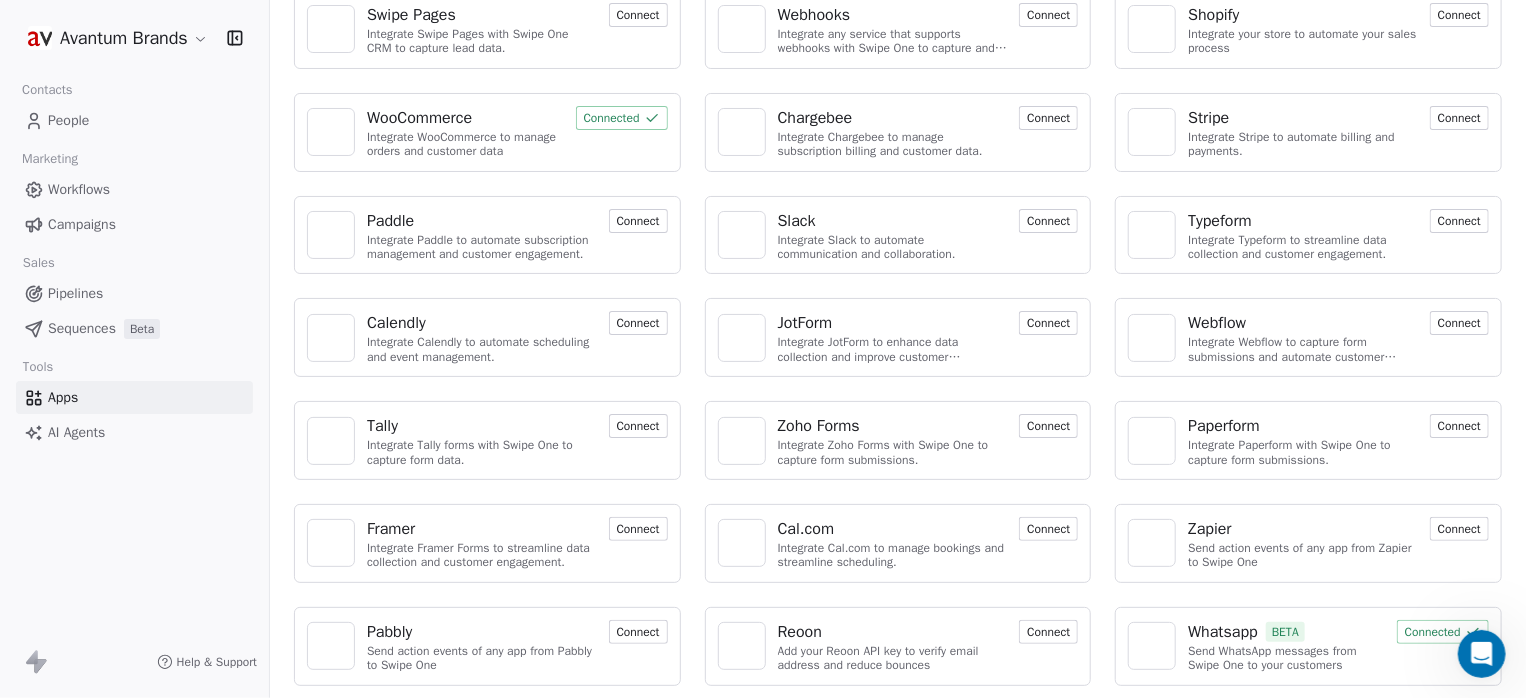 scroll, scrollTop: 0, scrollLeft: 0, axis: both 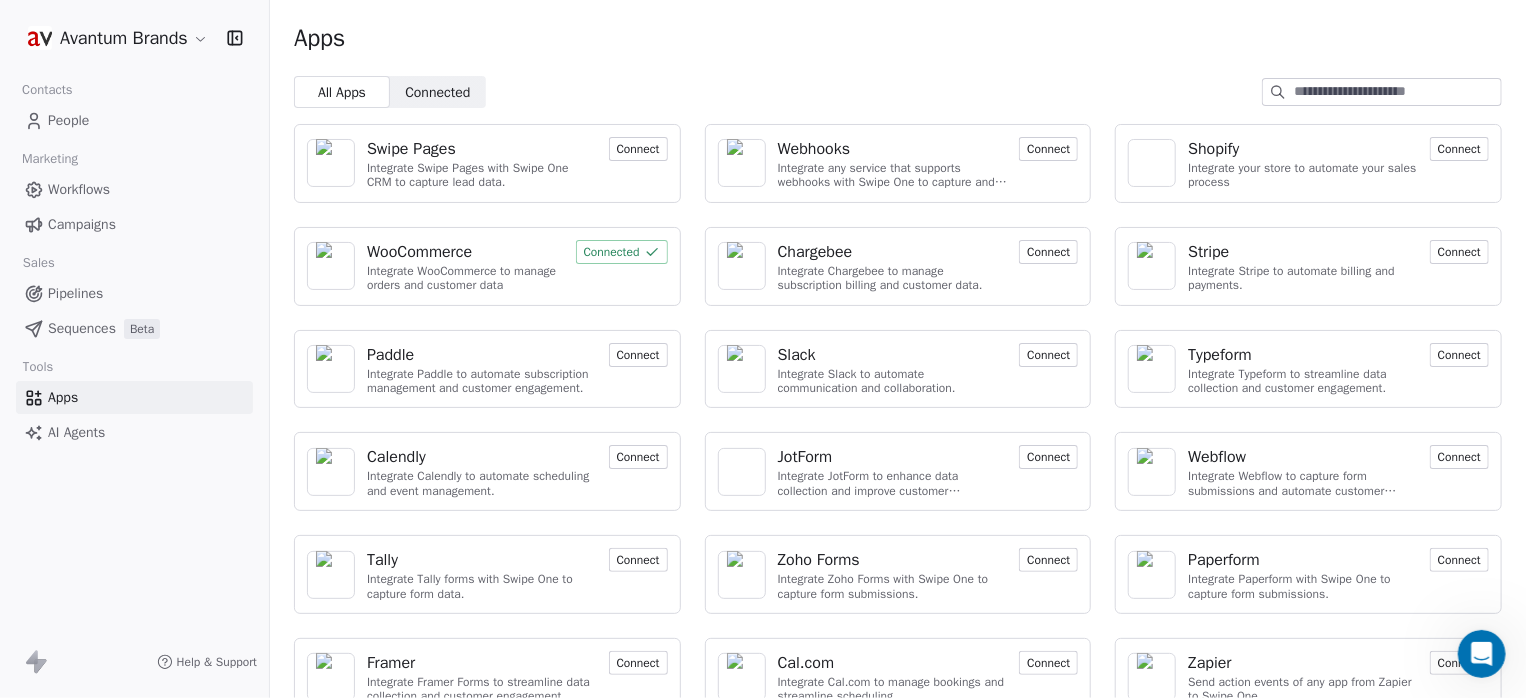 click on "WooCommerce" at bounding box center [419, 252] 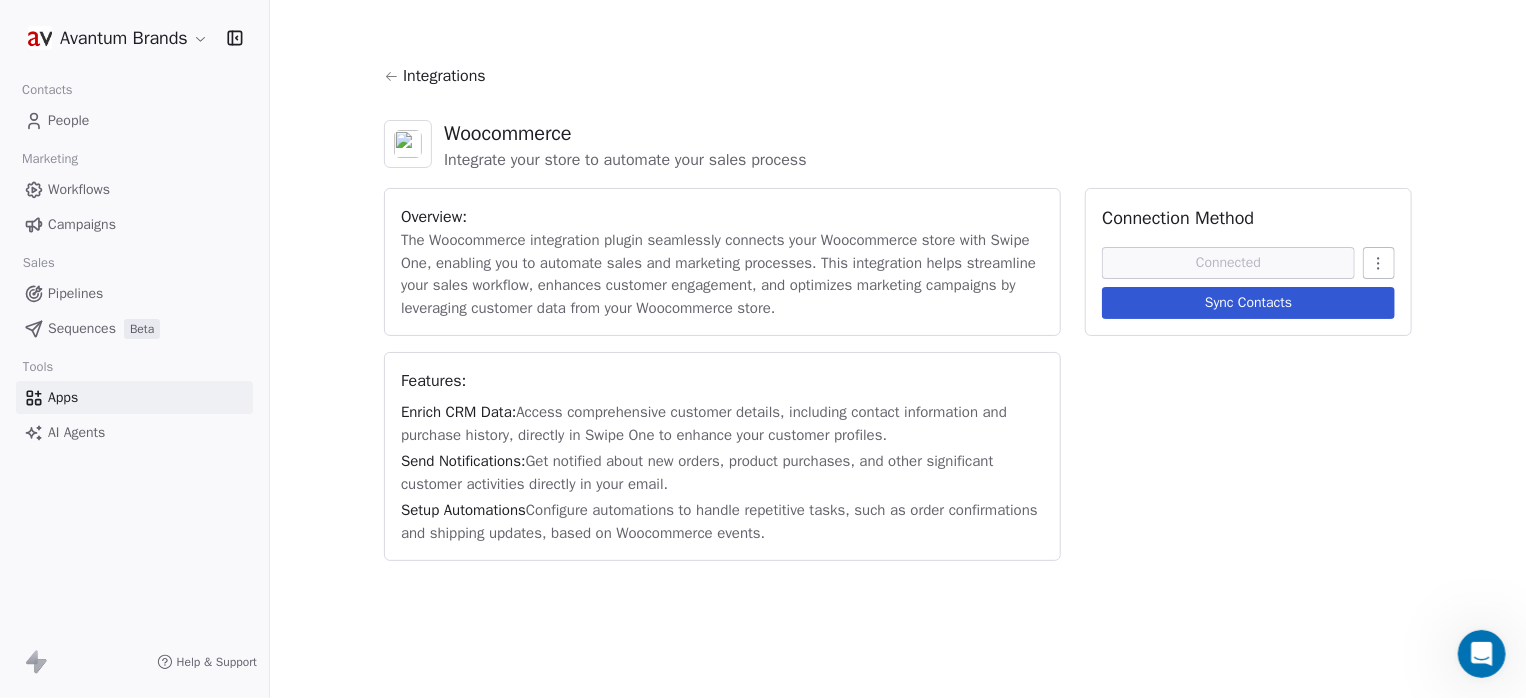 click on "Avantum Brands Contacts People Marketing Workflows Campaigns Sales Pipelines Sequences Beta Tools Apps AI Agents Help & Support Integrations Woocommerce Integrate your store to automate your sales process Overview: The Woocommerce integration plugin seamlessly connects your Woocommerce store with Swipe One, enabling you to automate sales and marketing processes. This integration helps streamline your sales workflow, enhances customer engagement, and optimizes marketing campaigns by leveraging customer data from your Woocommerce store.                                     Features: Enrich CRM Data:  Access comprehensive customer details, including contact information and purchase history, directly in Swipe One to enhance your customer profiles. Send Notifications:  Get notified about new orders, product purchases, and other significant customer activities directly in your email. Setup Automations   Connection Method Connected Sync Contacts" at bounding box center (763, 349) 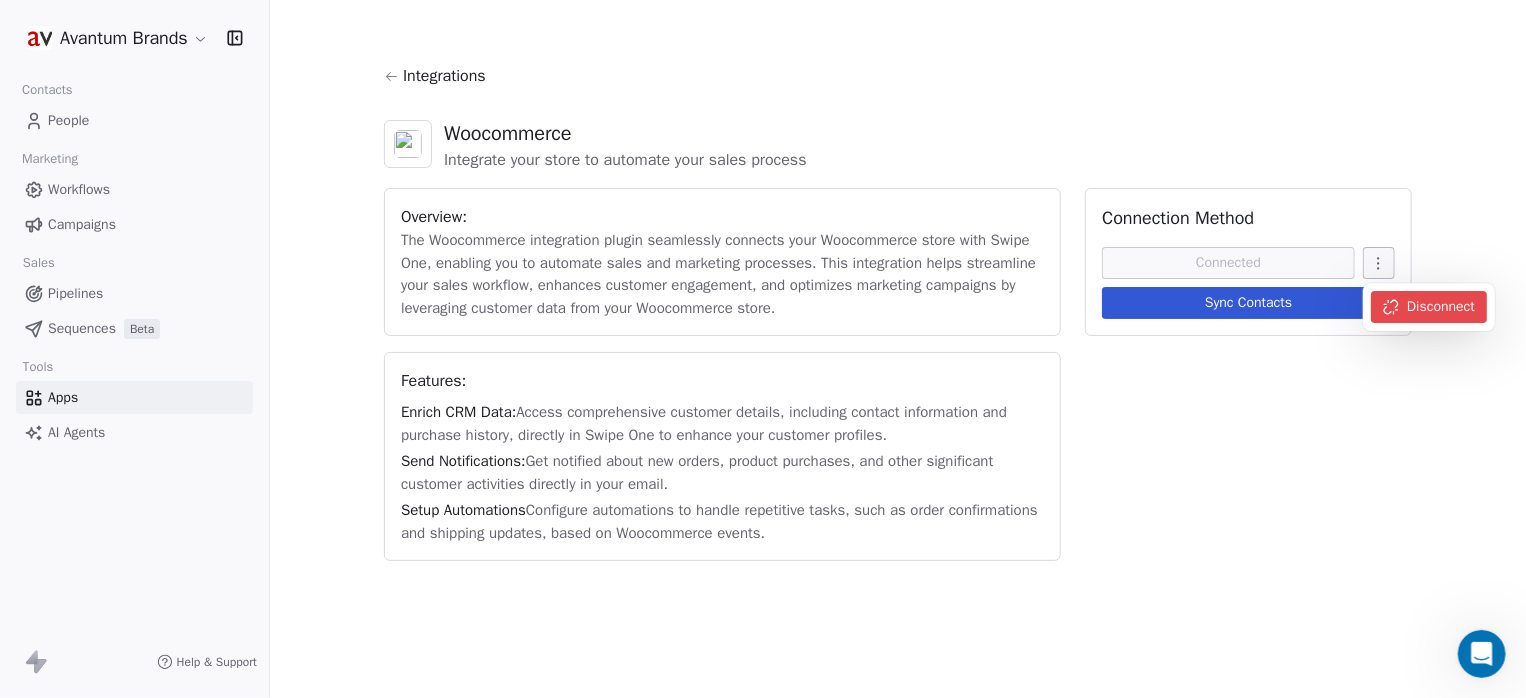 click on "Disconnect" at bounding box center [1429, 307] 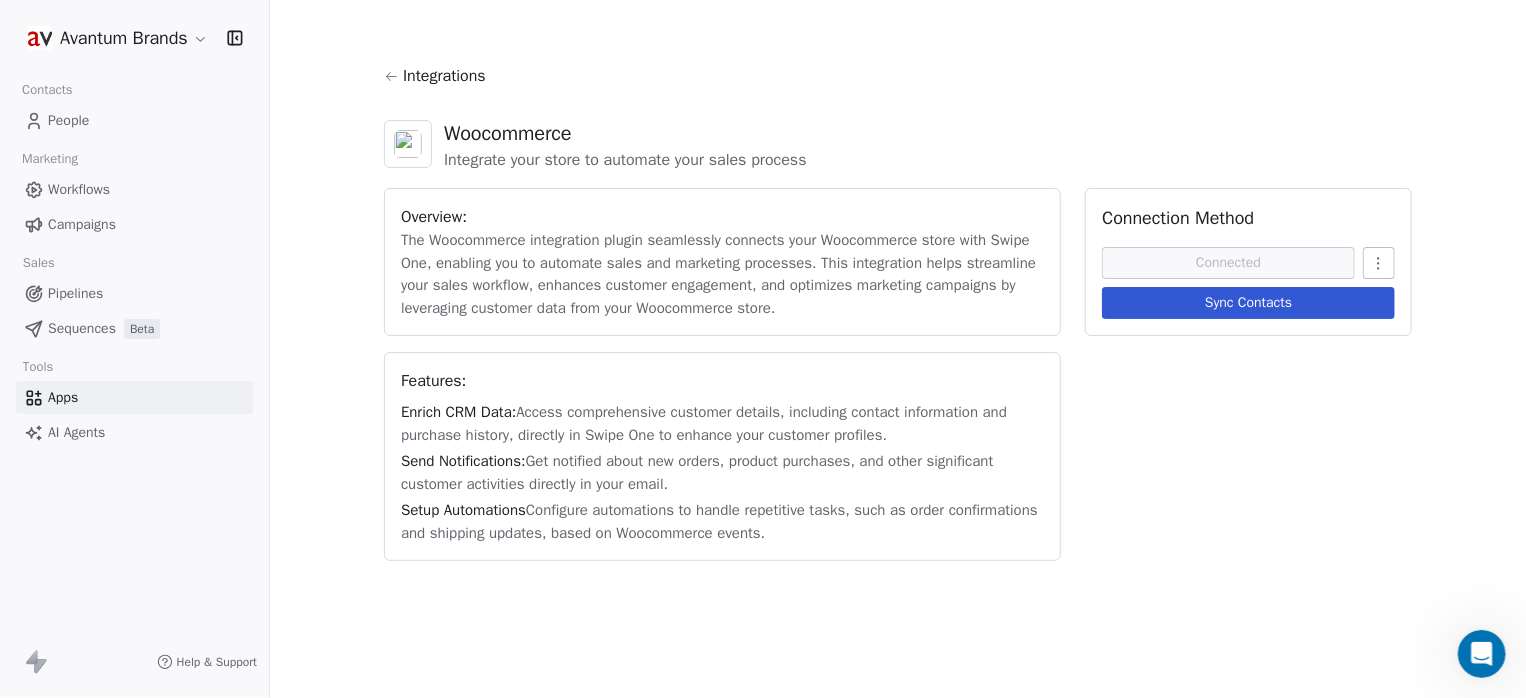 click on "Avantum Brands Contacts People Marketing Workflows Campaigns Sales Pipelines Sequences Beta Tools Apps AI Agents Help & Support Integrations Woocommerce Integrate your store to automate your sales process Overview: The Woocommerce integration plugin seamlessly connects your Woocommerce store with Swipe One, enabling you to automate sales and marketing processes. This integration helps streamline your sales workflow, enhances customer engagement, and optimizes marketing campaigns by leveraging customer data from your Woocommerce store.                                     Features: Enrich CRM Data:  Access comprehensive customer details, including contact information and purchase history, directly in Swipe One to enhance your customer profiles. Send Notifications:  Get notified about new orders, product purchases, and other significant customer activities directly in your email. Setup Automations   Connection Method Connected Sync Contacts" at bounding box center (763, 349) 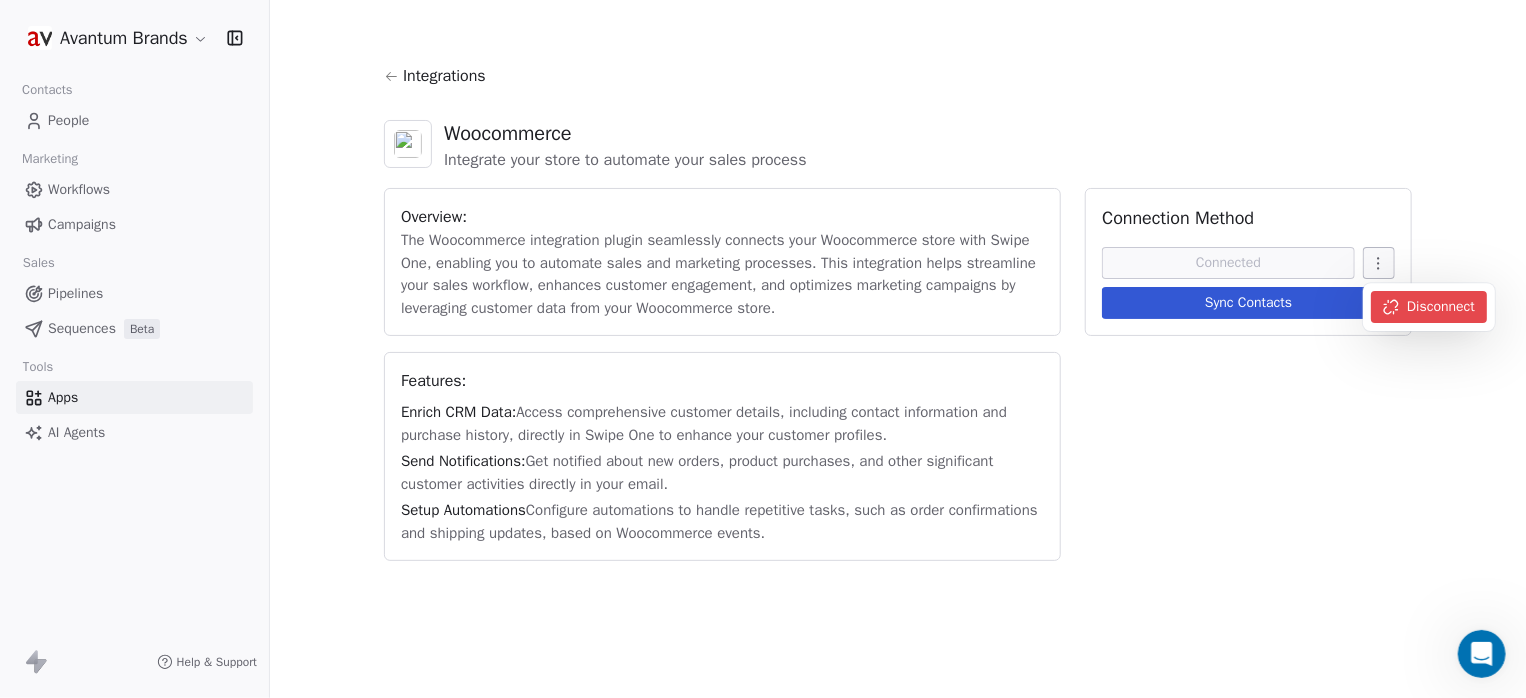 click on "Disconnect" at bounding box center [1429, 307] 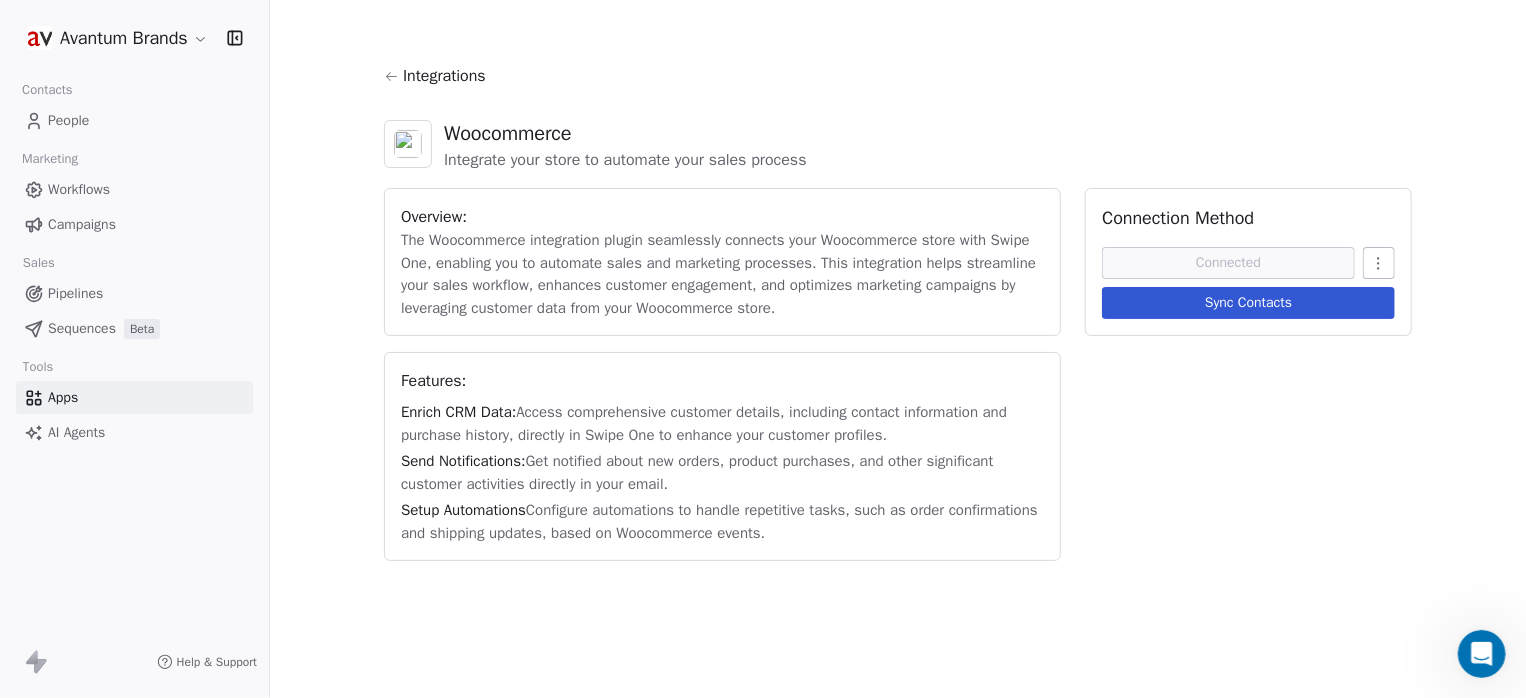 click on "Integrations" at bounding box center (444, 76) 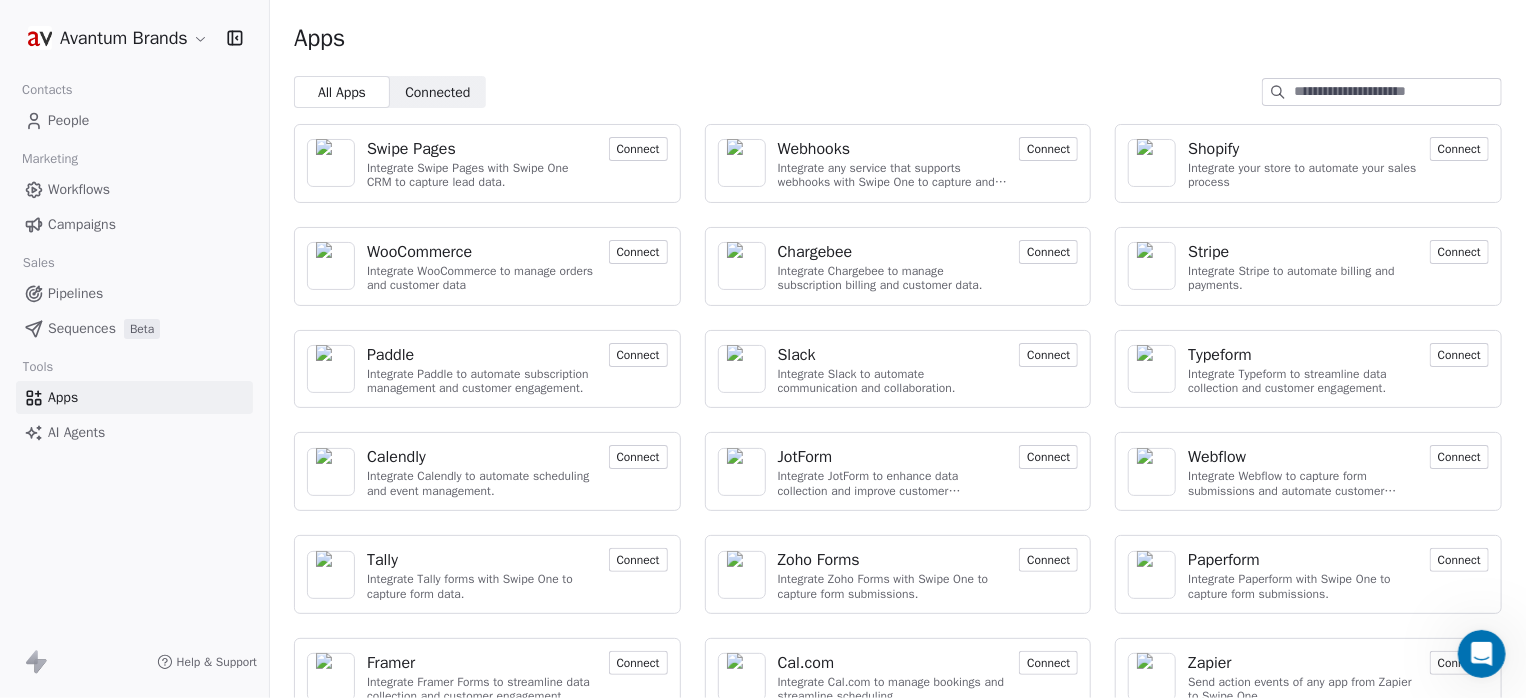 click on "Connect" at bounding box center (638, 252) 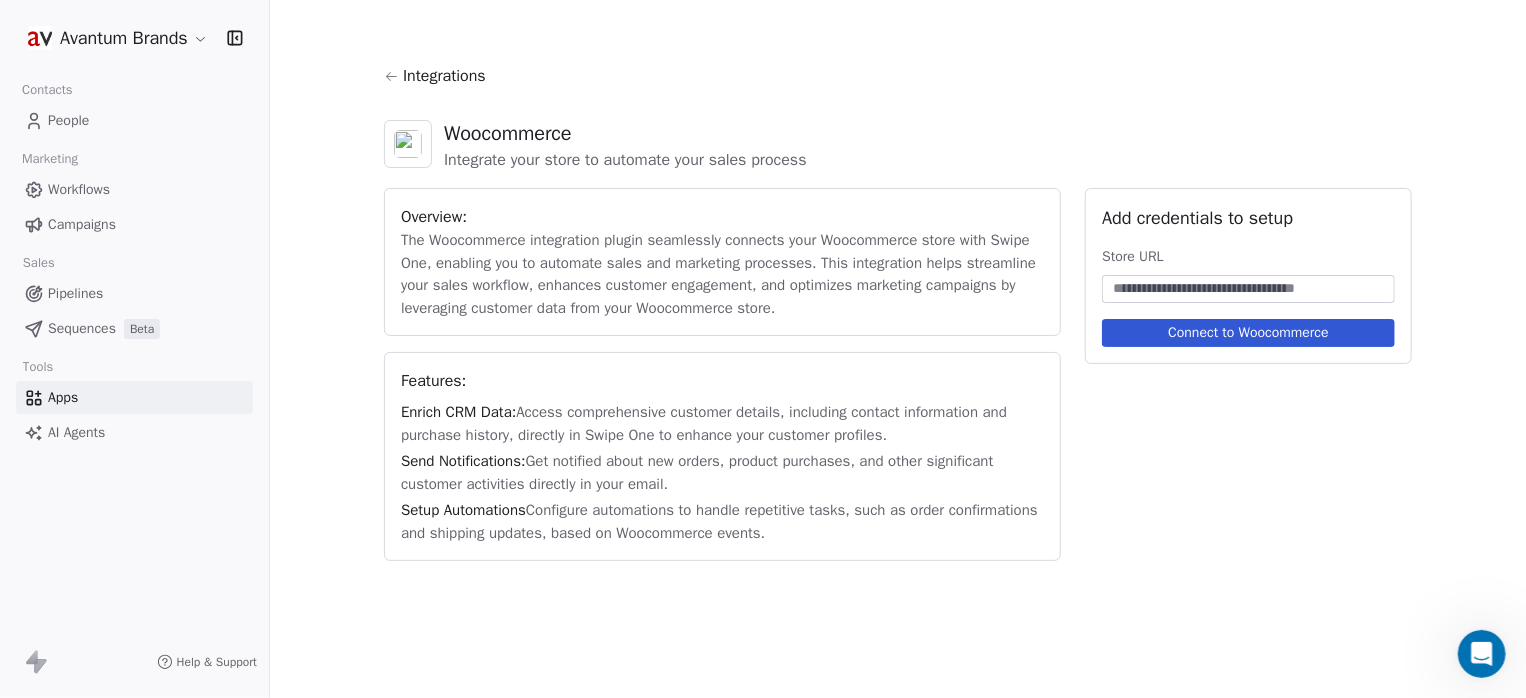 click at bounding box center [1248, 289] 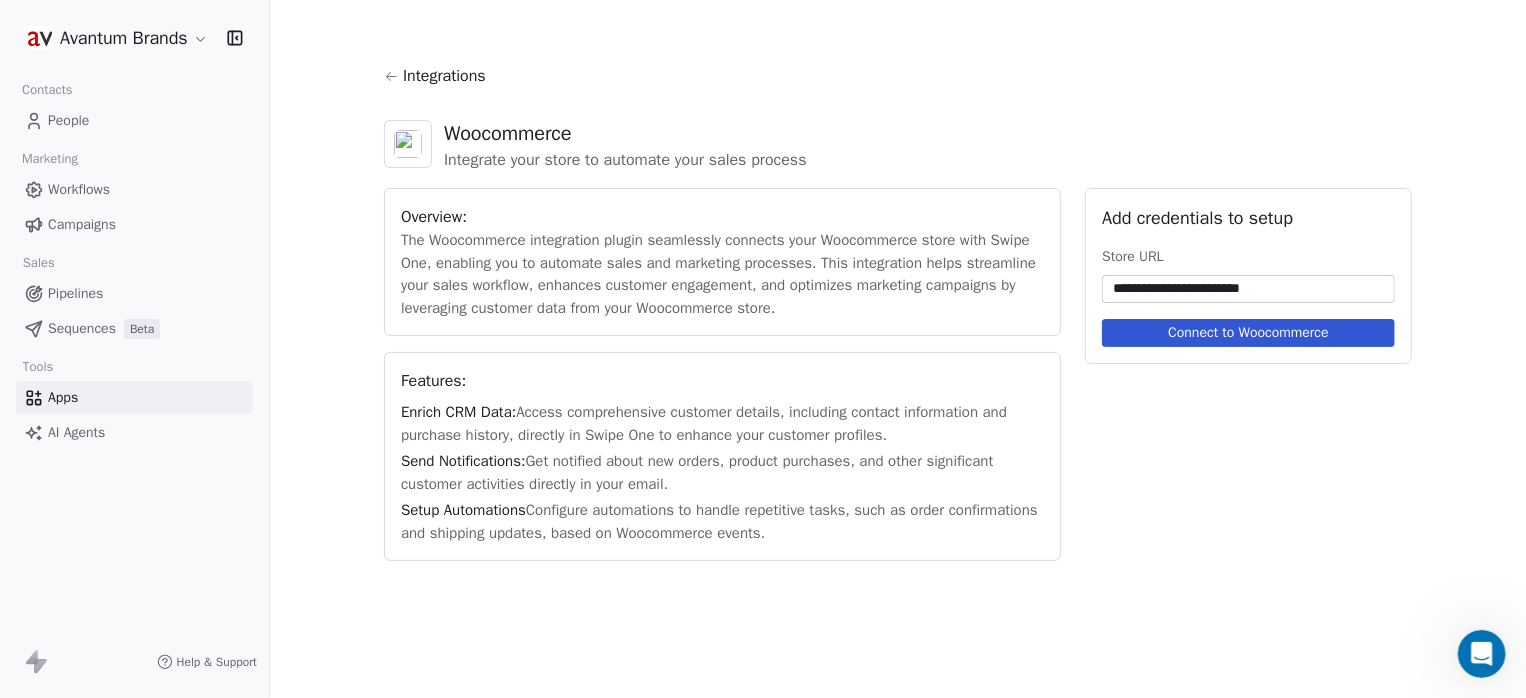 type on "**********" 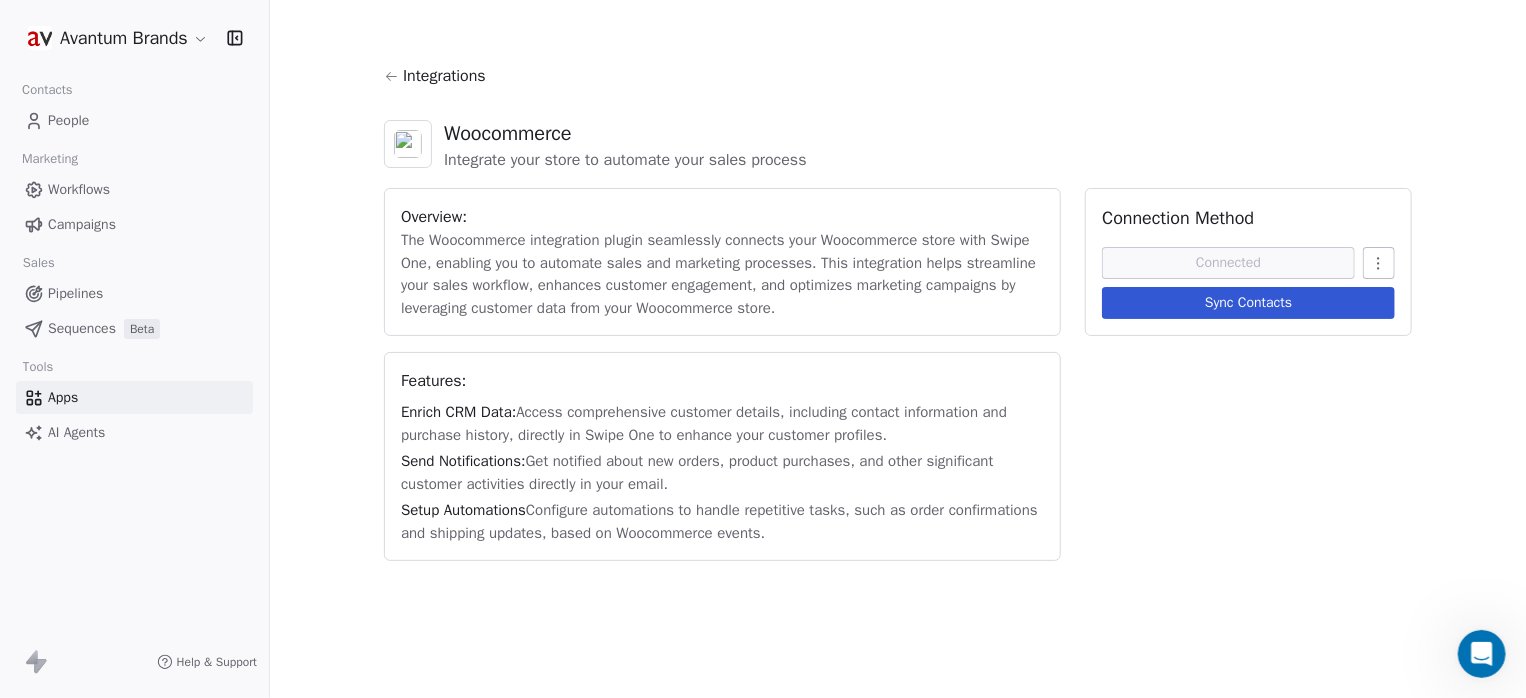 click on "People" at bounding box center (68, 120) 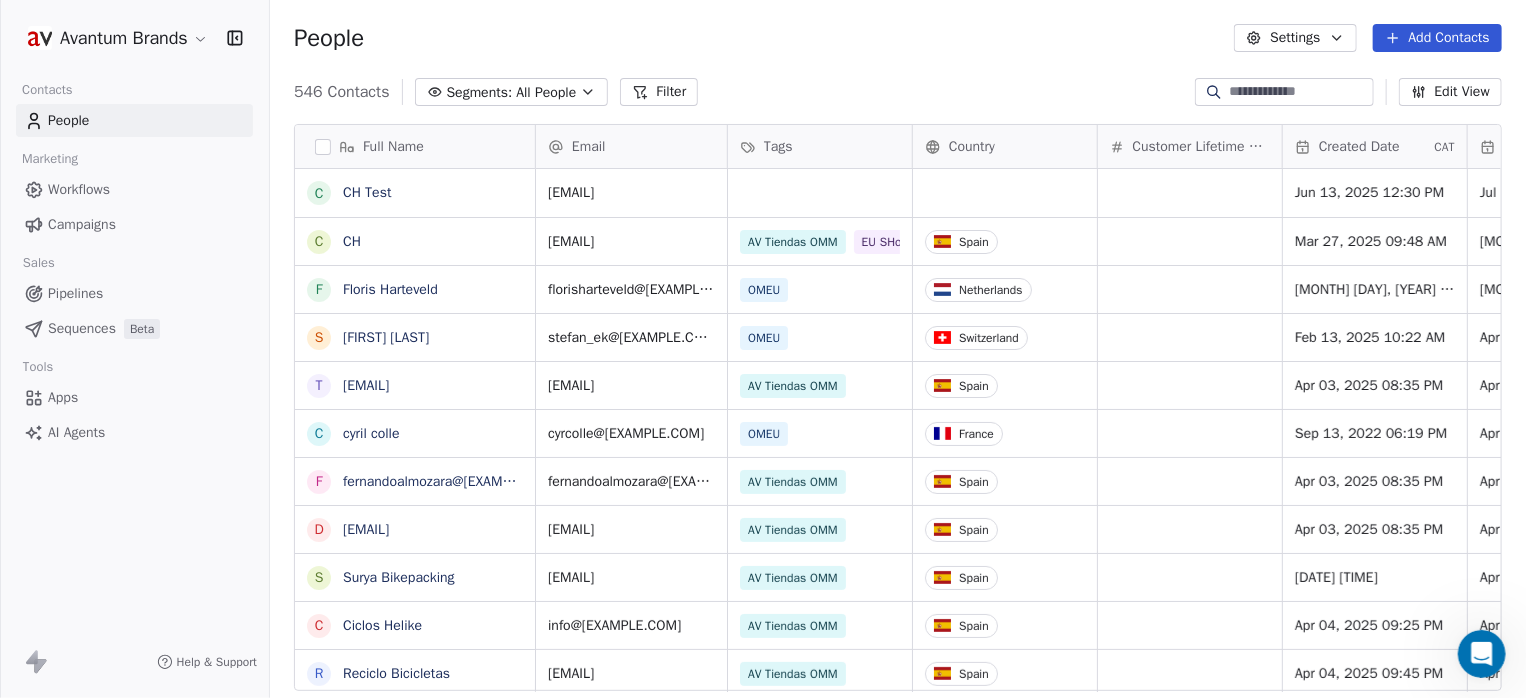 scroll, scrollTop: 16, scrollLeft: 15, axis: both 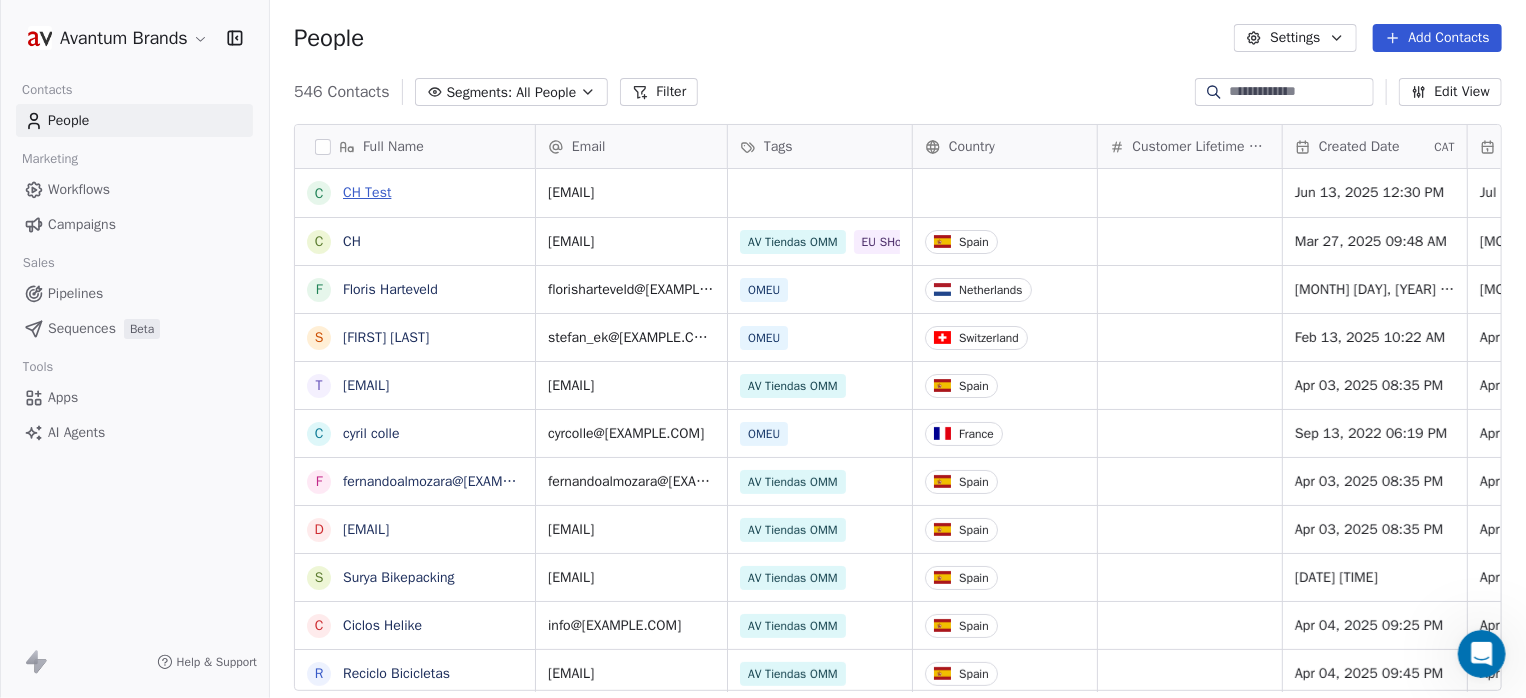 click on "CH Test" at bounding box center [367, 192] 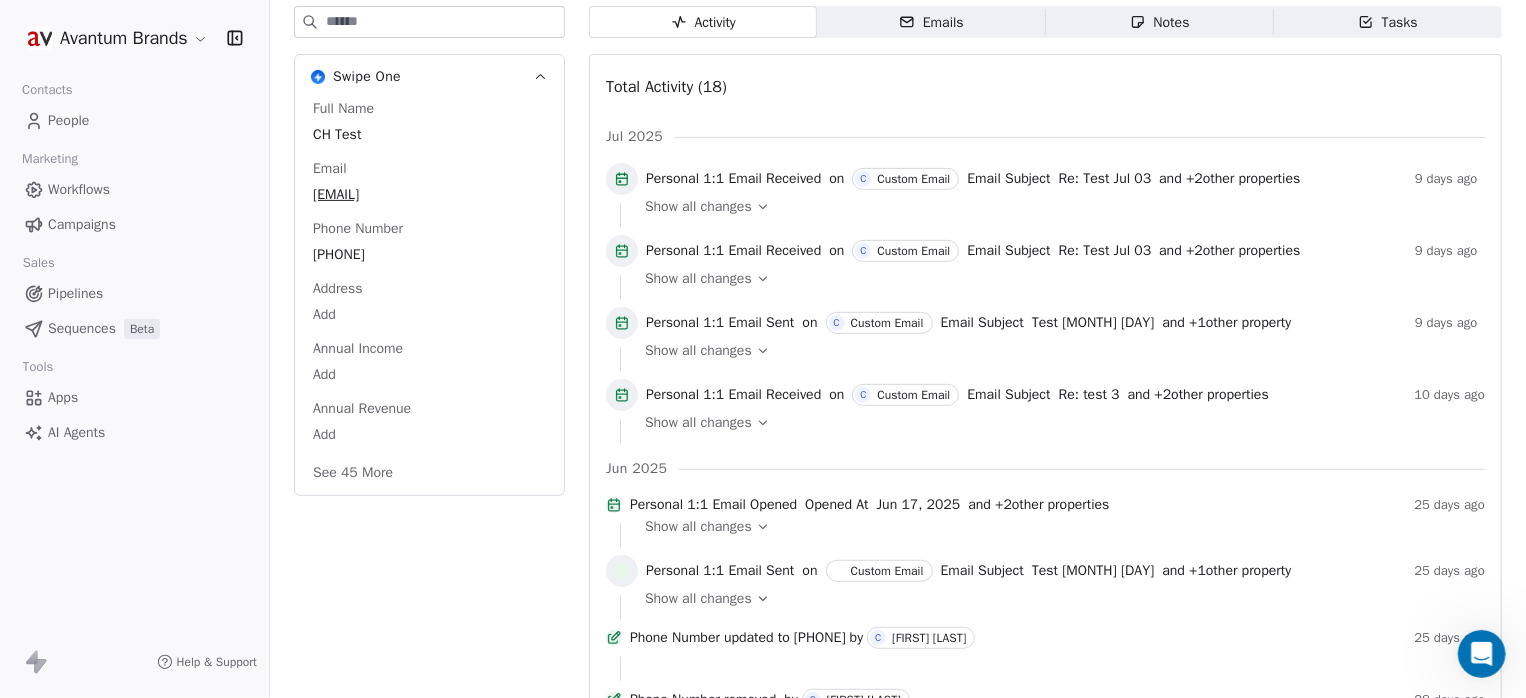 scroll, scrollTop: 533, scrollLeft: 0, axis: vertical 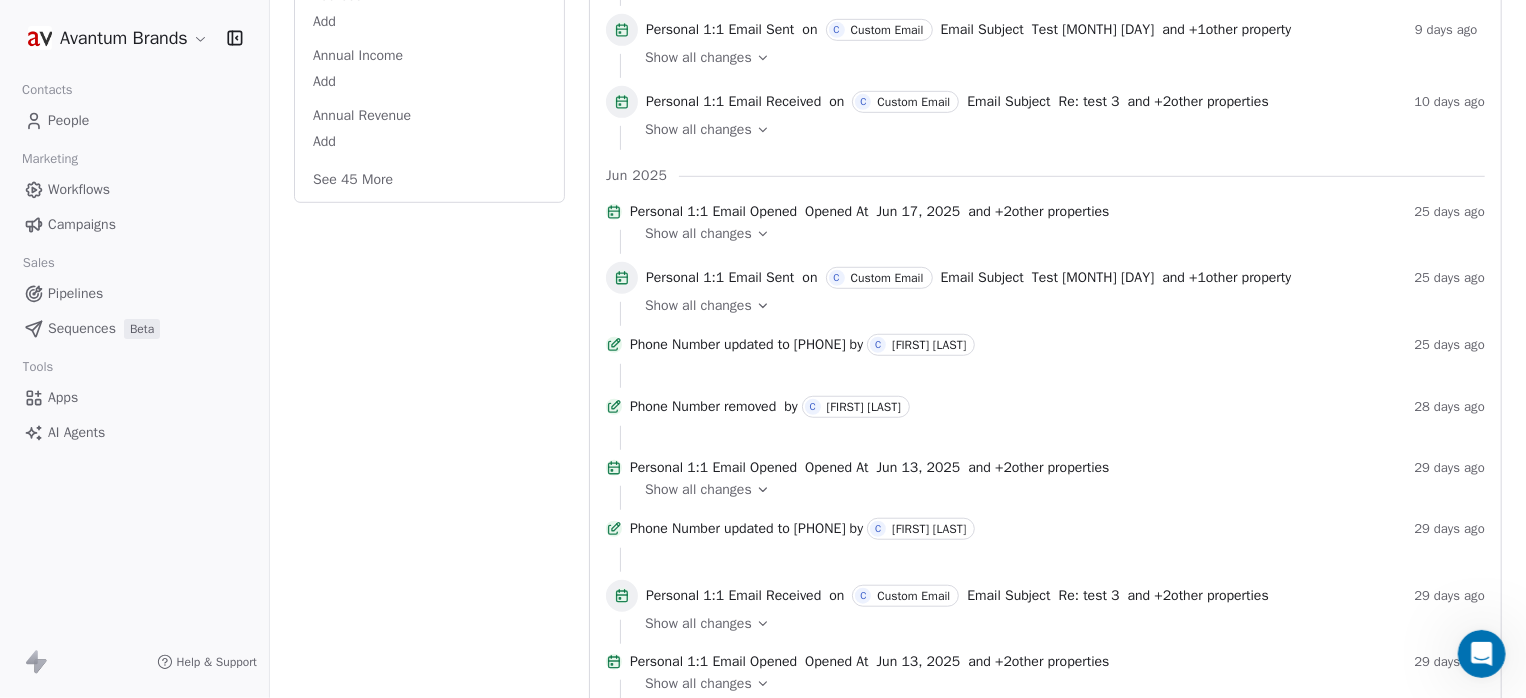 click on "See   45   More" at bounding box center [353, 180] 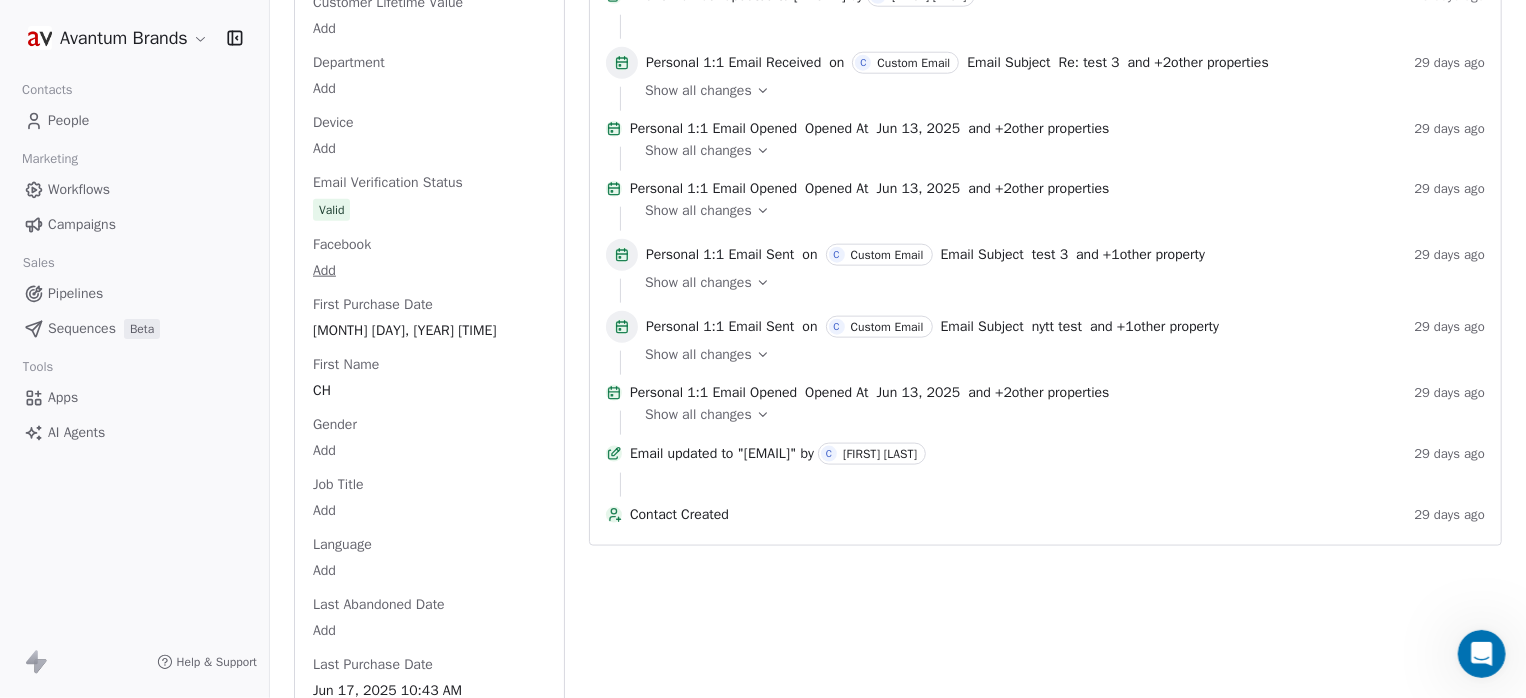 scroll, scrollTop: 1200, scrollLeft: 0, axis: vertical 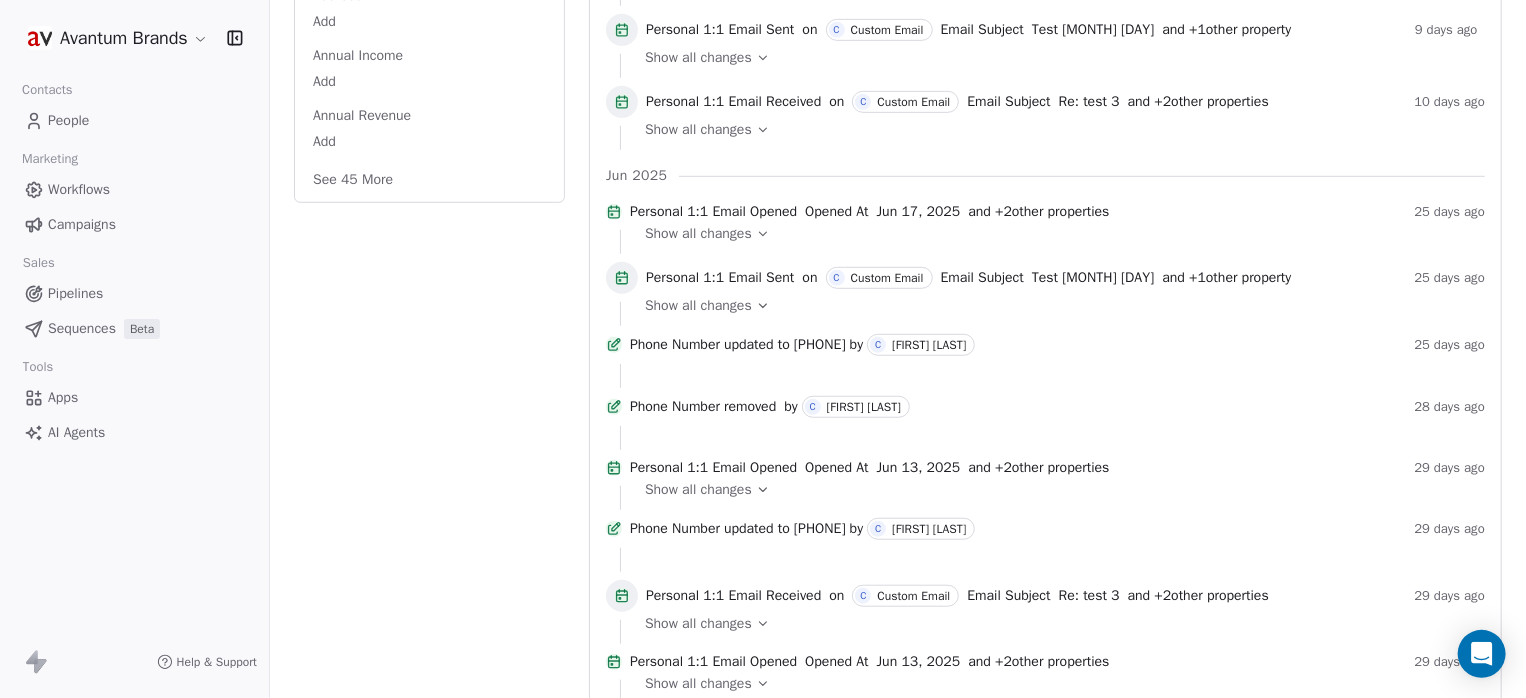 click on "See   45   More" at bounding box center [353, 180] 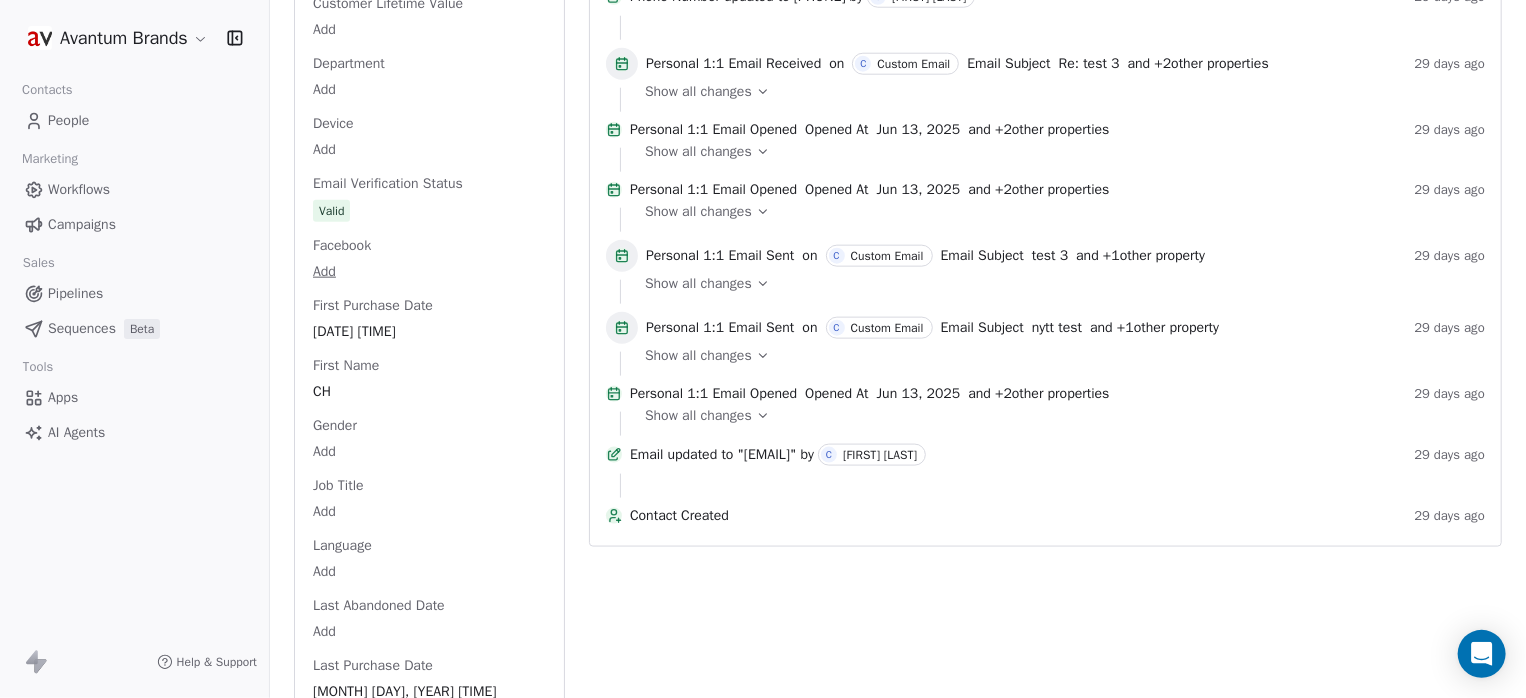 scroll, scrollTop: 1200, scrollLeft: 0, axis: vertical 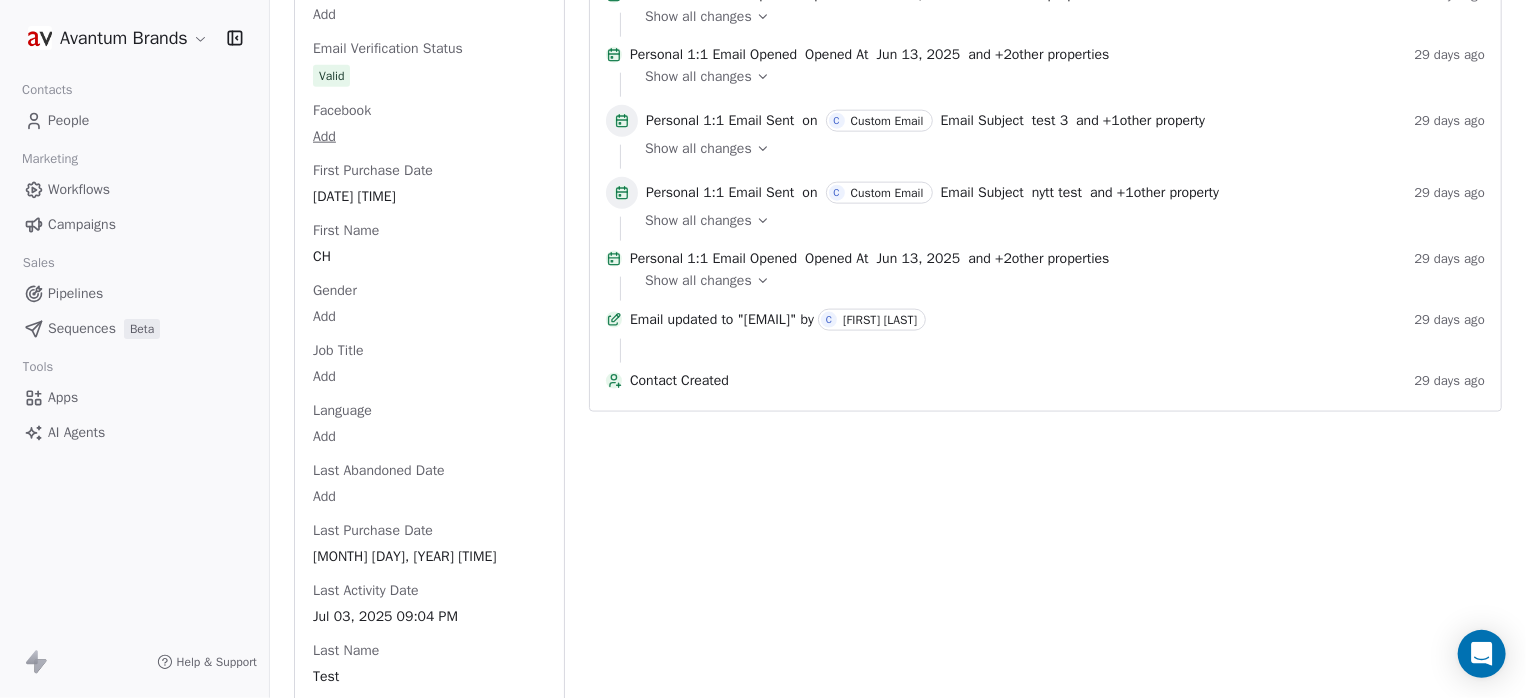 click on "People" at bounding box center (68, 120) 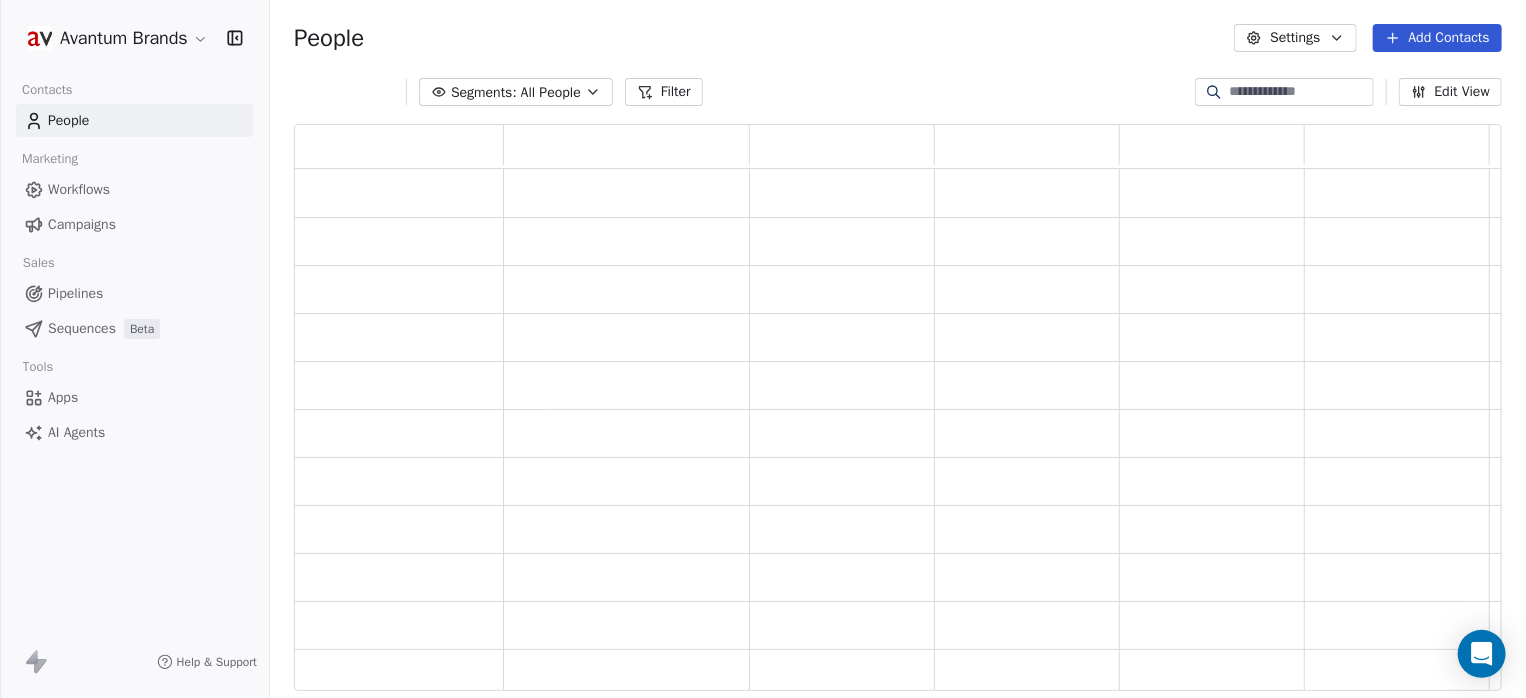 scroll, scrollTop: 16, scrollLeft: 15, axis: both 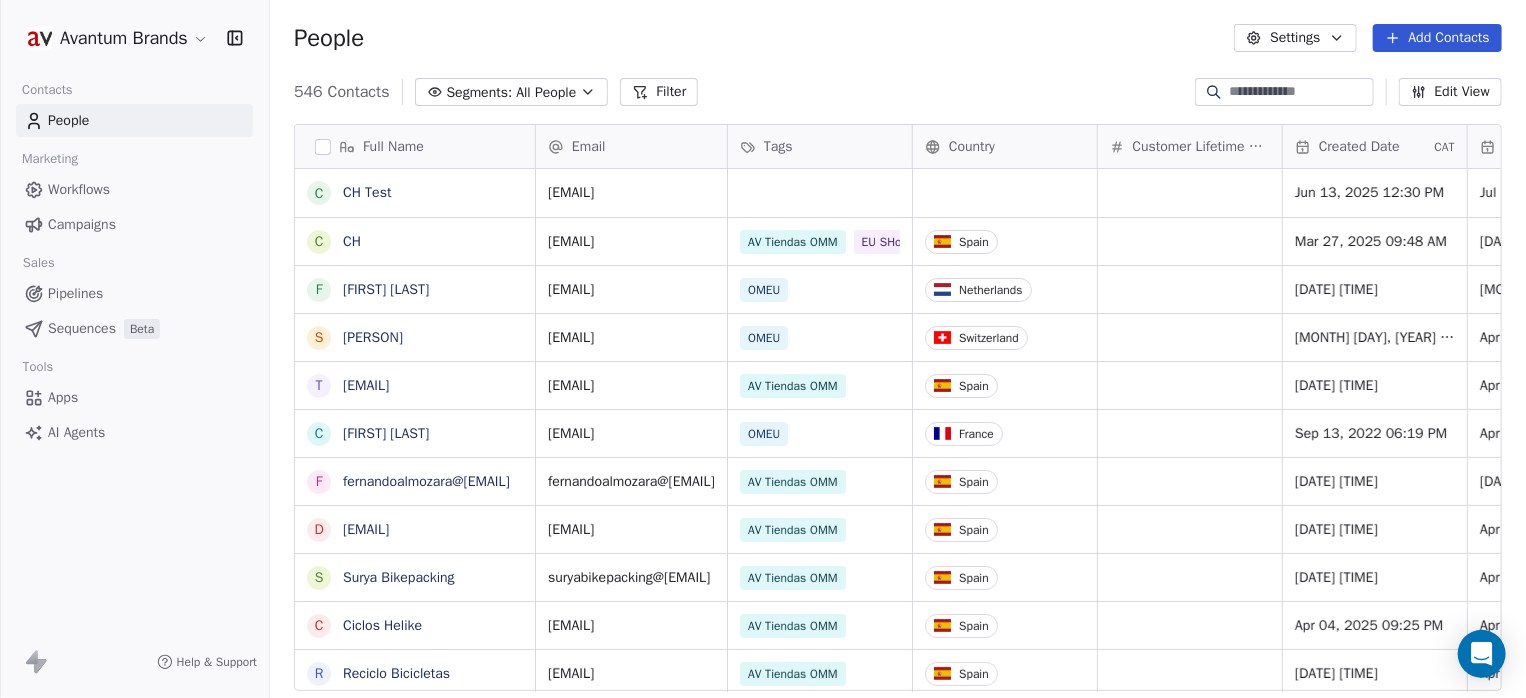 click at bounding box center (1300, 92) 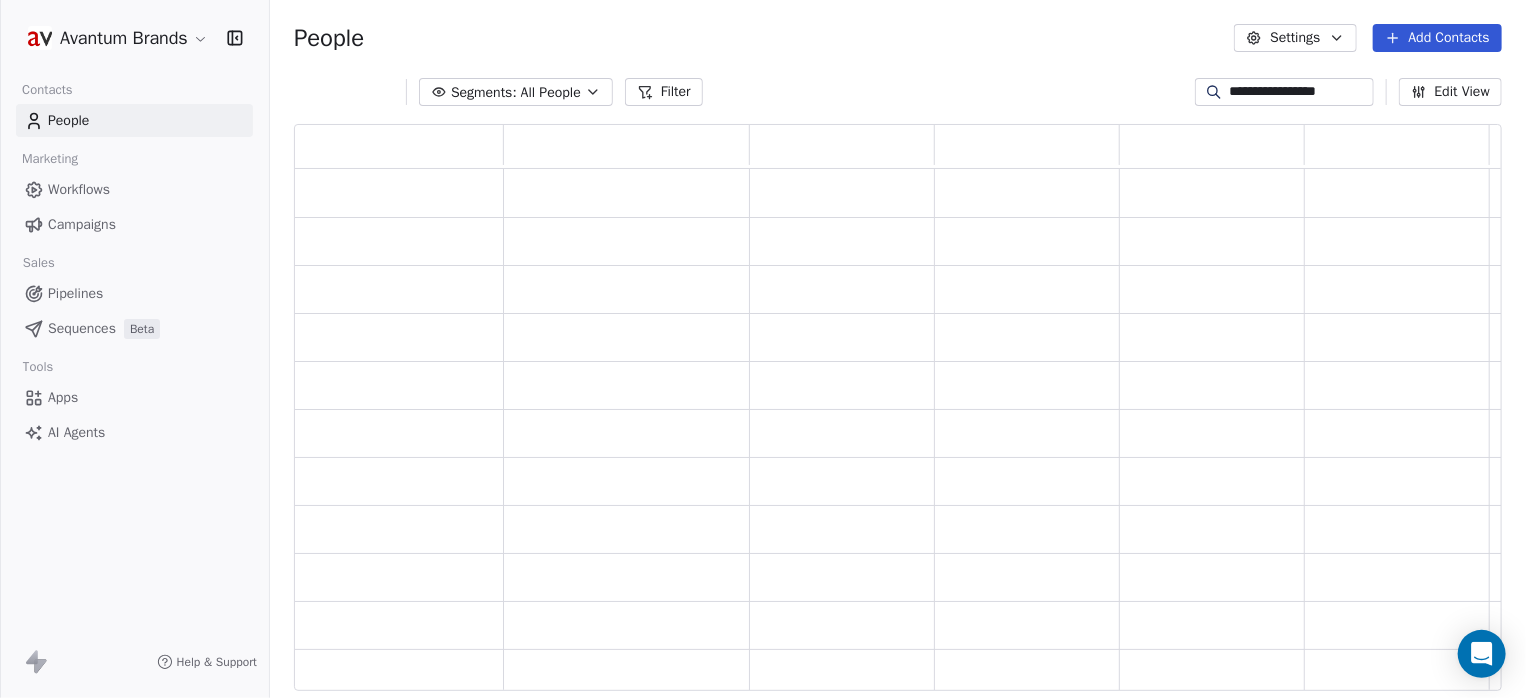 scroll, scrollTop: 16, scrollLeft: 15, axis: both 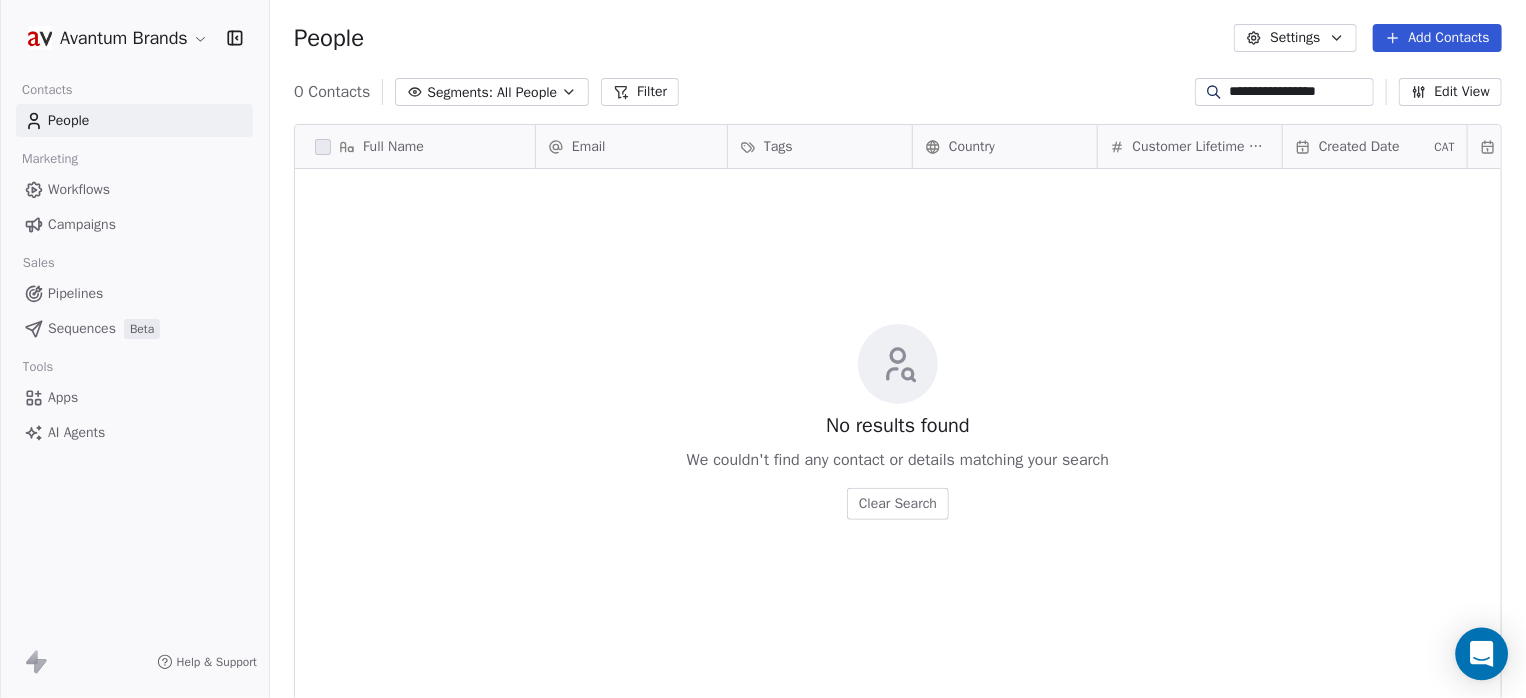 type on "**********" 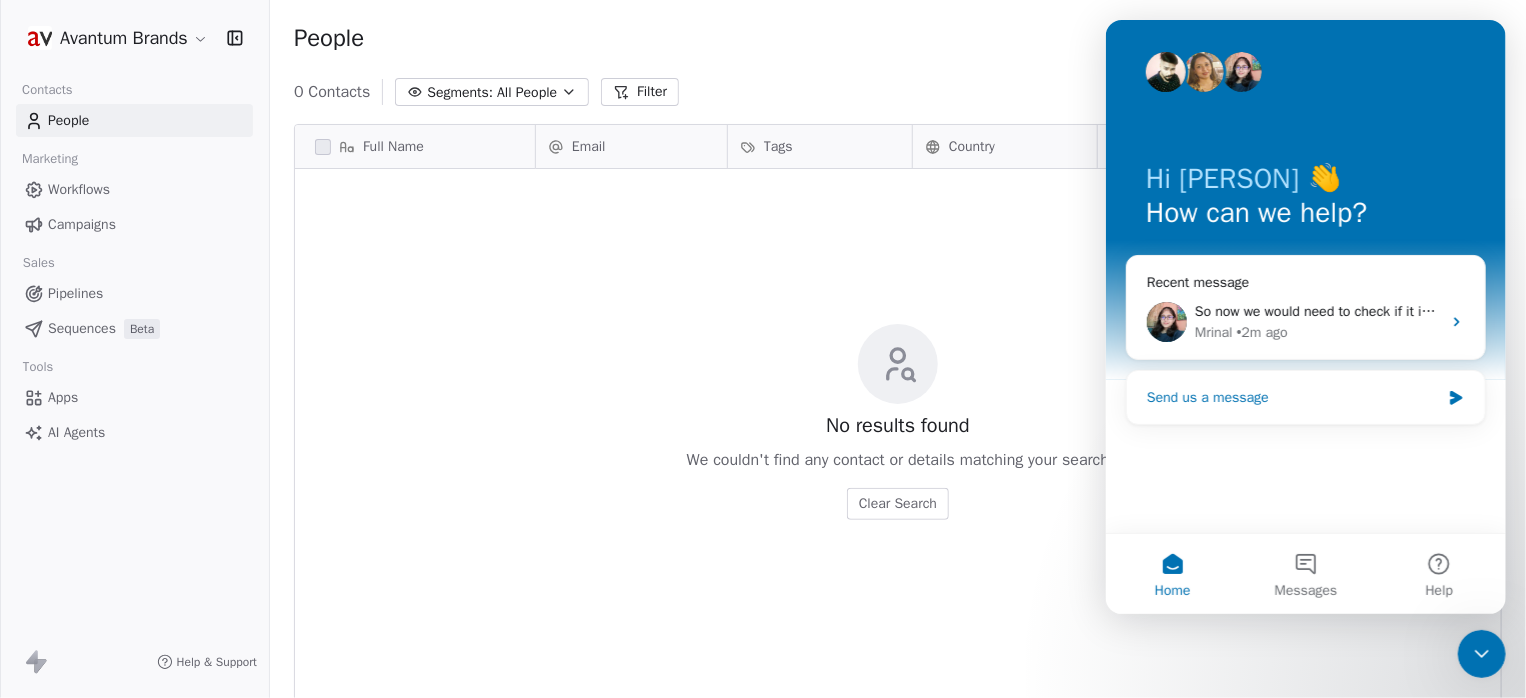 scroll, scrollTop: 0, scrollLeft: 0, axis: both 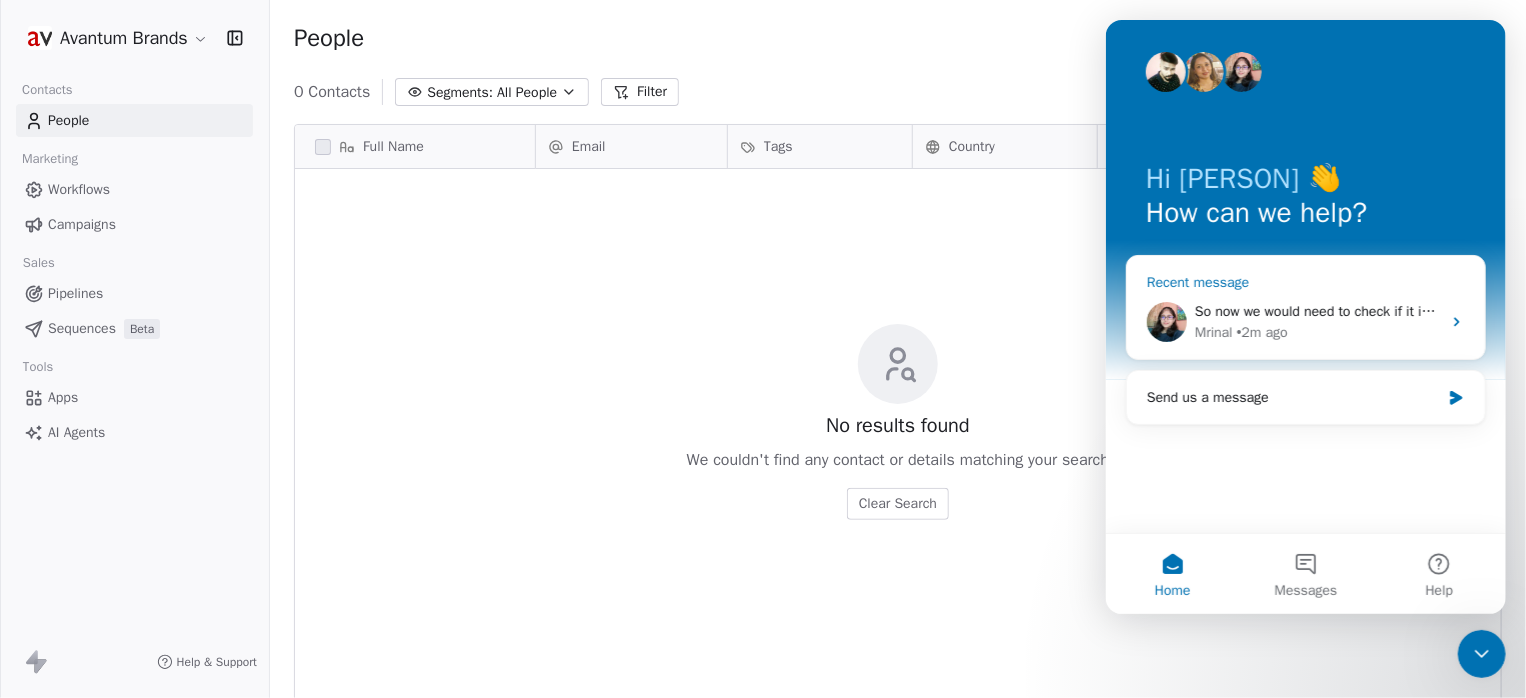 click on "So now we would need to check if it is syncing." at bounding box center [1338, 311] 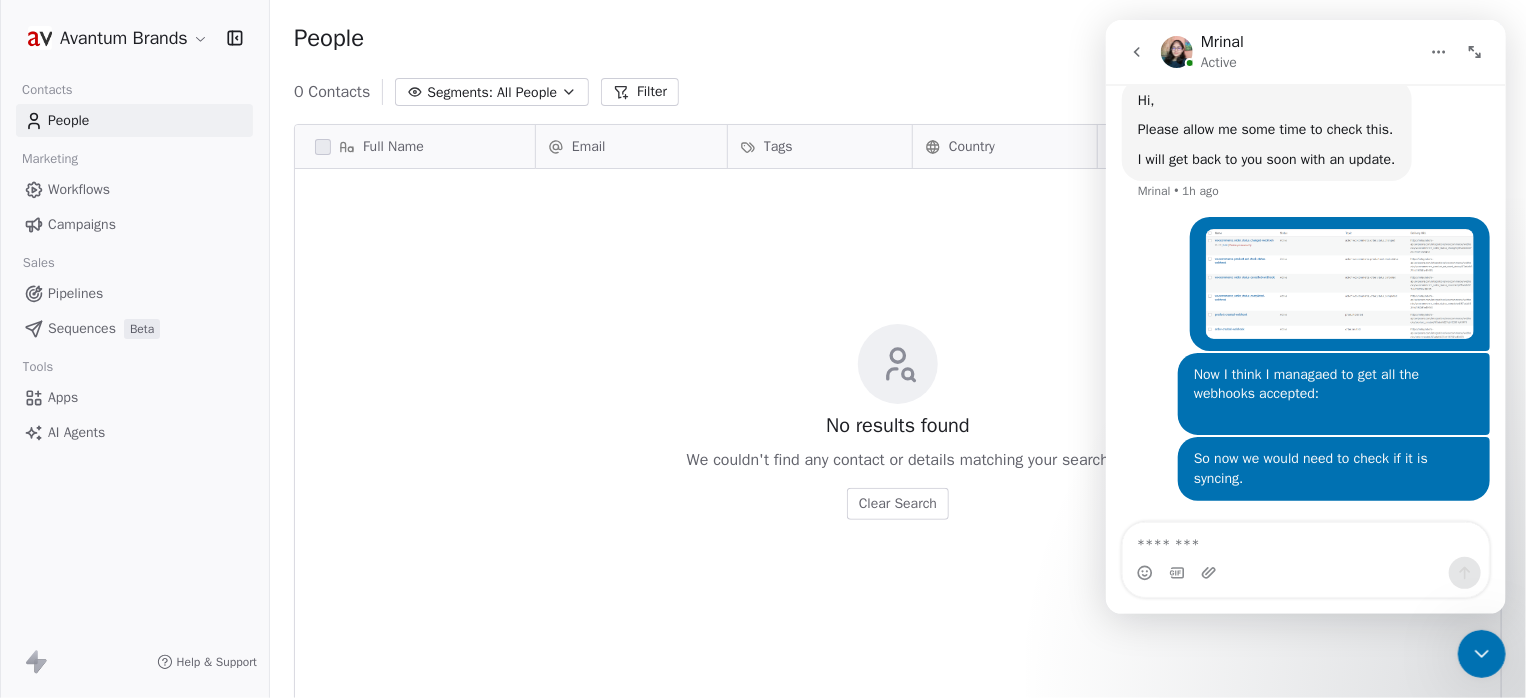 scroll, scrollTop: 11918, scrollLeft: 0, axis: vertical 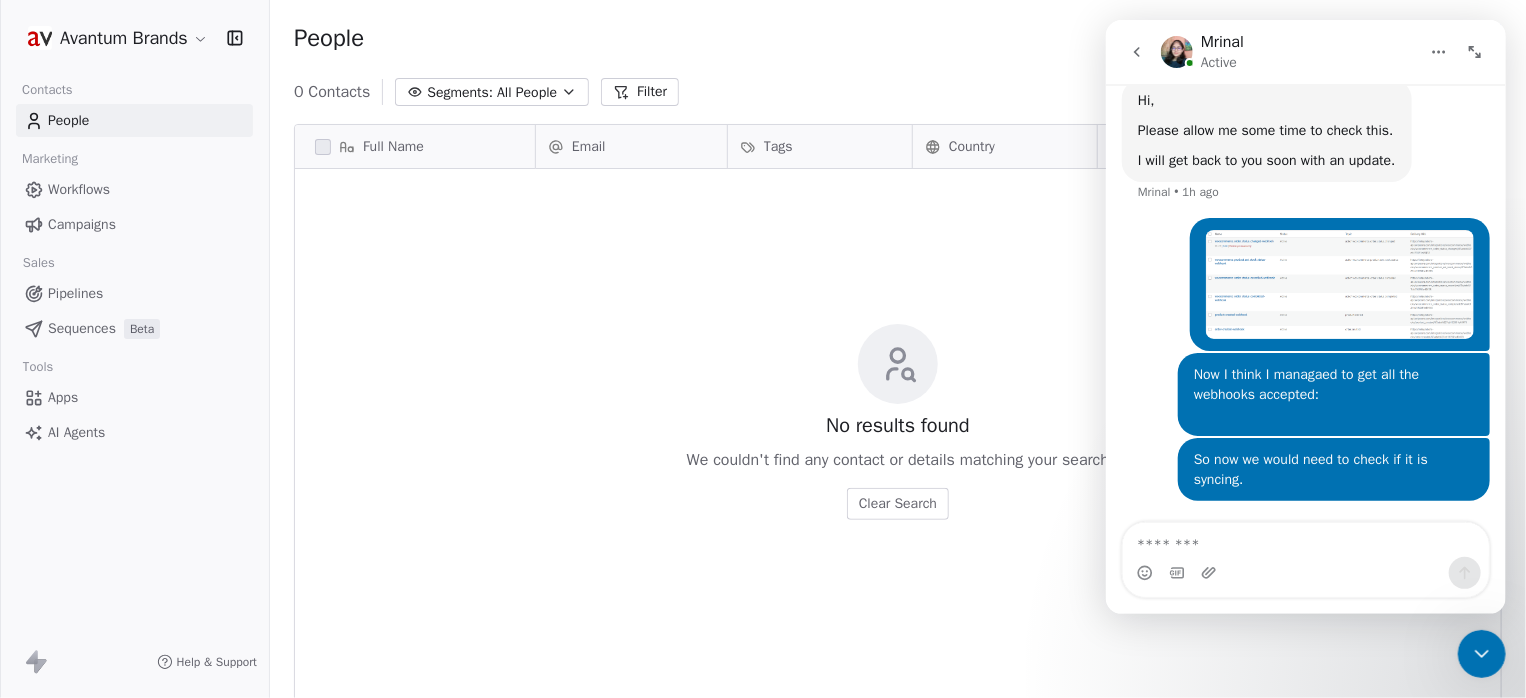 click at bounding box center (1305, 540) 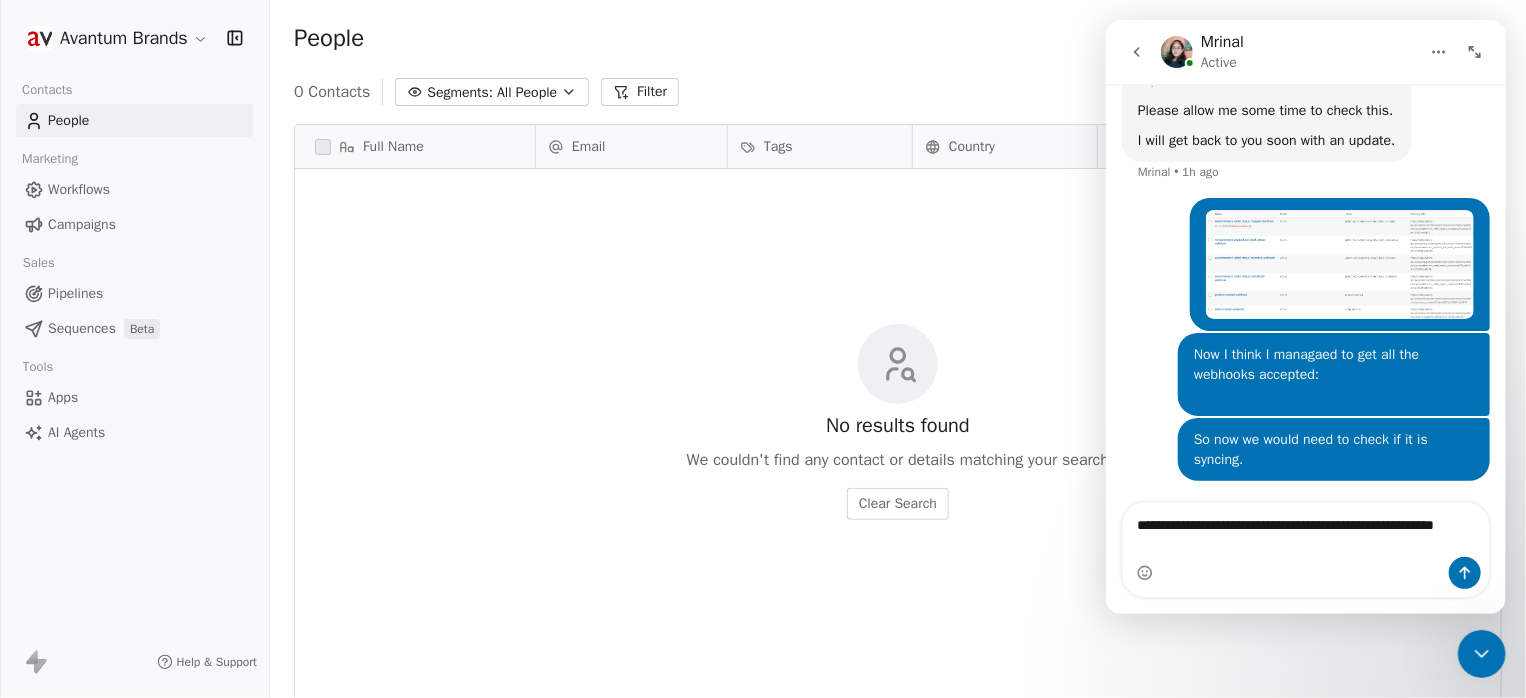 scroll, scrollTop: 11958, scrollLeft: 0, axis: vertical 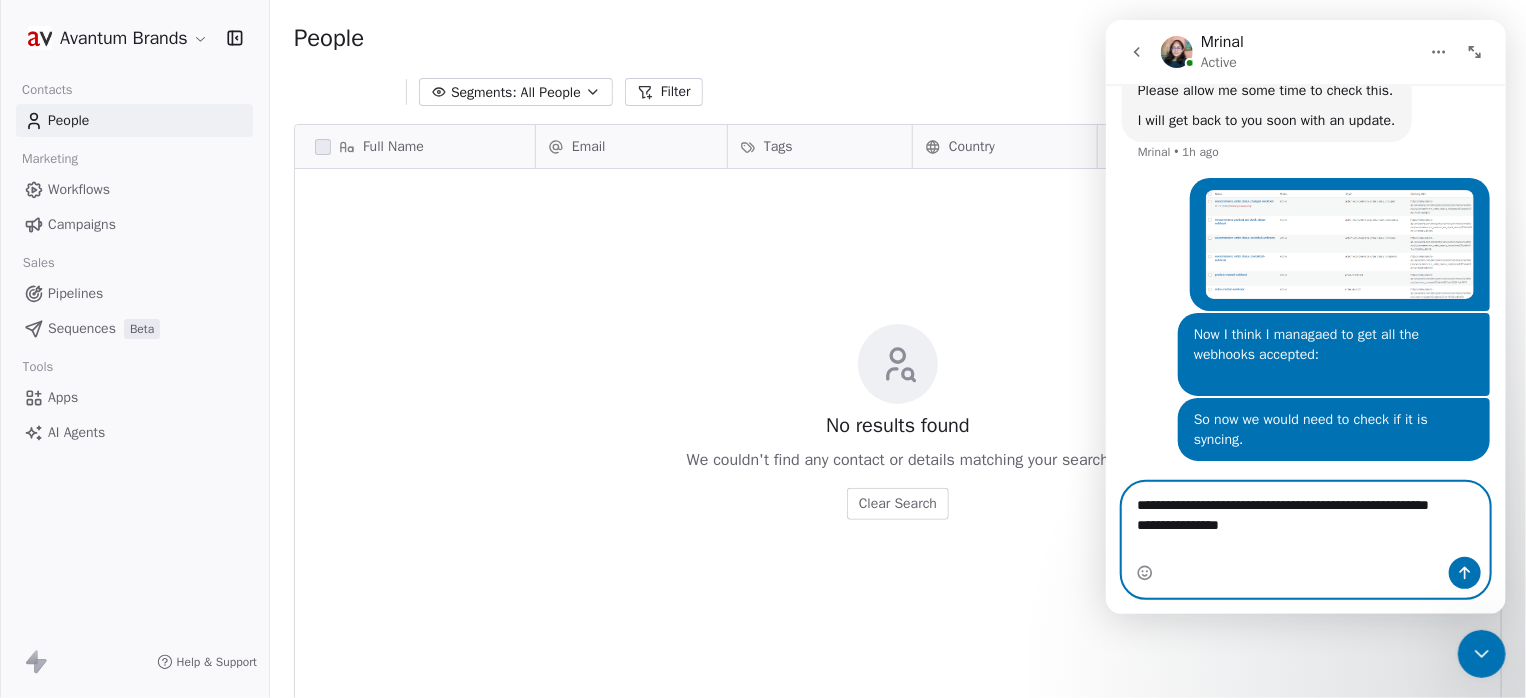 click on "**********" at bounding box center (1305, 520) 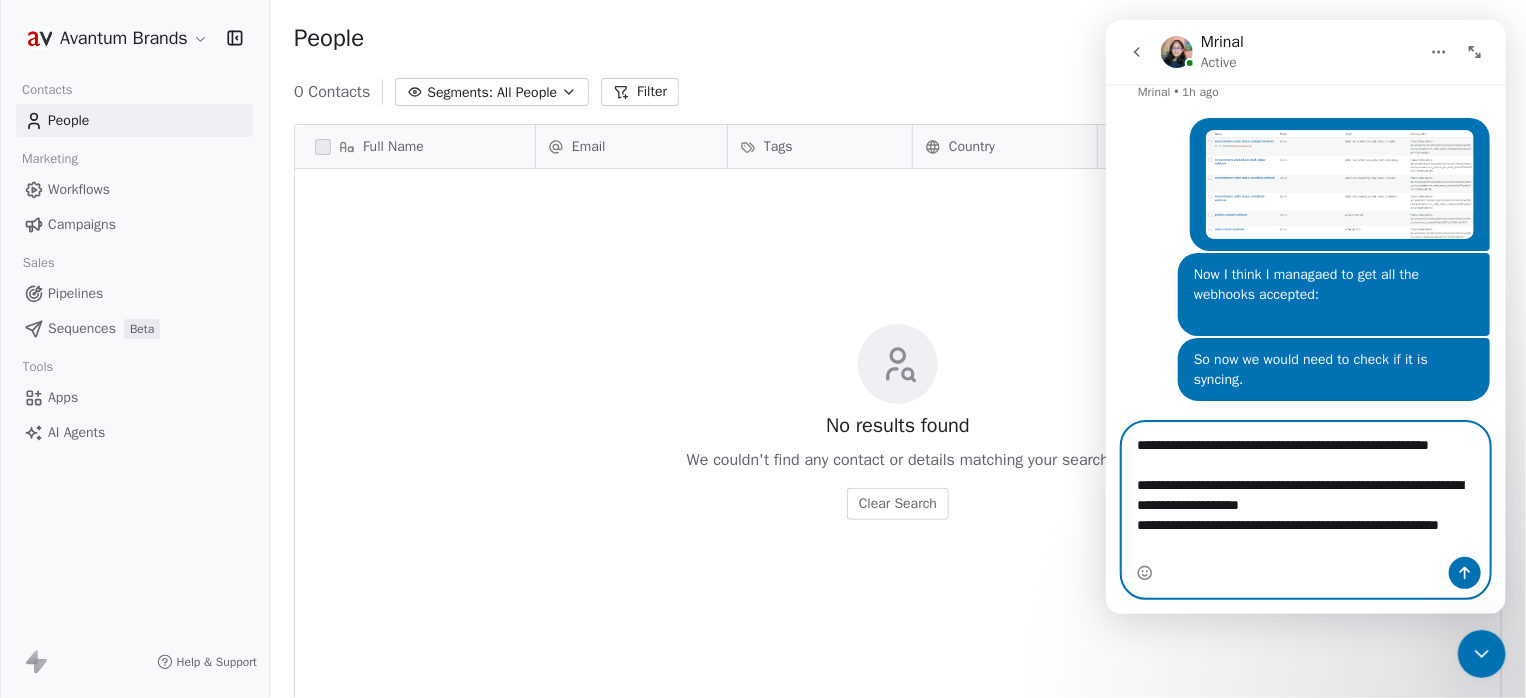 scroll, scrollTop: 12042, scrollLeft: 0, axis: vertical 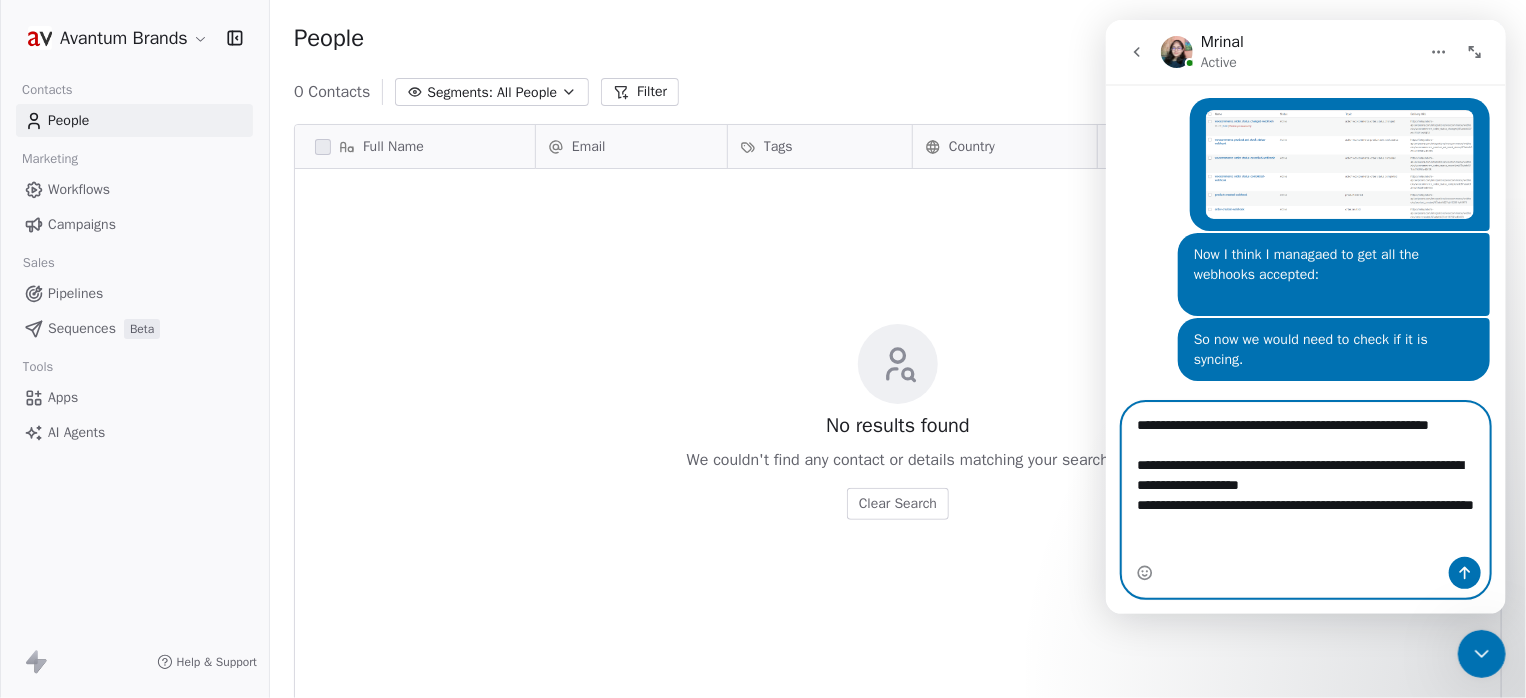 click on "**********" at bounding box center [1305, 482] 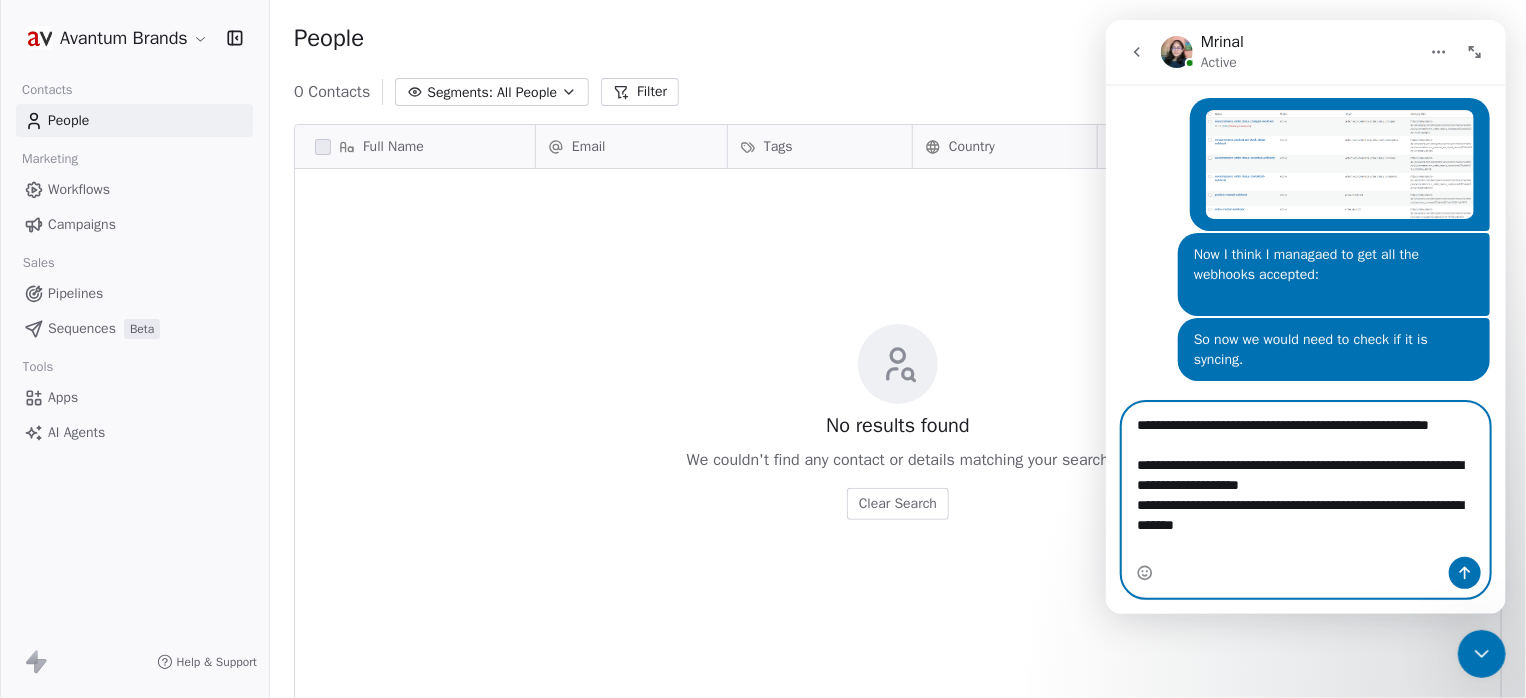 type on "**********" 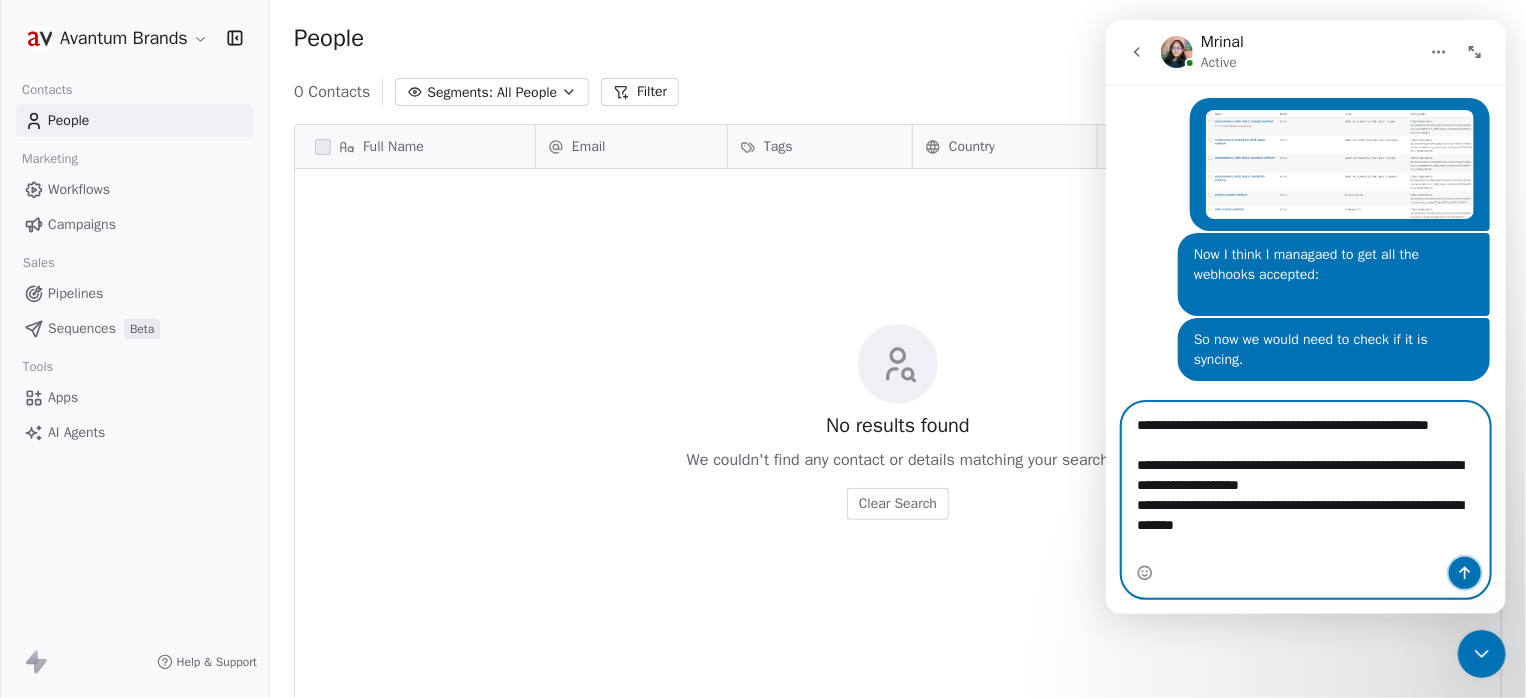 click 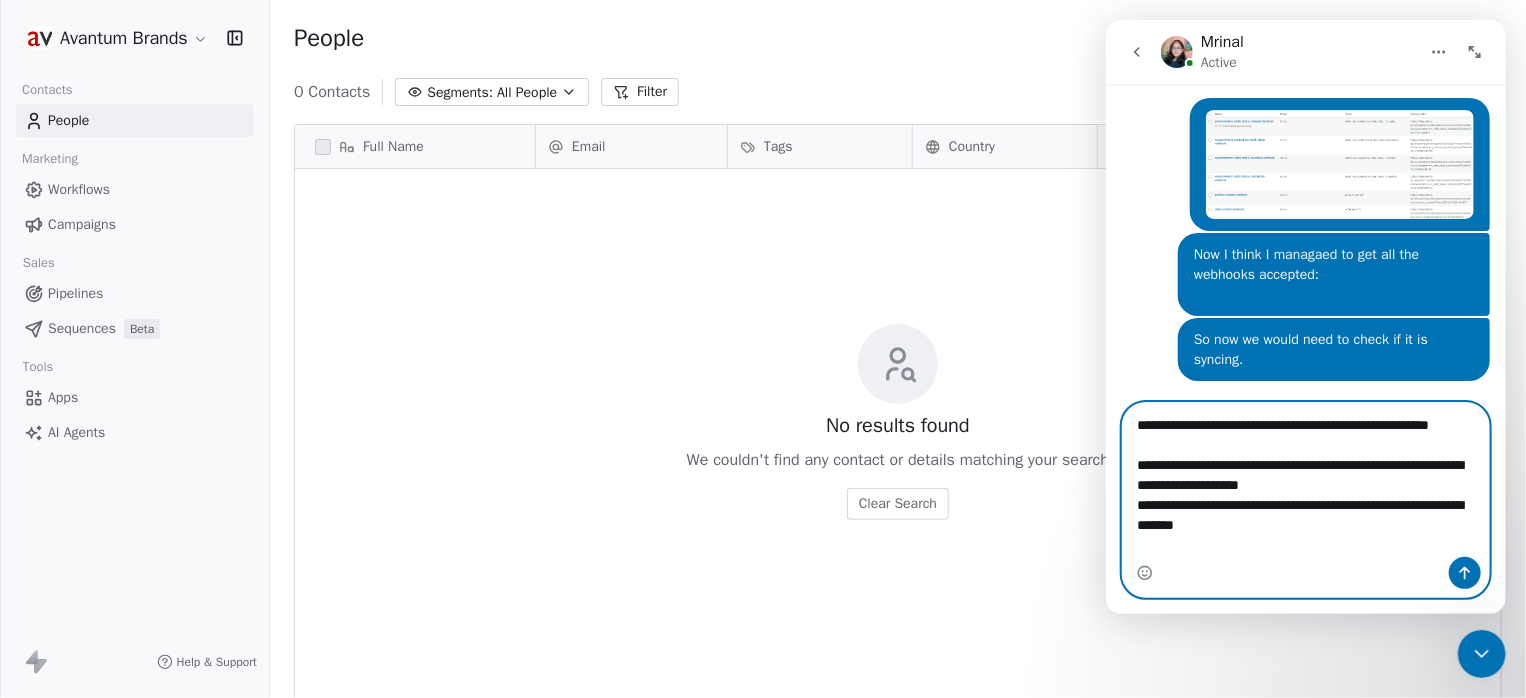 type 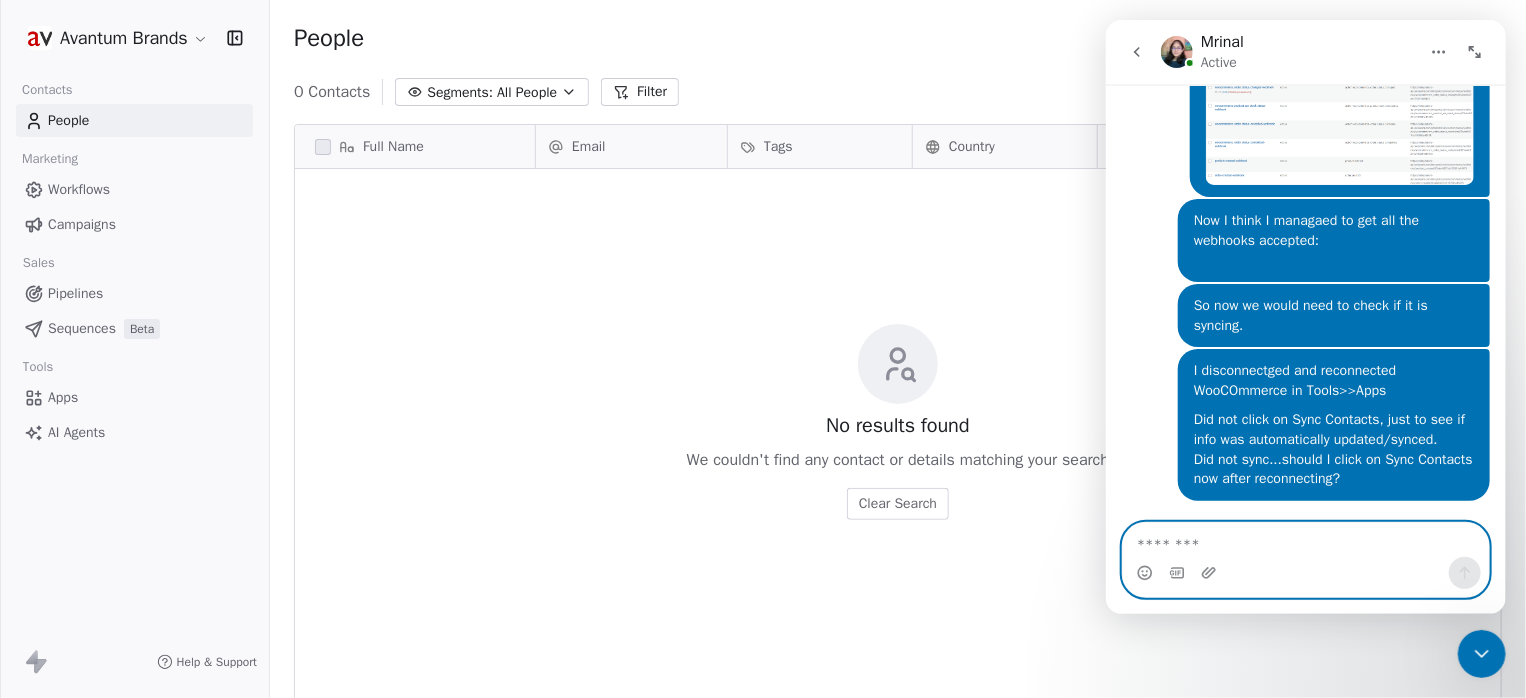 scroll, scrollTop: 12092, scrollLeft: 0, axis: vertical 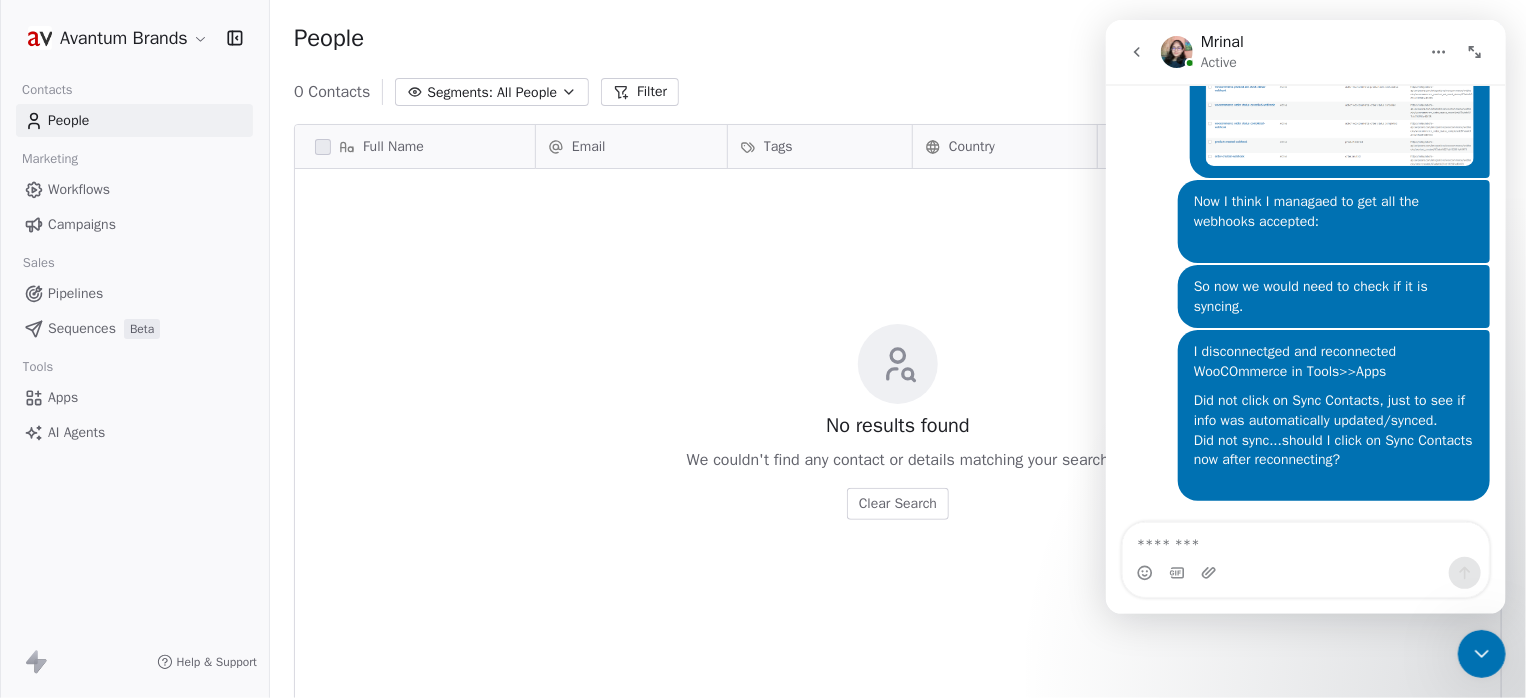 click on "No results found We couldn't find any contact or details matching your search Clear Search" at bounding box center [898, 422] 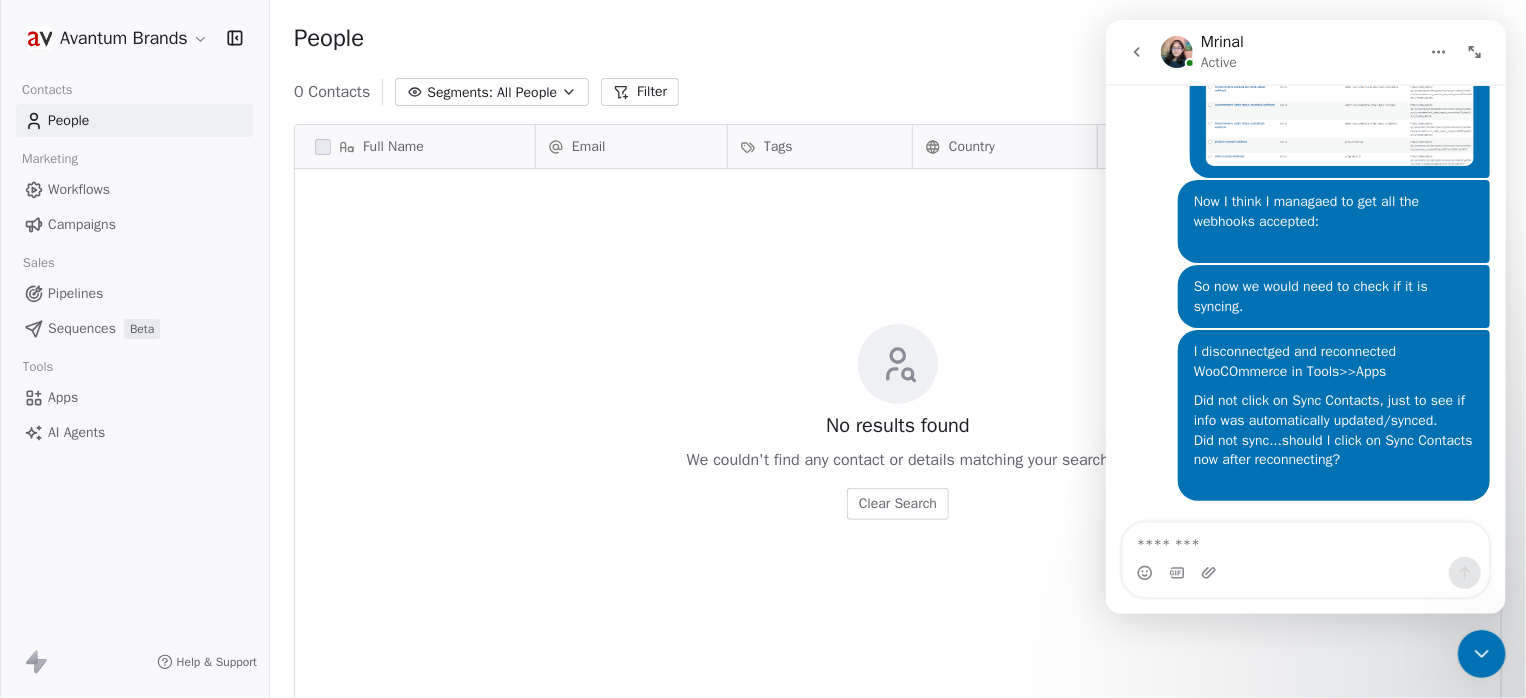 click 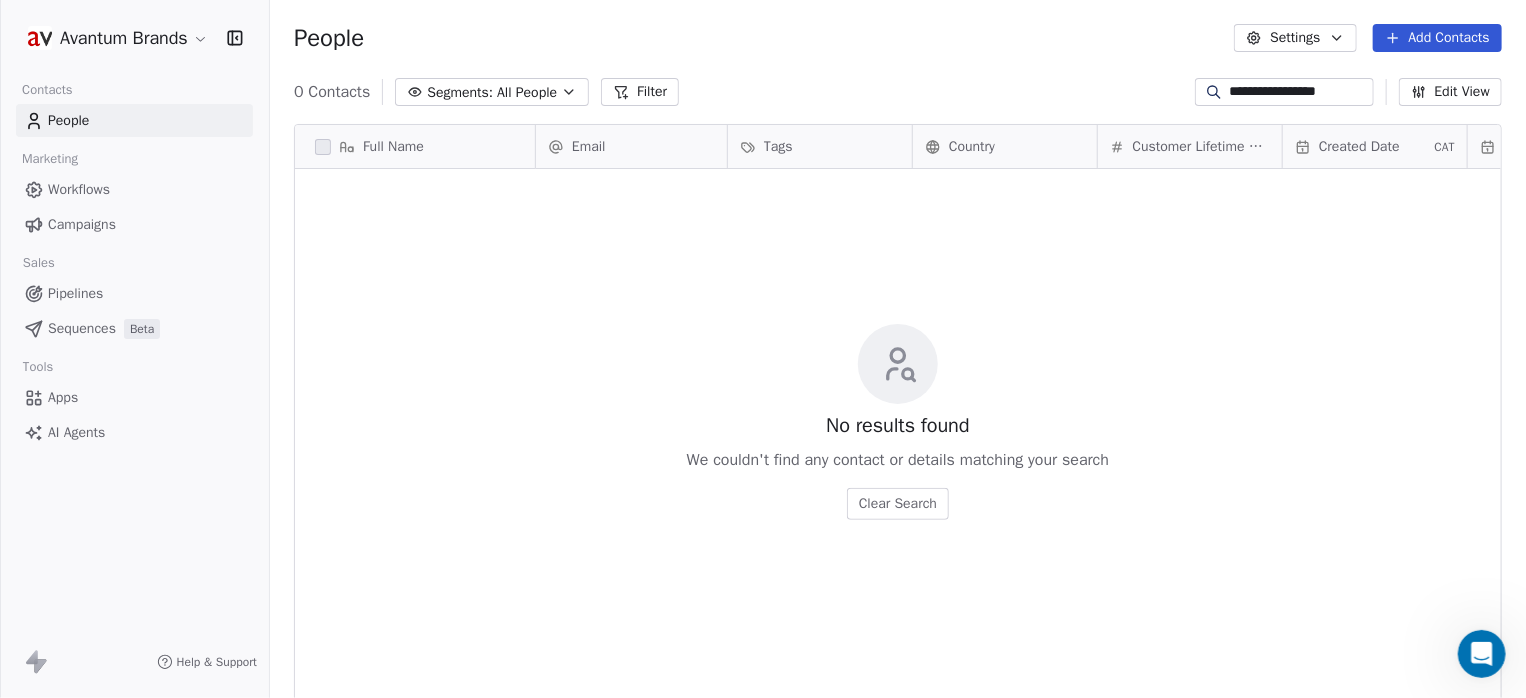 scroll, scrollTop: 0, scrollLeft: 0, axis: both 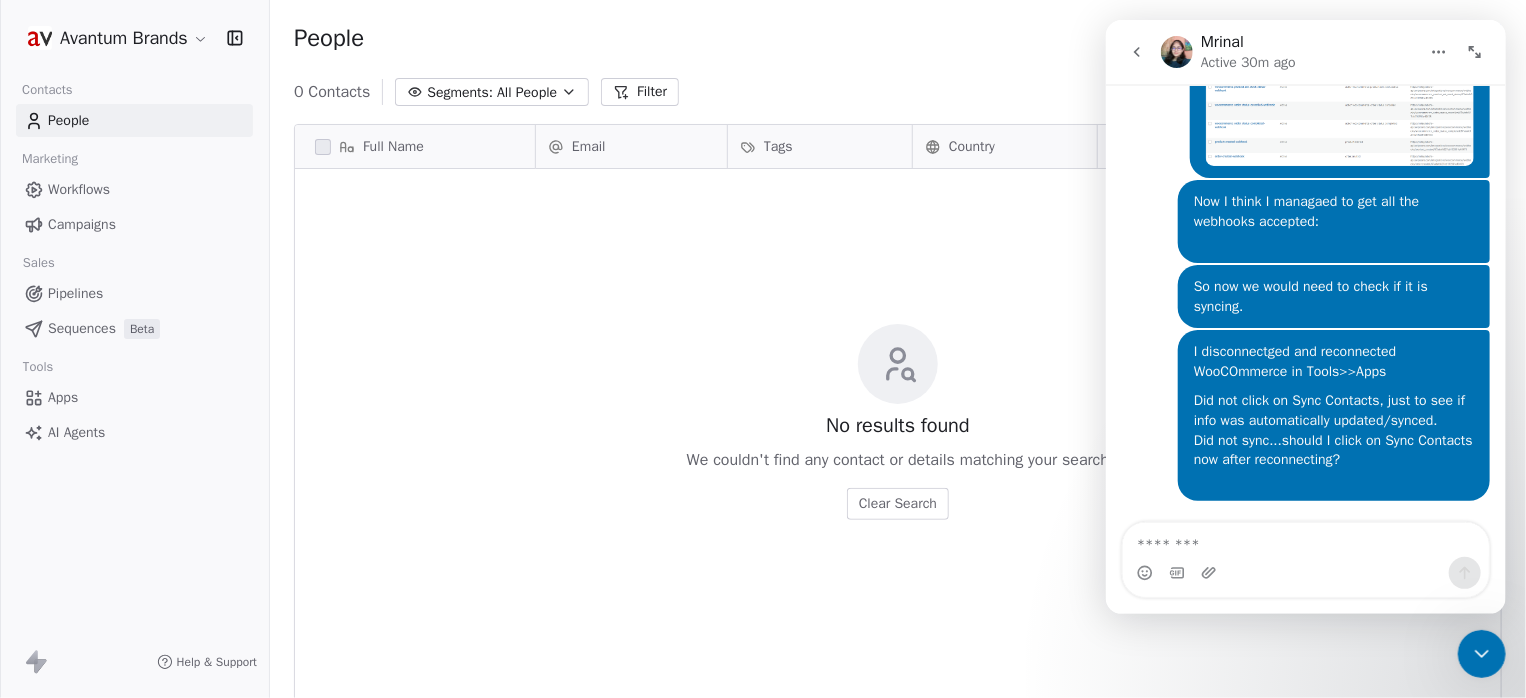 click 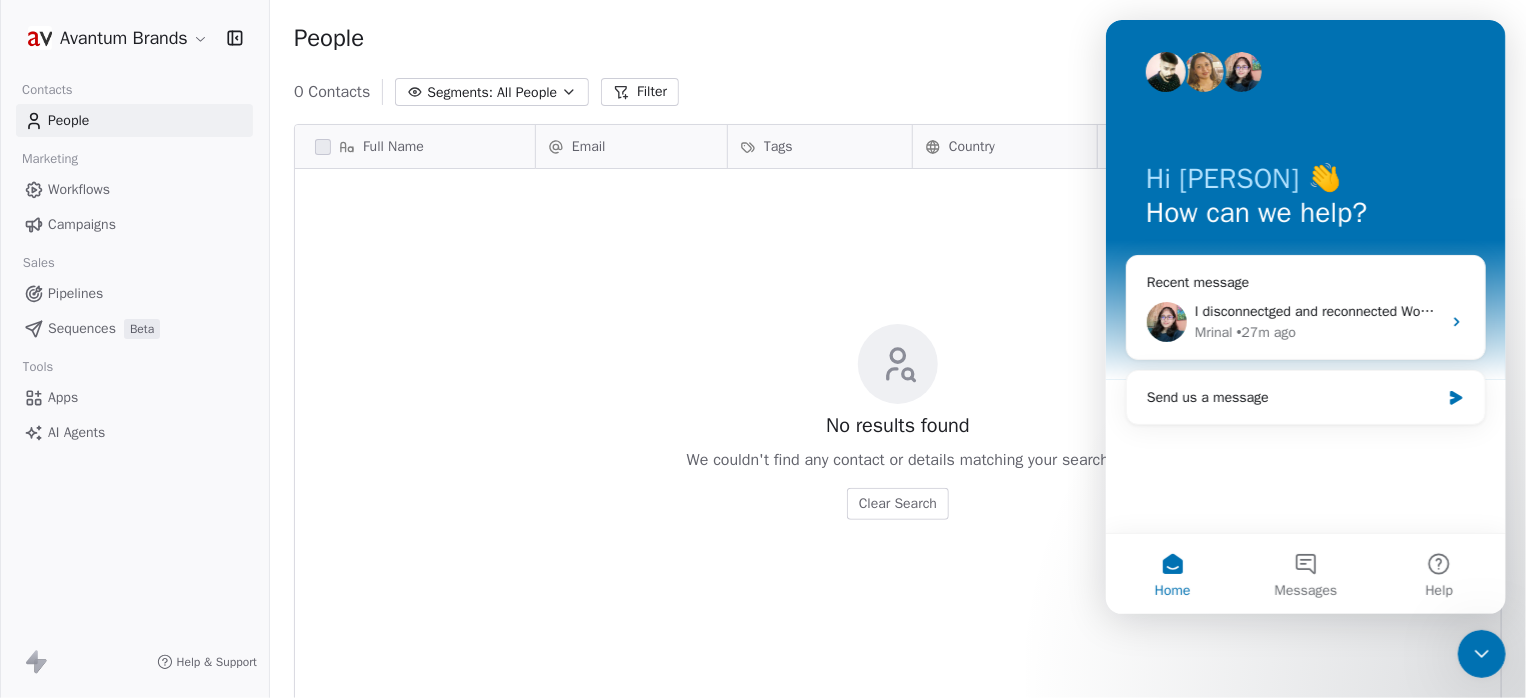 scroll, scrollTop: 0, scrollLeft: 0, axis: both 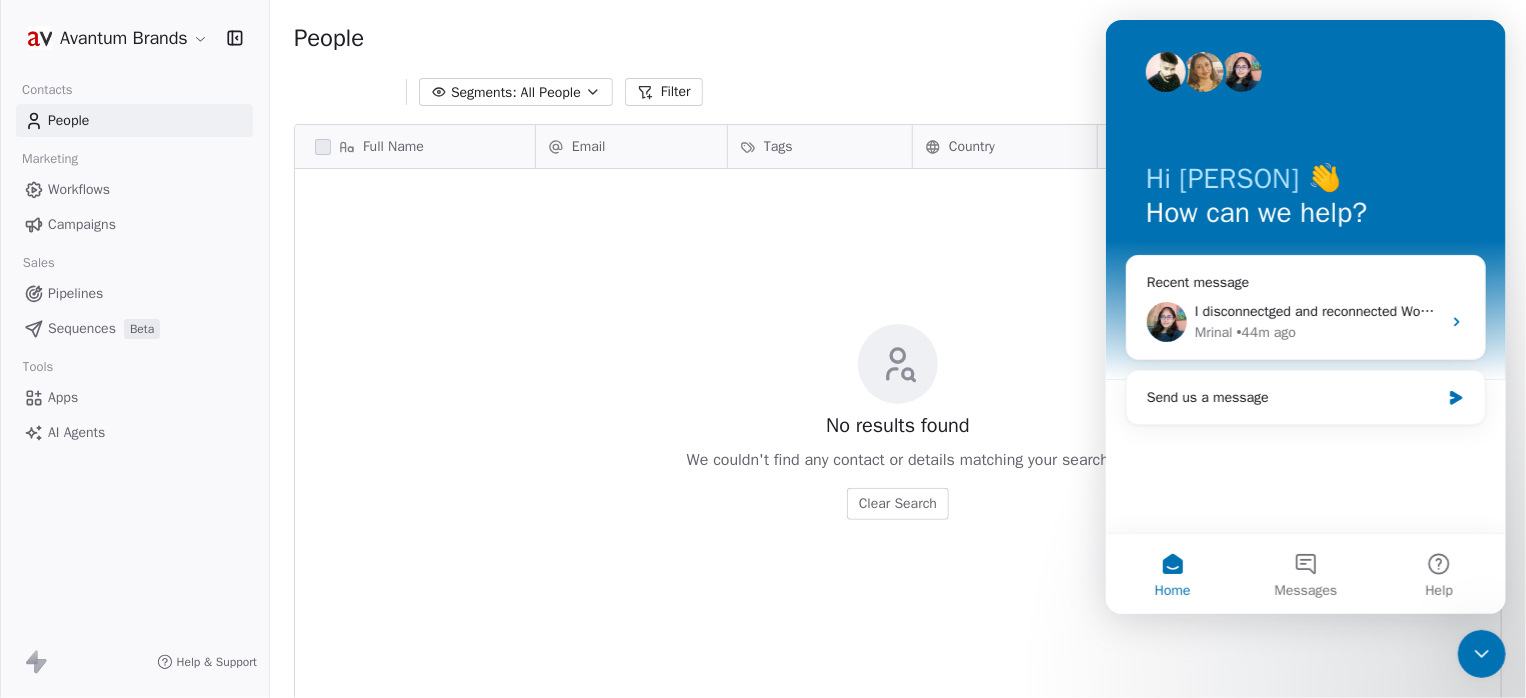 click on "Workflows" at bounding box center (79, 189) 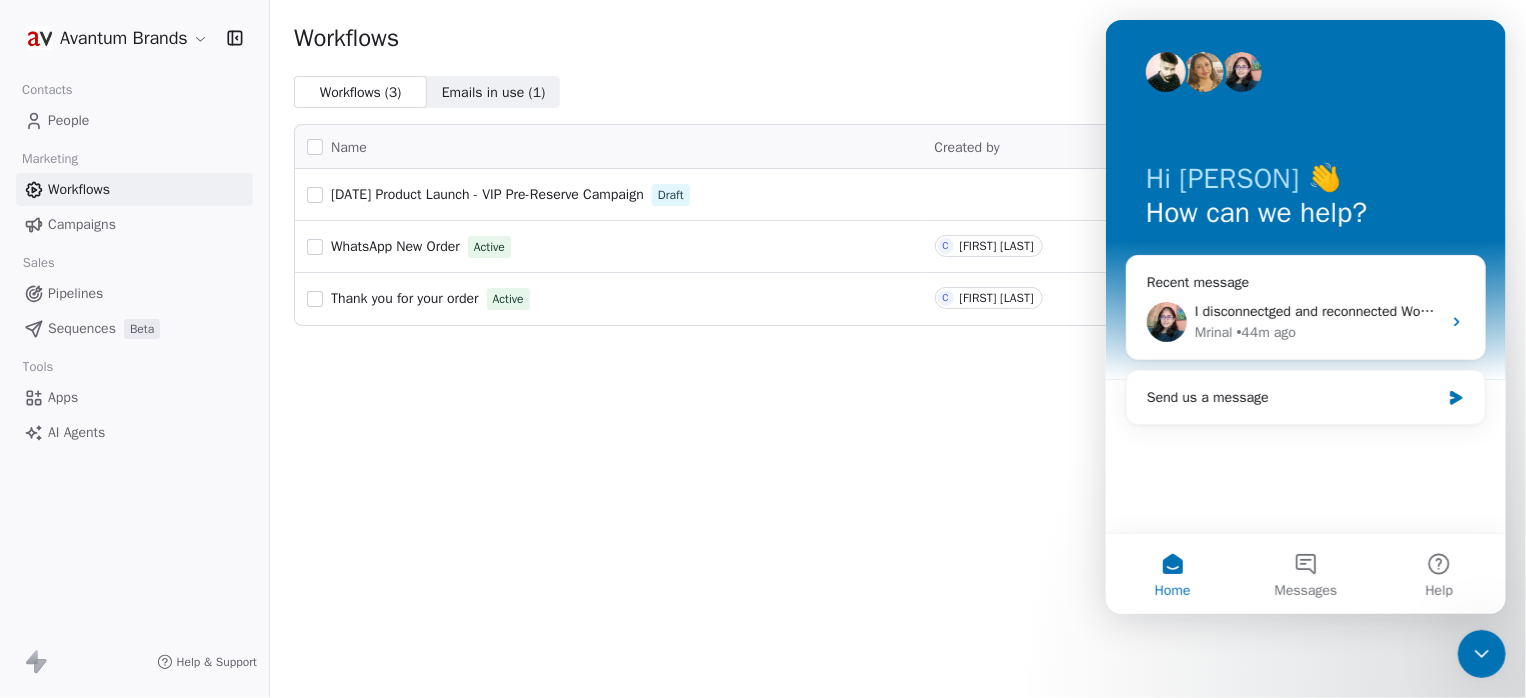 click 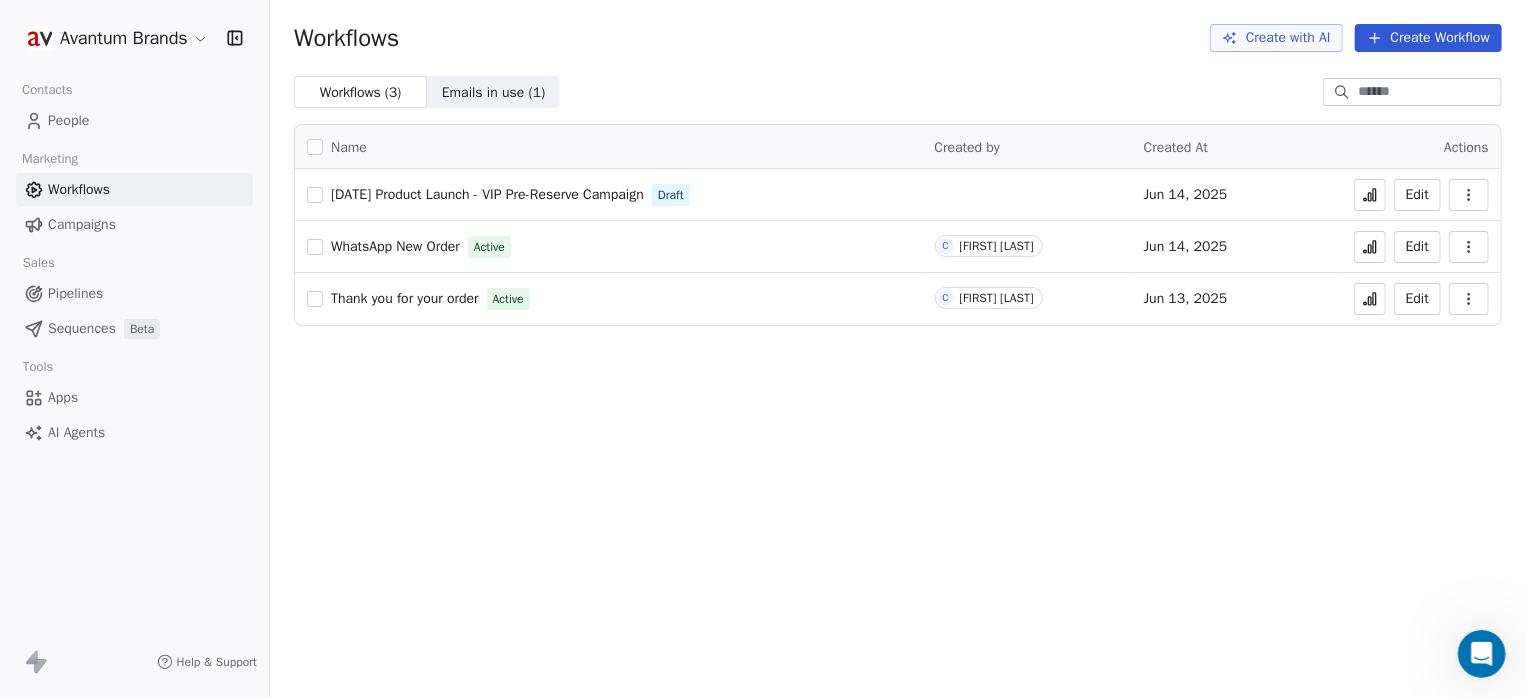 click on "WhatsApp New Order" at bounding box center (395, 246) 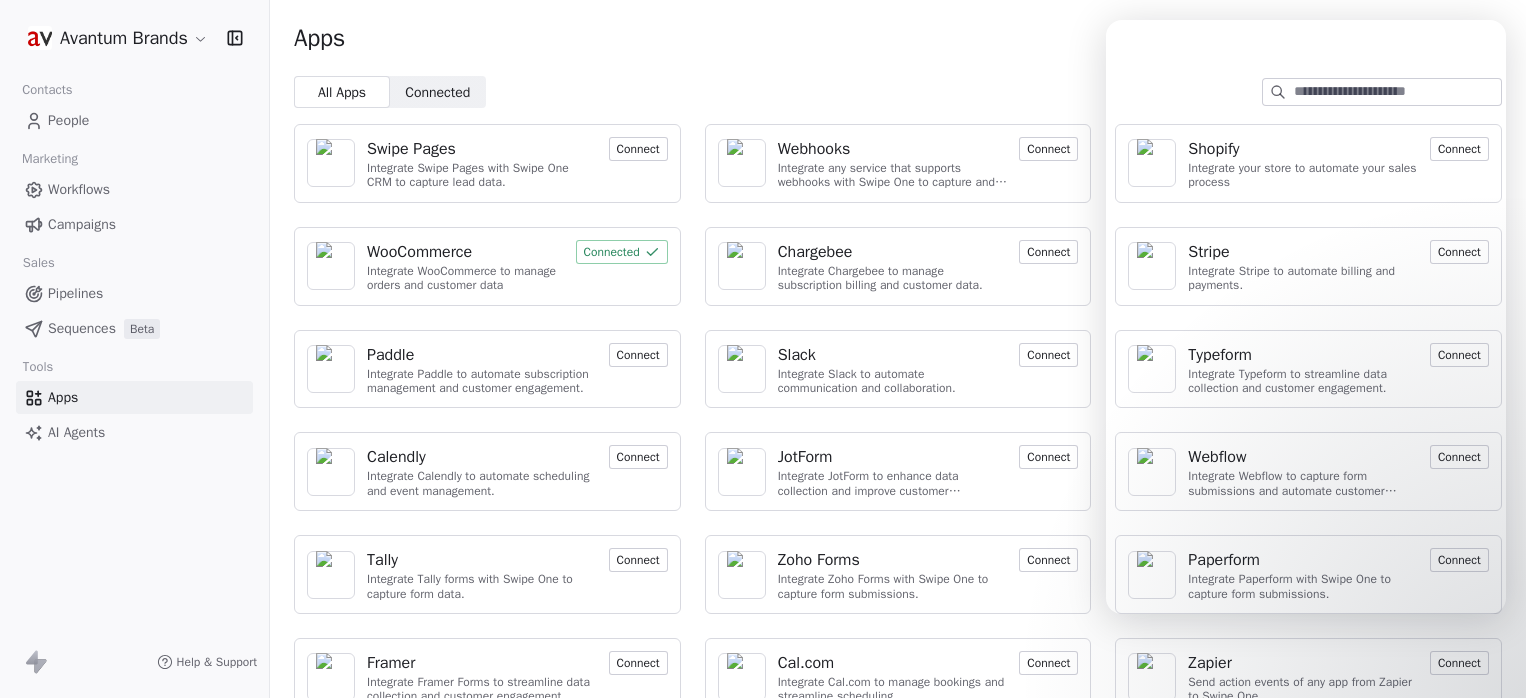scroll, scrollTop: 0, scrollLeft: 0, axis: both 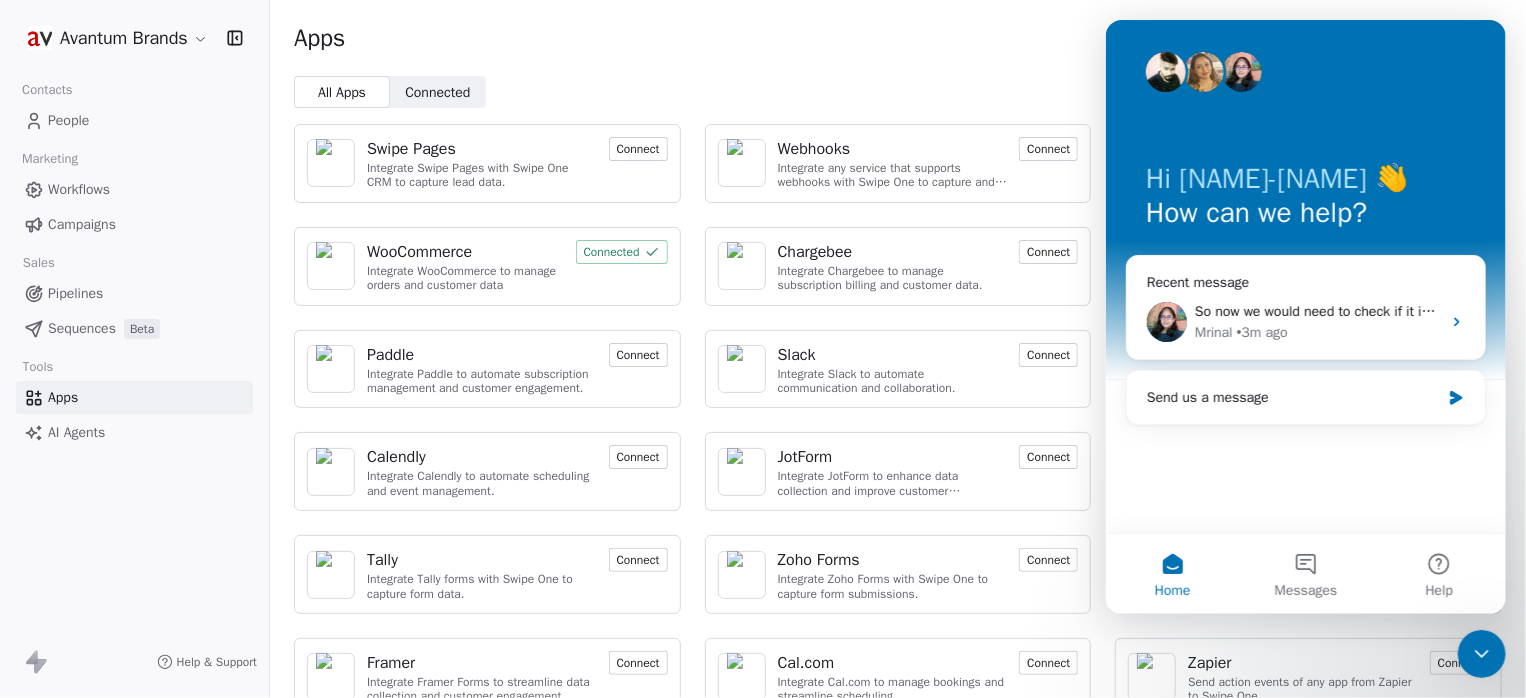 click 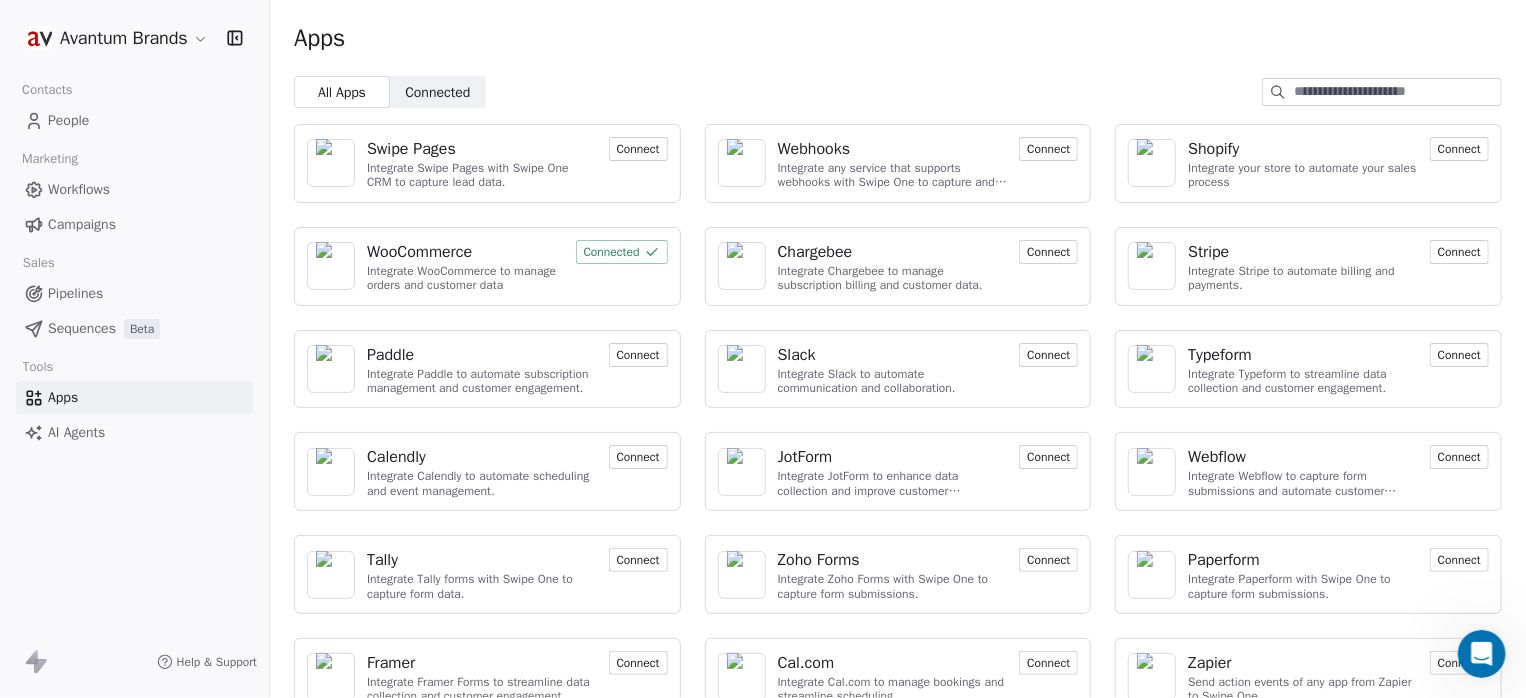 scroll, scrollTop: 0, scrollLeft: 0, axis: both 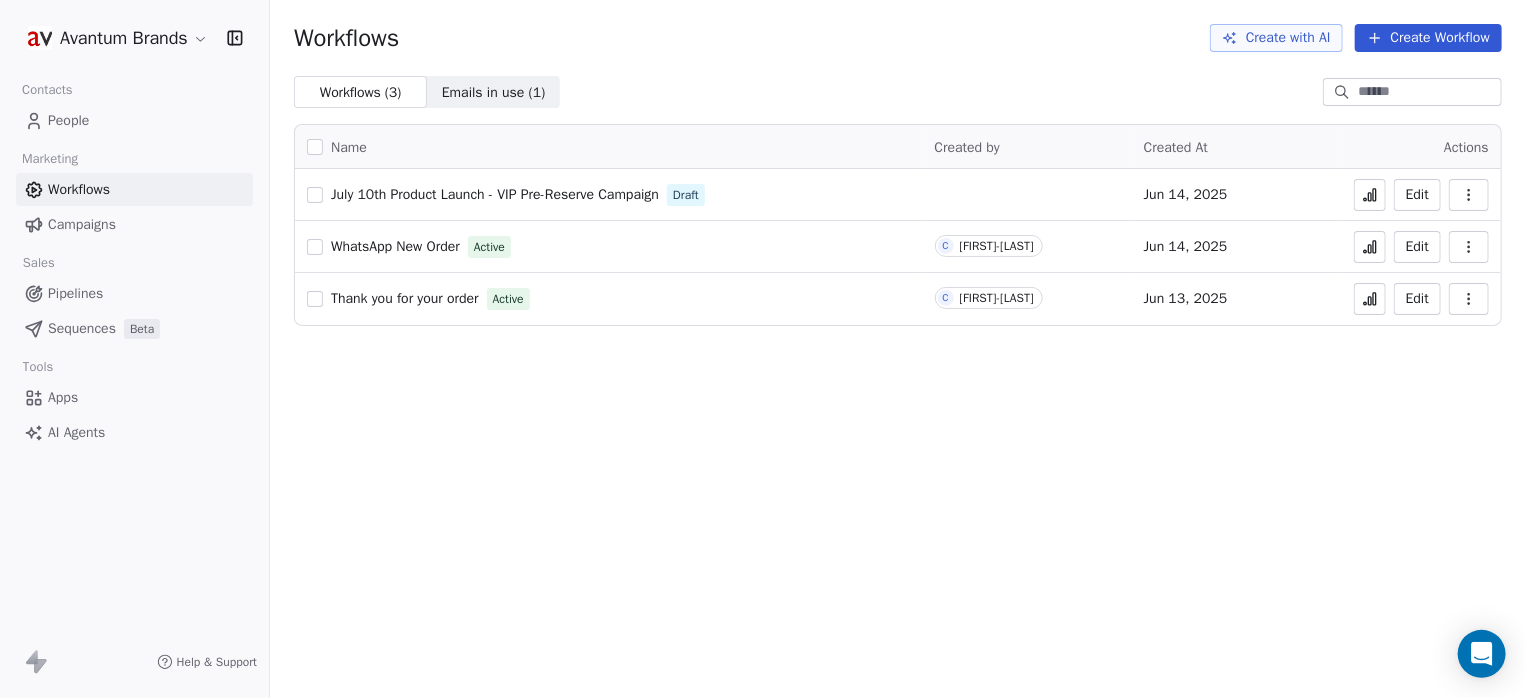 click on "Edit" at bounding box center (1417, 247) 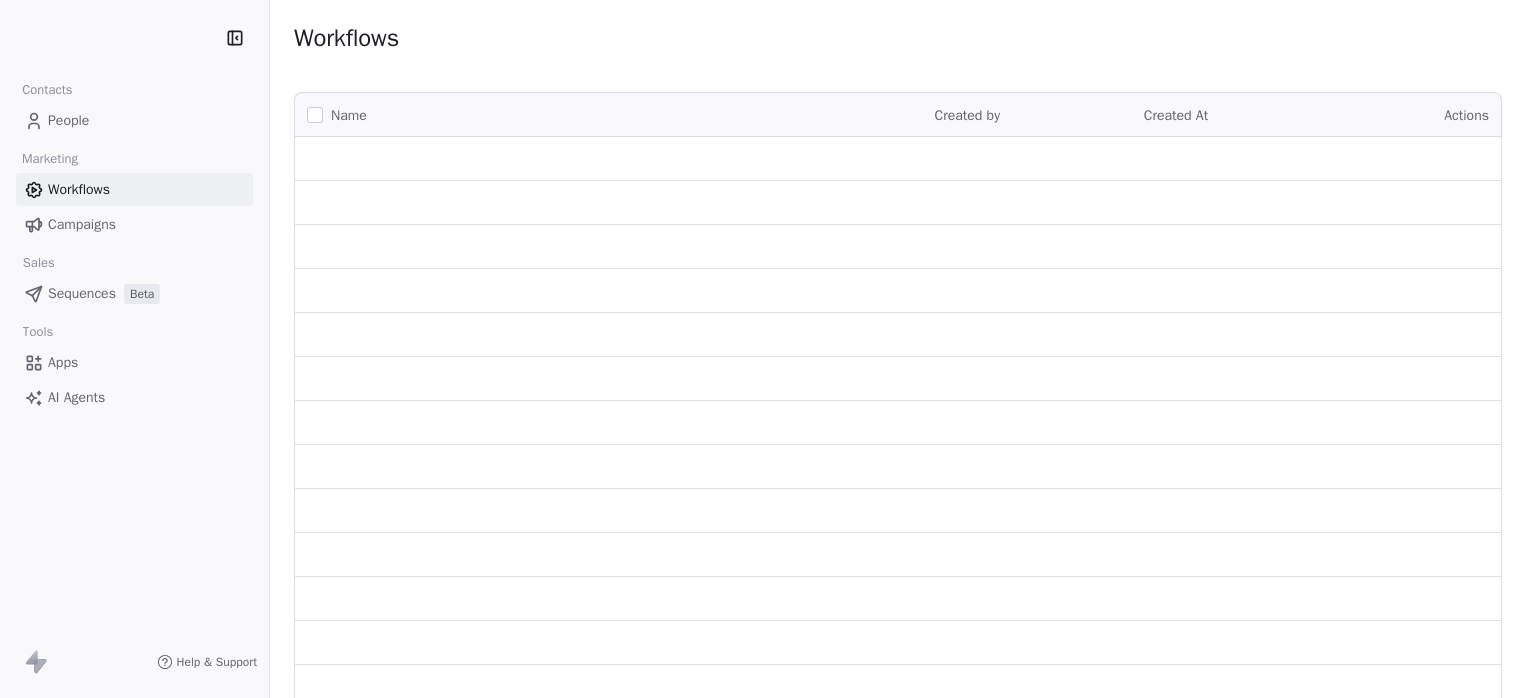 scroll, scrollTop: 0, scrollLeft: 0, axis: both 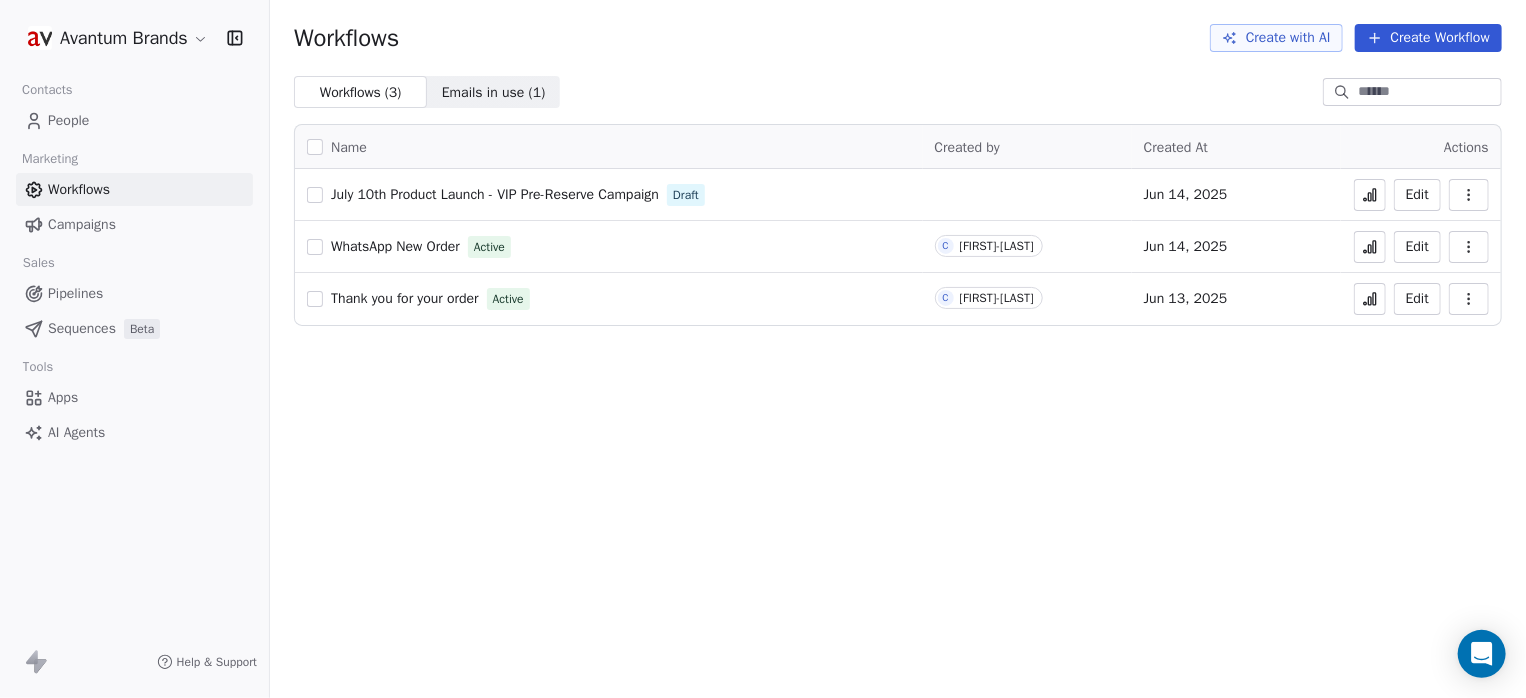 click at bounding box center (1469, 247) 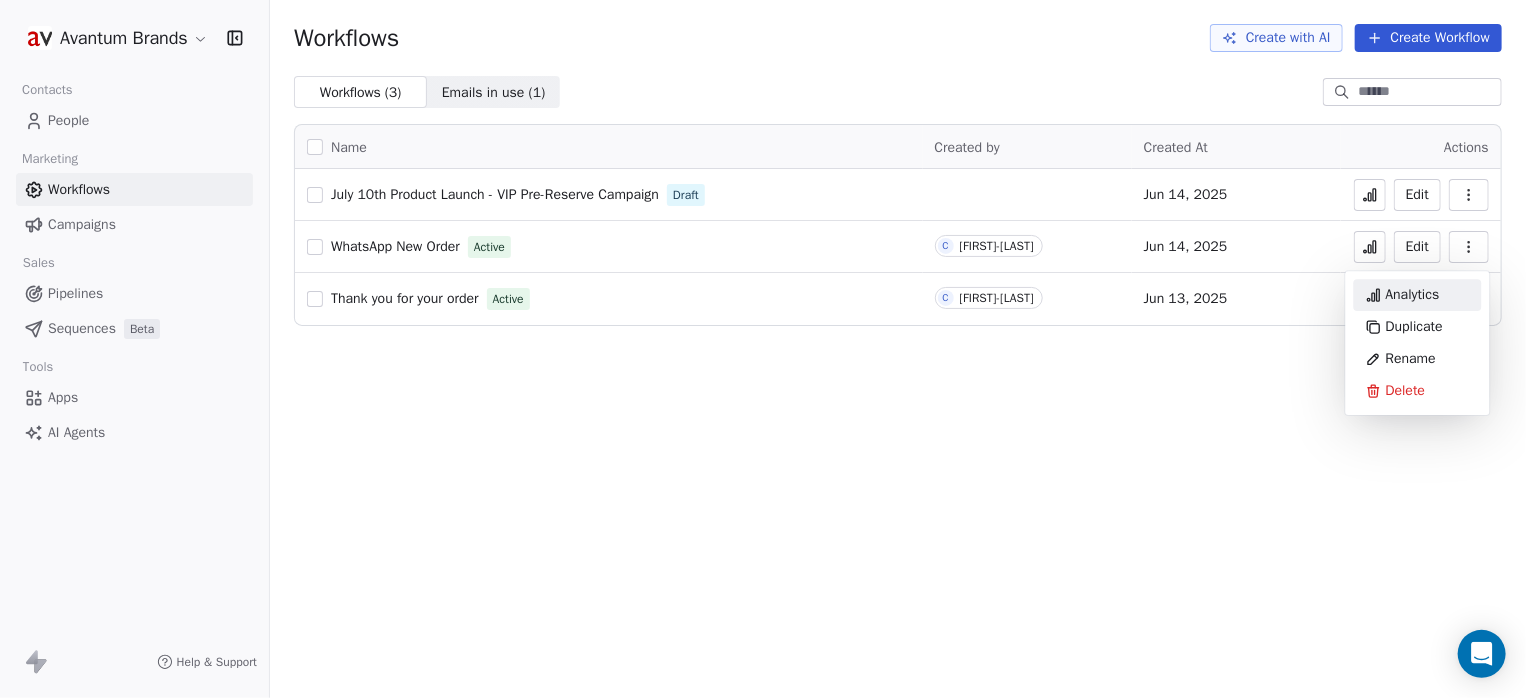 click on "Analytics" at bounding box center (1413, 295) 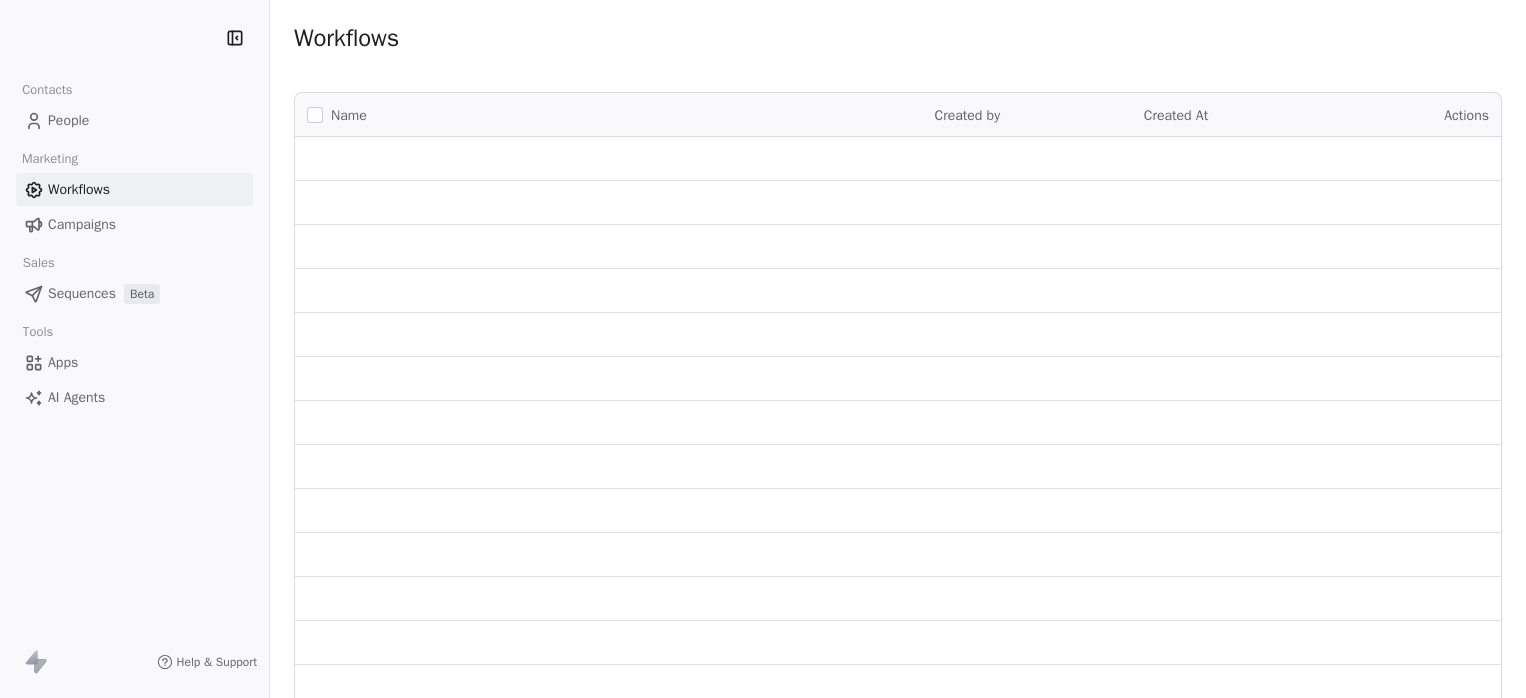 scroll, scrollTop: 0, scrollLeft: 0, axis: both 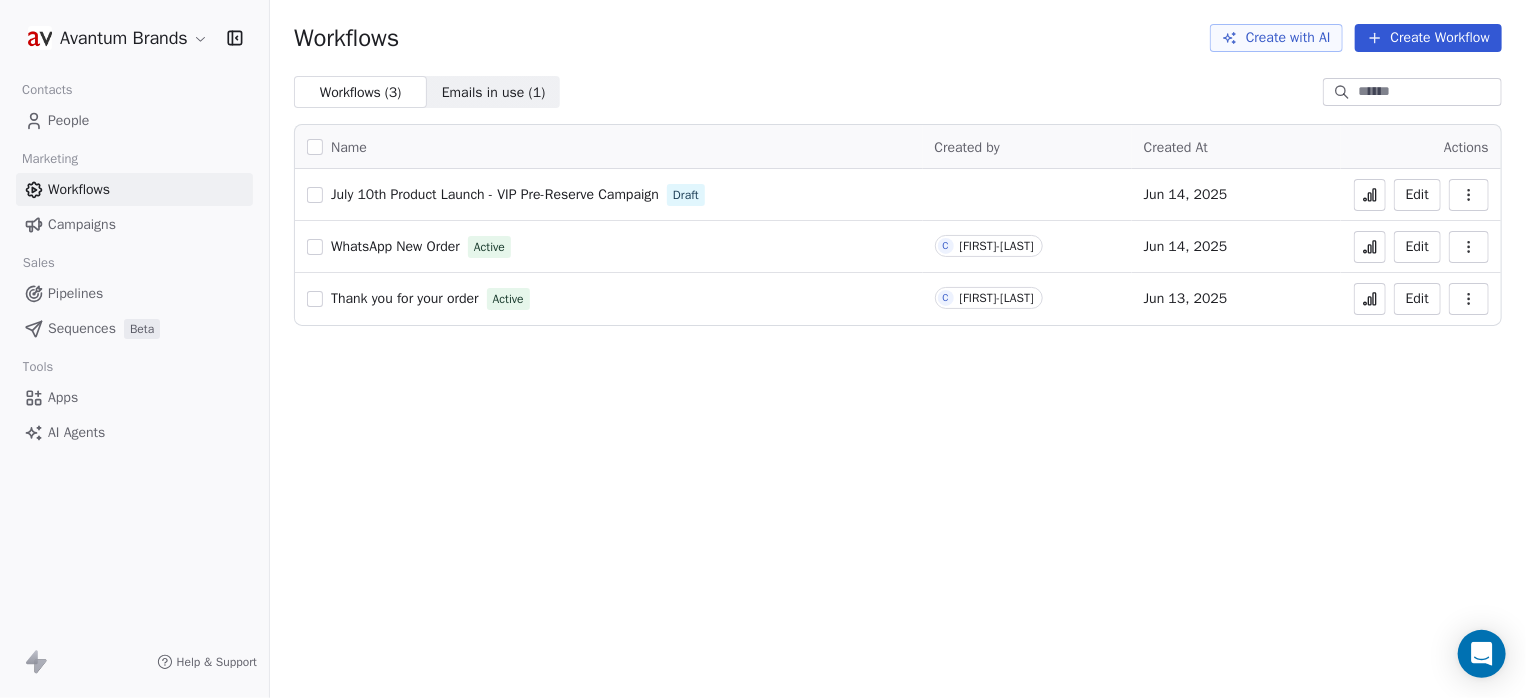 click on "WhatsApp New Order" at bounding box center (395, 246) 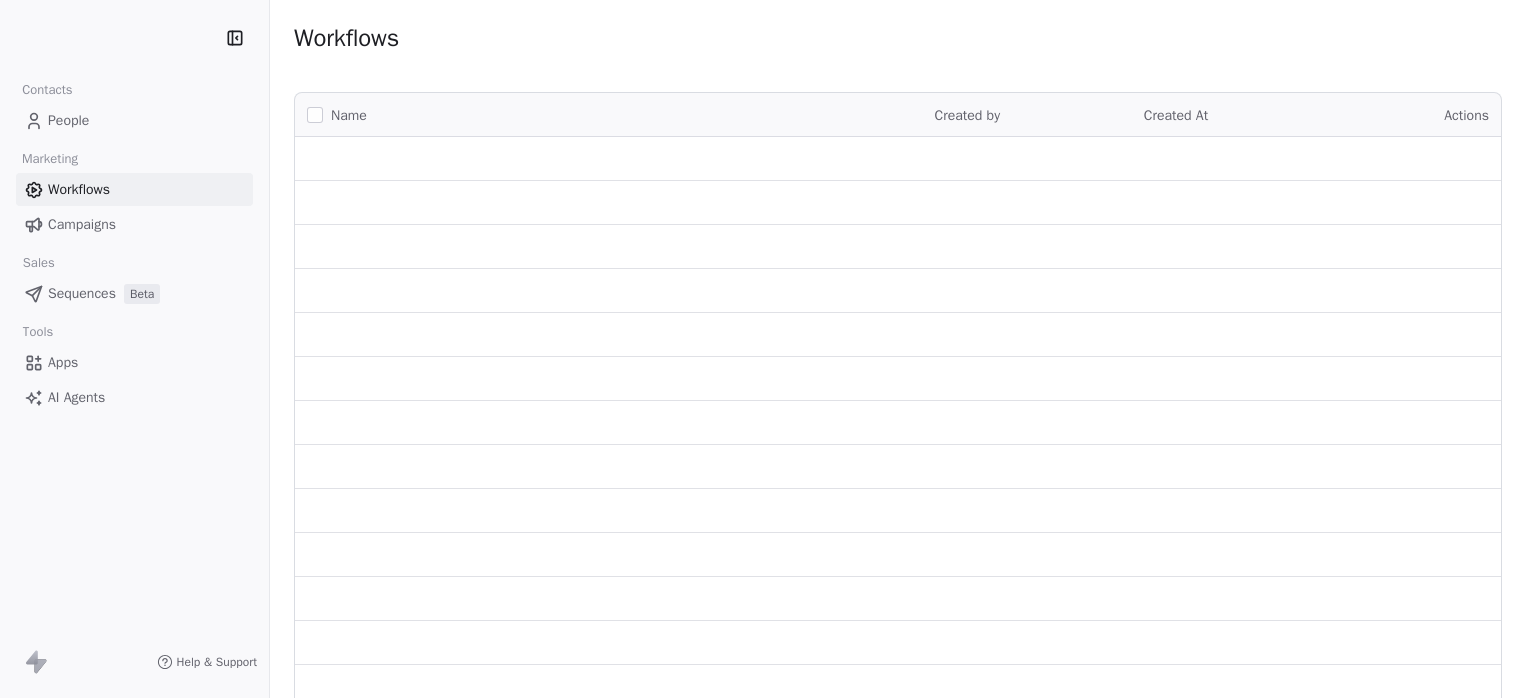 scroll, scrollTop: 0, scrollLeft: 0, axis: both 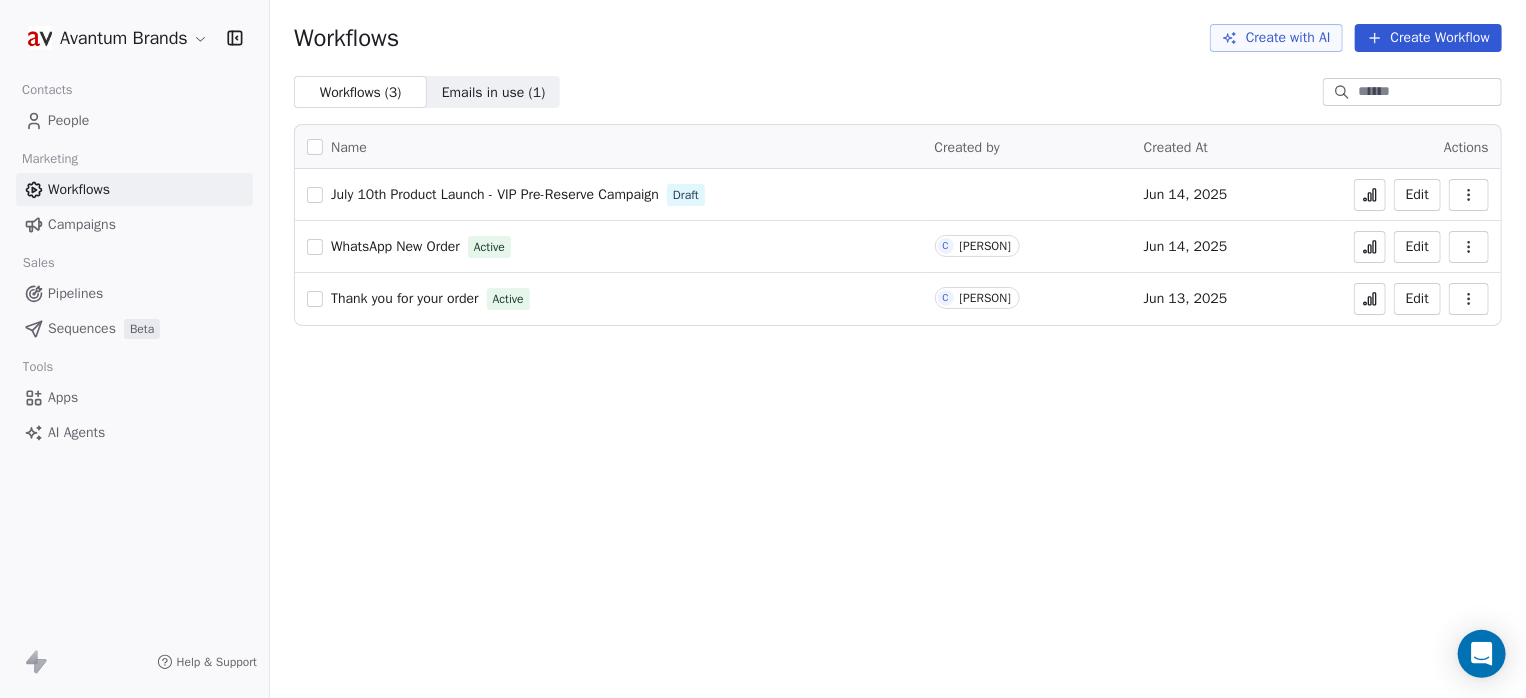 click on "Workflows" at bounding box center [79, 189] 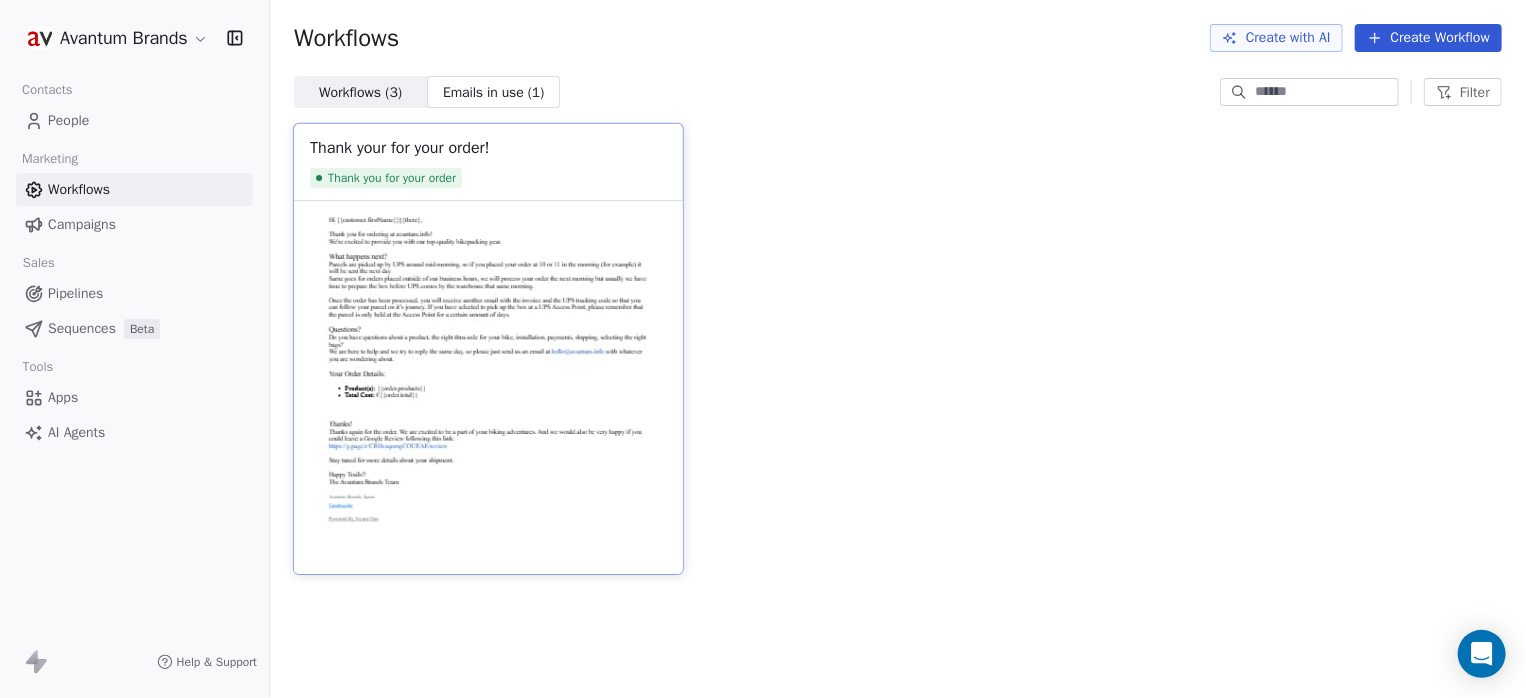 click at bounding box center [488, 387] 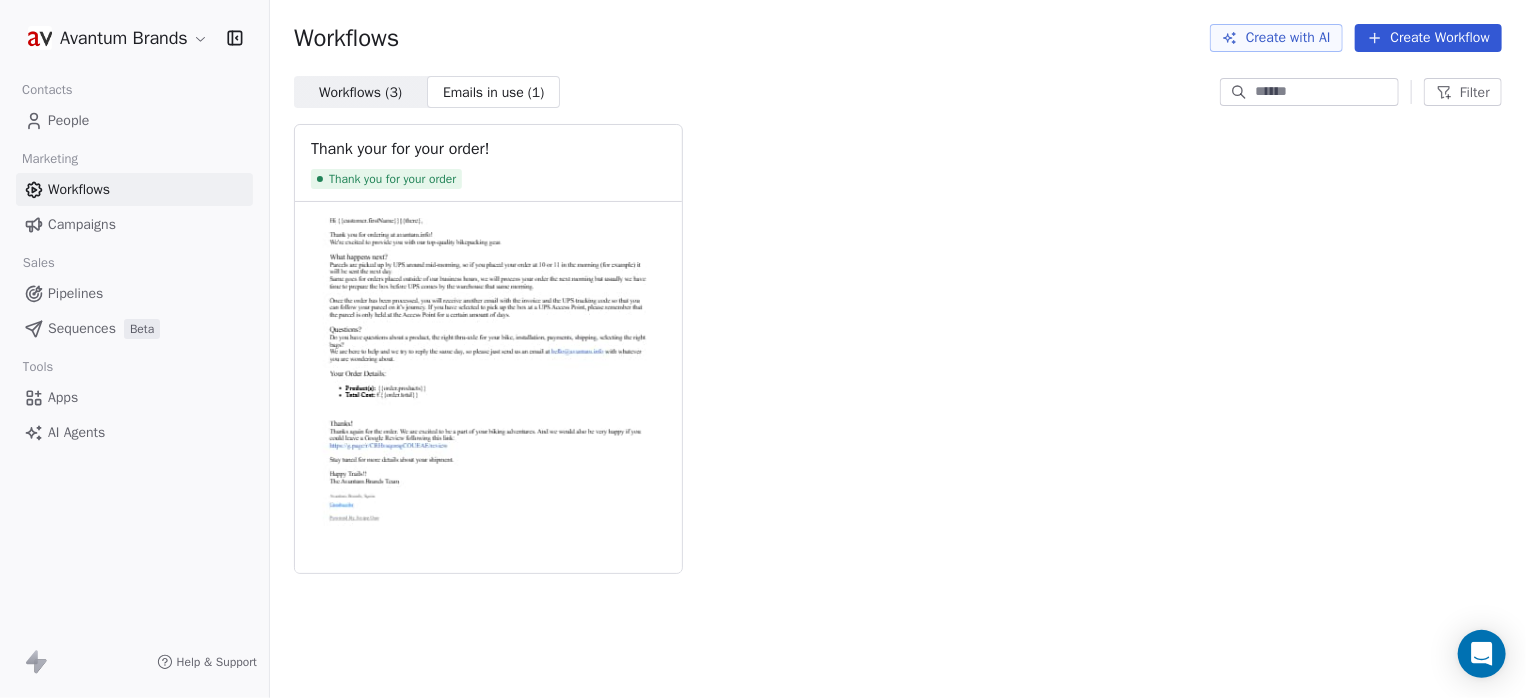 click on "Avantum Brands Contacts People Marketing Workflows Campaigns Sales Pipelines Sequences Beta Tools Apps AI Agents Help & Support Workflows Create with AI Create Workflow Workflows ( 3 ) Workflows ( 3 ) Emails in use ( 1 ) Emails in use ( 1 ) Filter Thank your for your order! Thank you for your order" at bounding box center [763, 349] 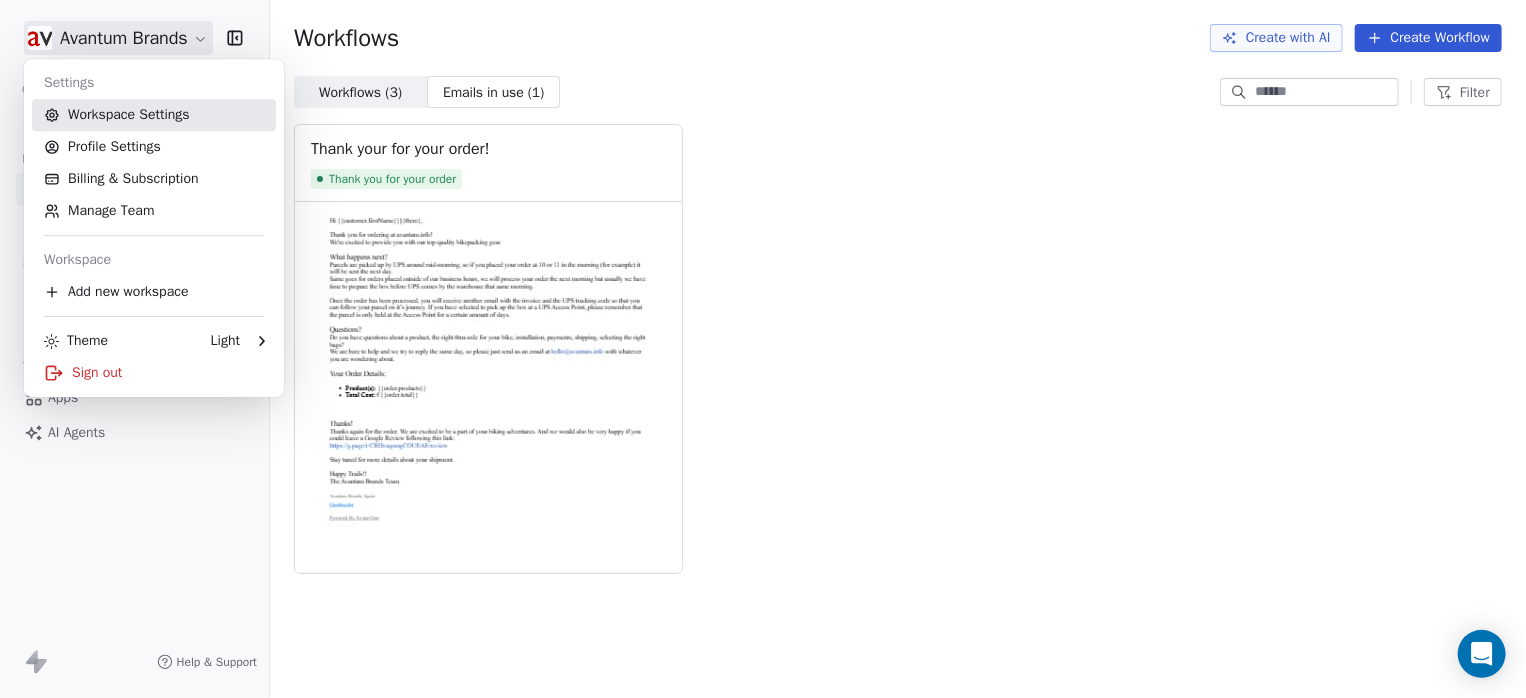click on "Workspace Settings" at bounding box center [154, 115] 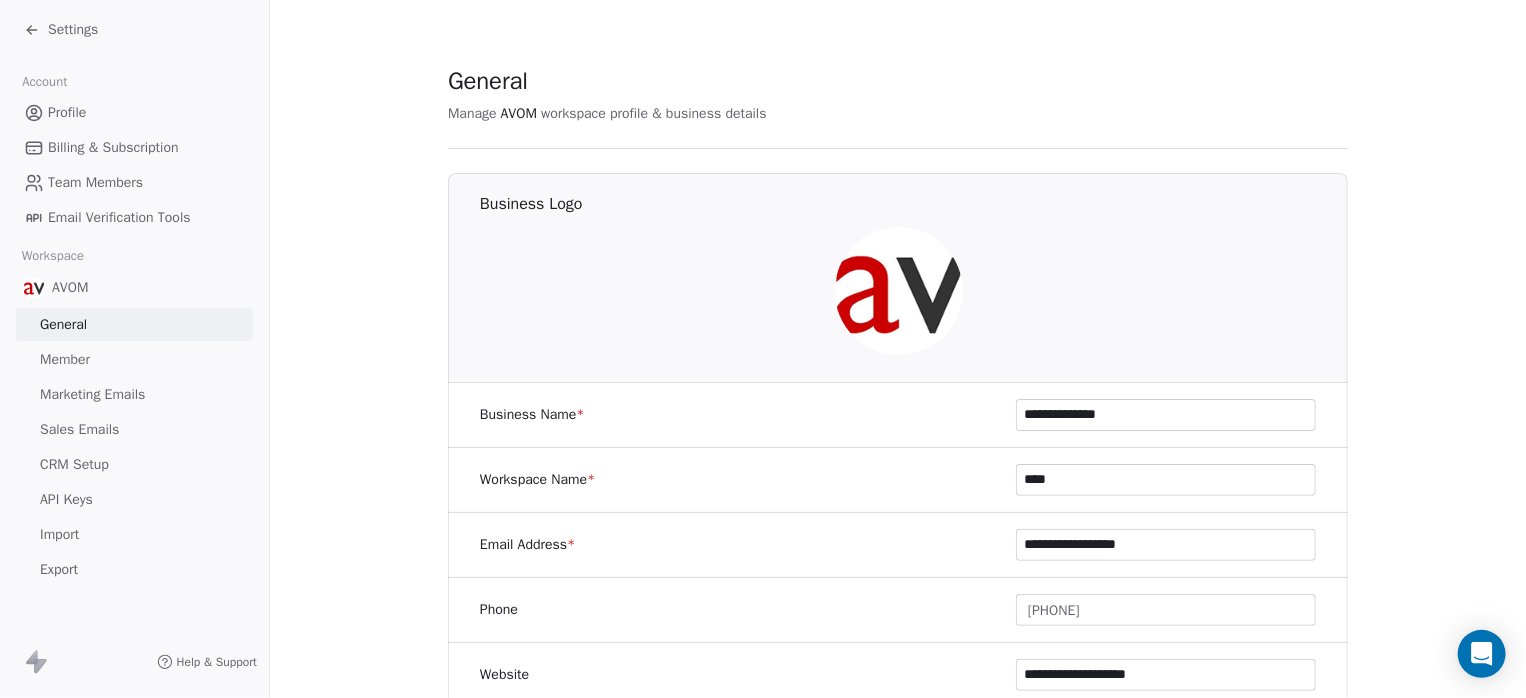 click on "Sales Emails" at bounding box center (79, 429) 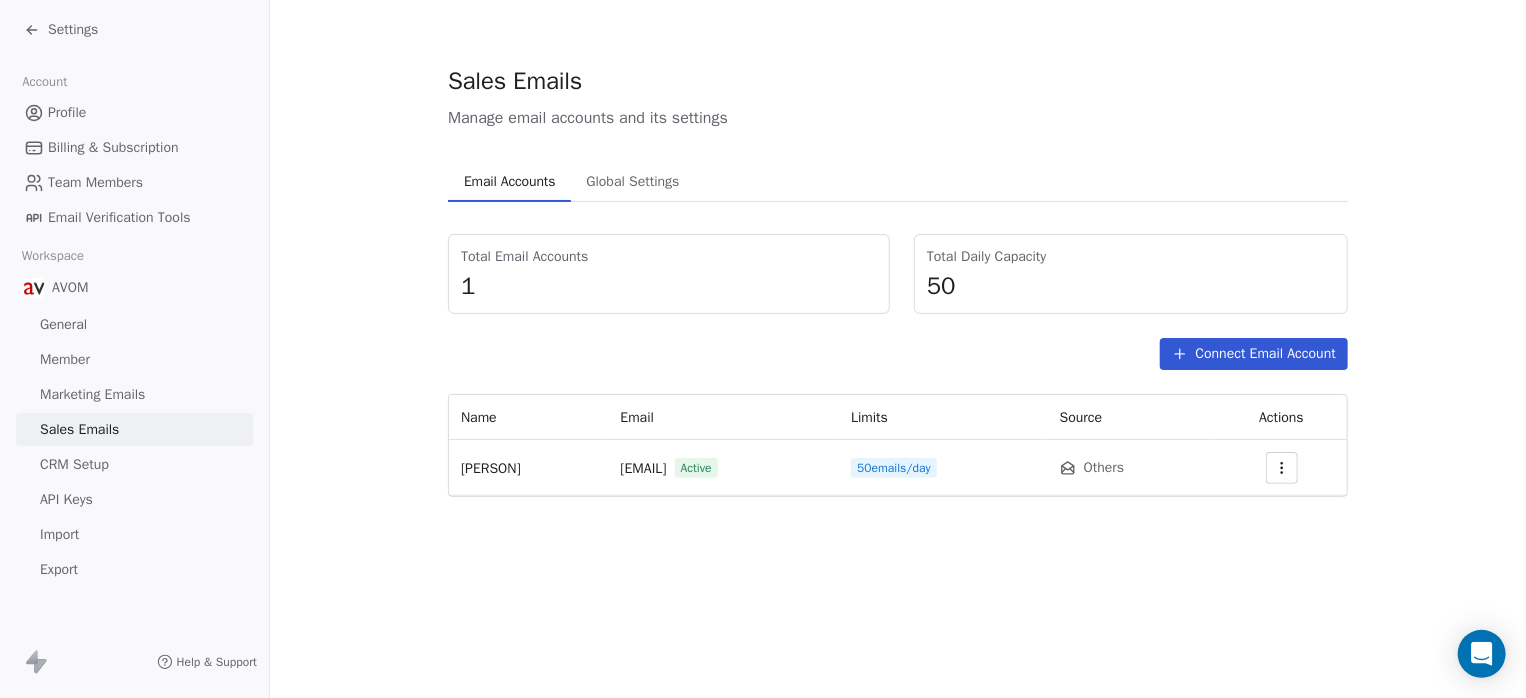 click 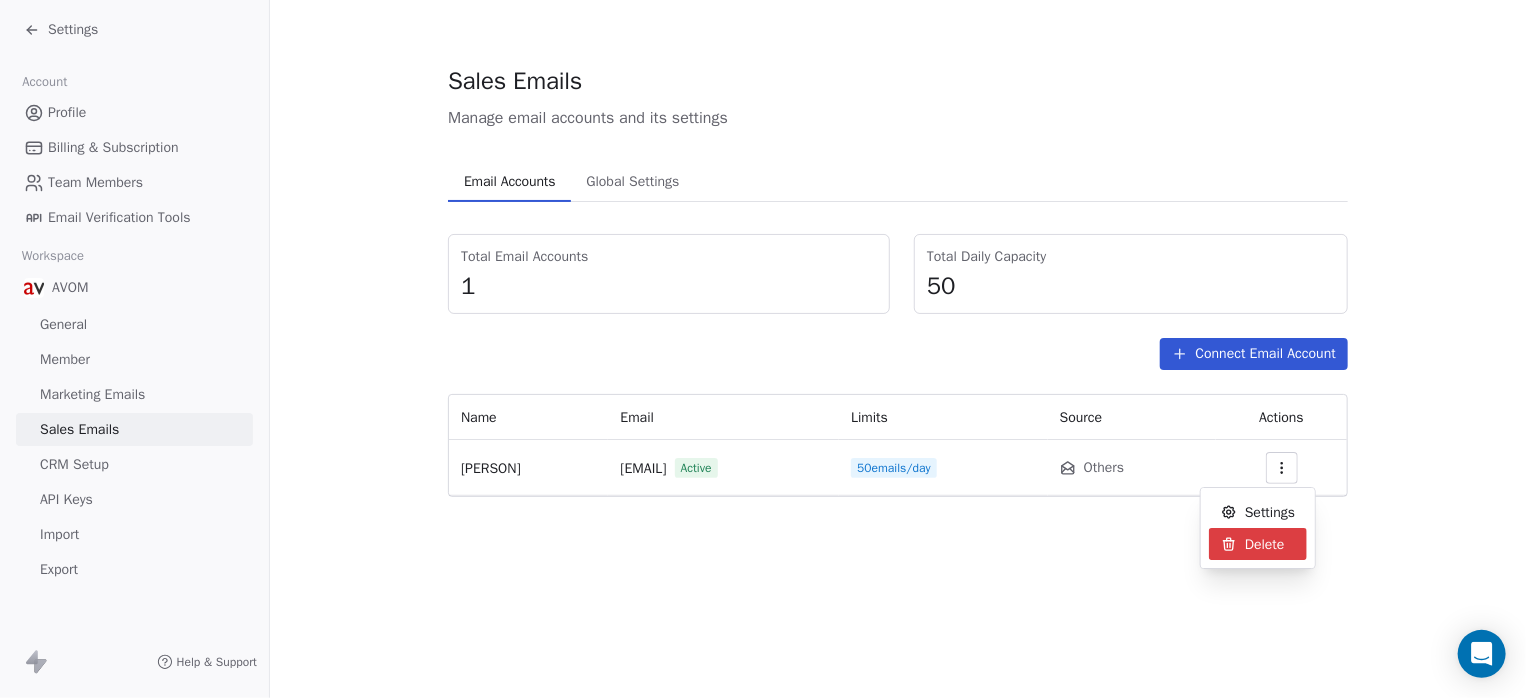 click on "Settings Account Profile Billing & Subscription Team Members Email Verification Tools Workspace AVOM General Member Marketing Emails Sales Emails CRM Setup API Keys Import Export Help & Support Sales Emails Manage email accounts and its settings Email Accounts Email Accounts Global Settings Global Settings Total Email Accounts 1 Total Daily Capacity 50 Connect Email Account Name Email Limits Source Actions [PERSON] [EMAIL] Active 50 emails/day Others
Settings Delete" at bounding box center [763, 349] 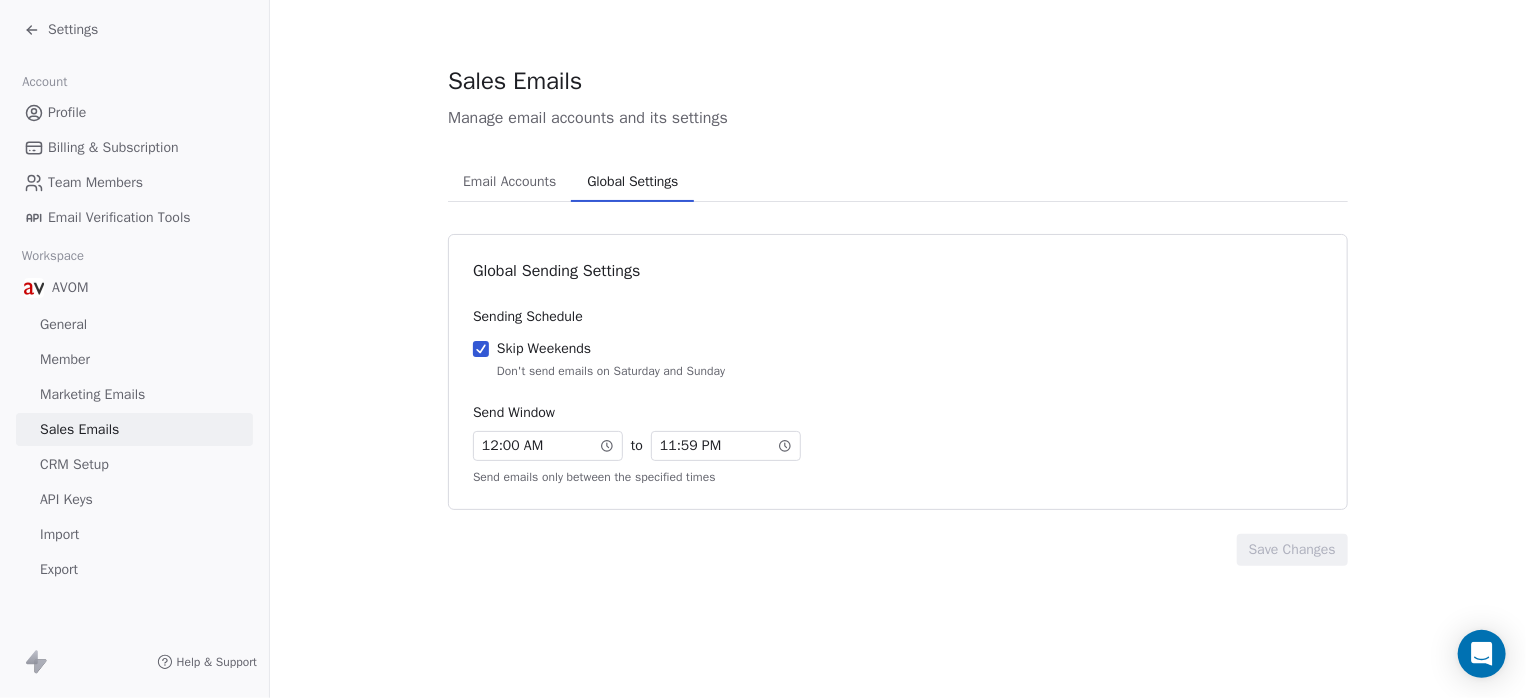 click on "Global Settings" at bounding box center [632, 182] 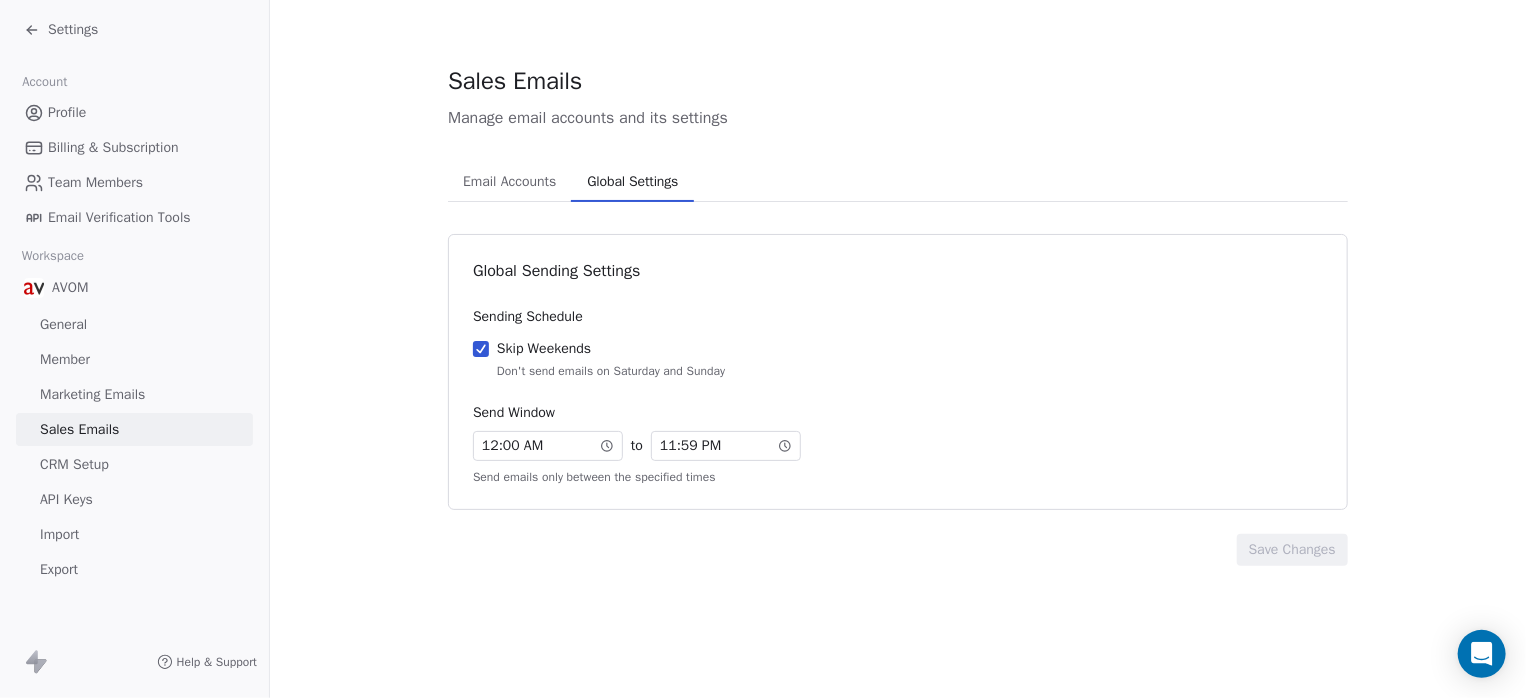 click on "Skip Weekends Don't send emails on Saturday and Sunday" at bounding box center [481, 349] 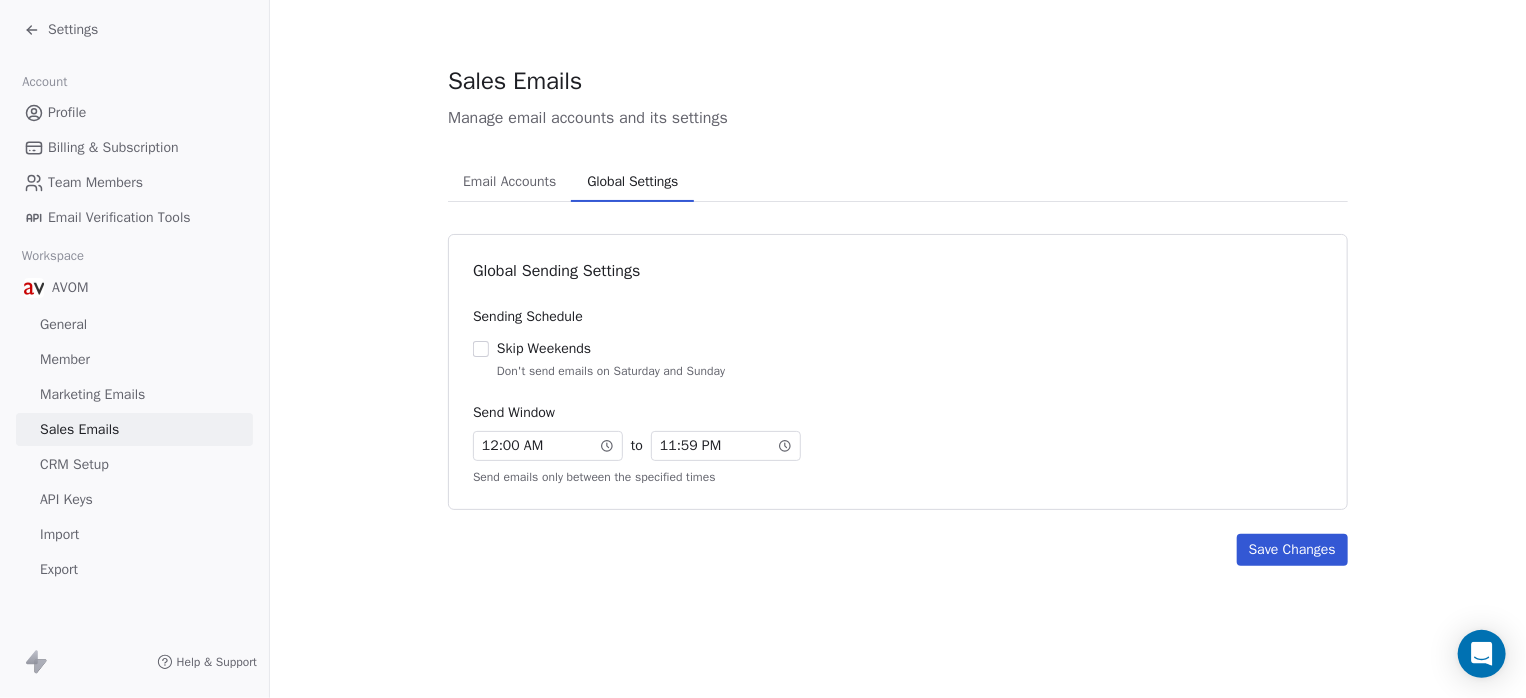 click on "Save Changes" at bounding box center [1292, 550] 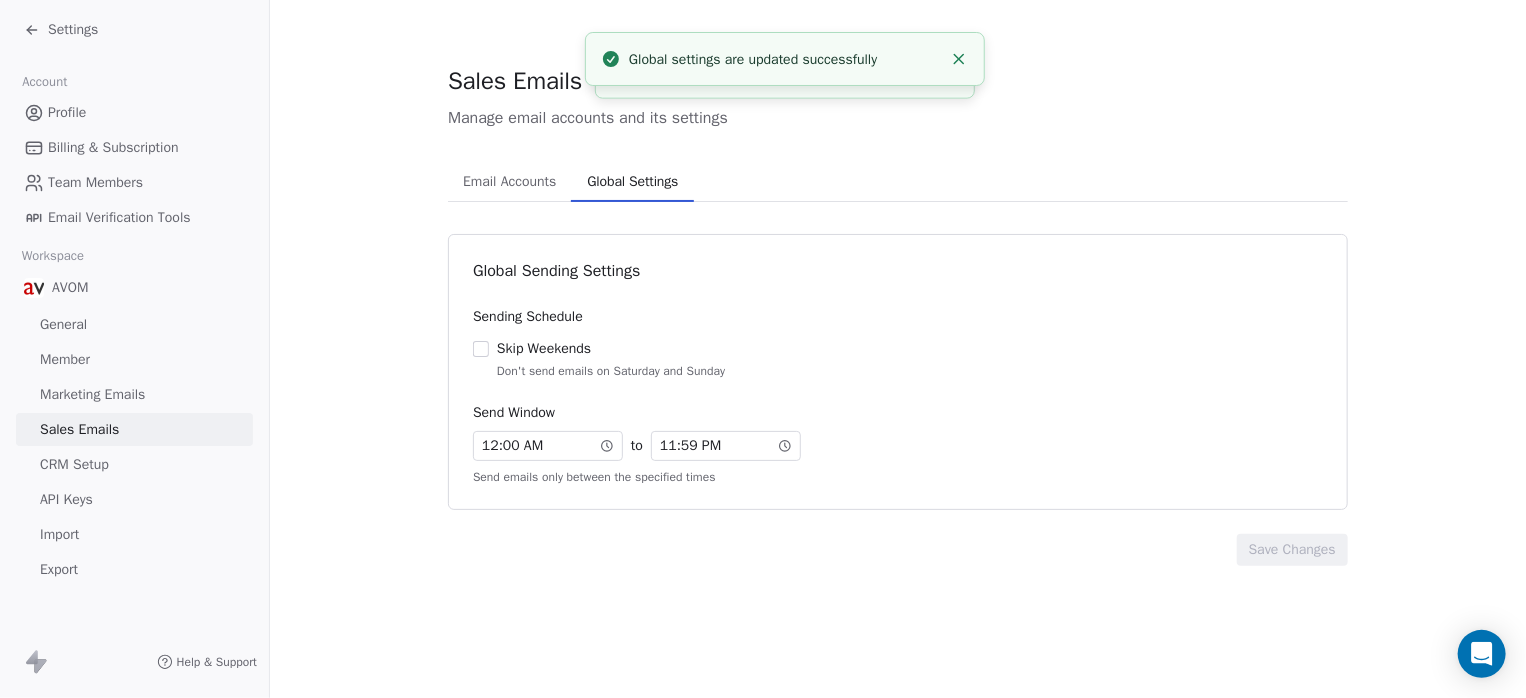 click on "Marketing Emails" at bounding box center (92, 394) 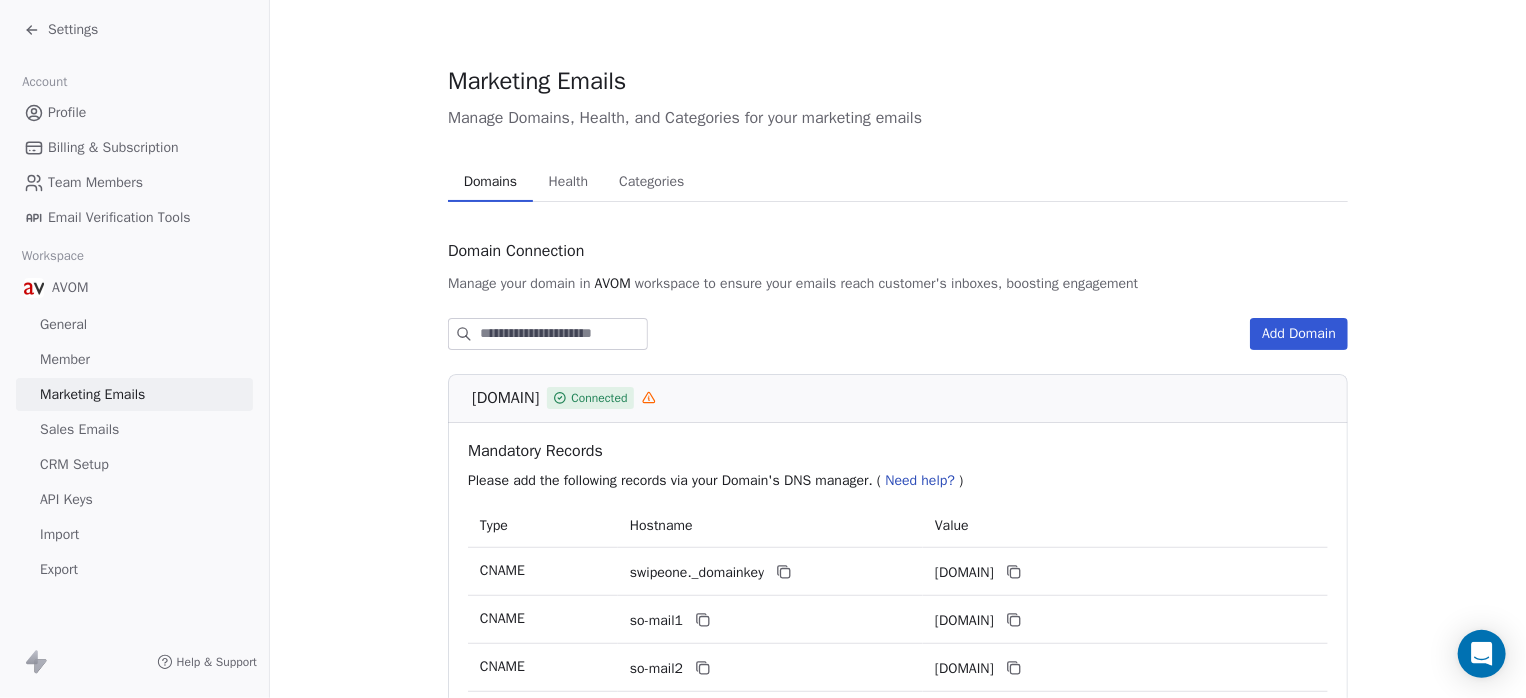 click on "CRM Setup" at bounding box center [74, 464] 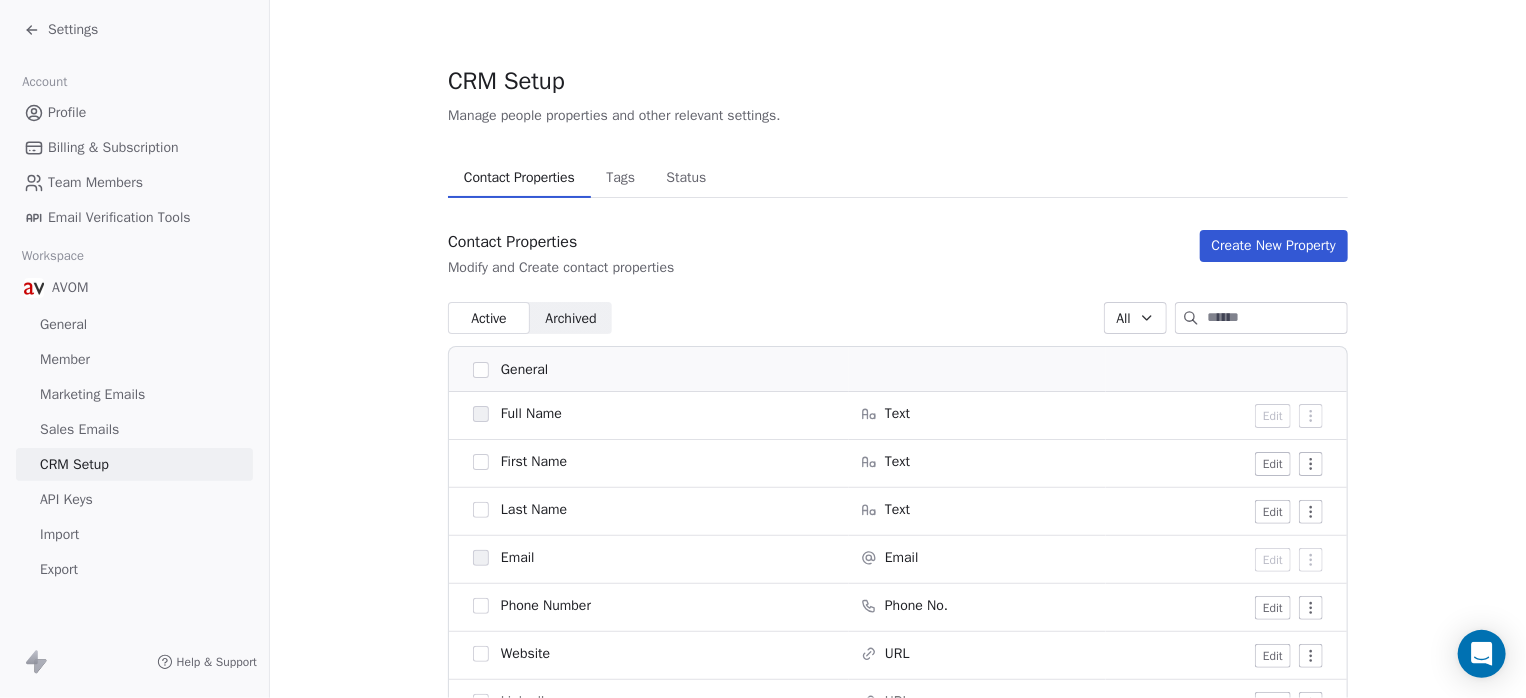 click on "API Keys" at bounding box center (66, 499) 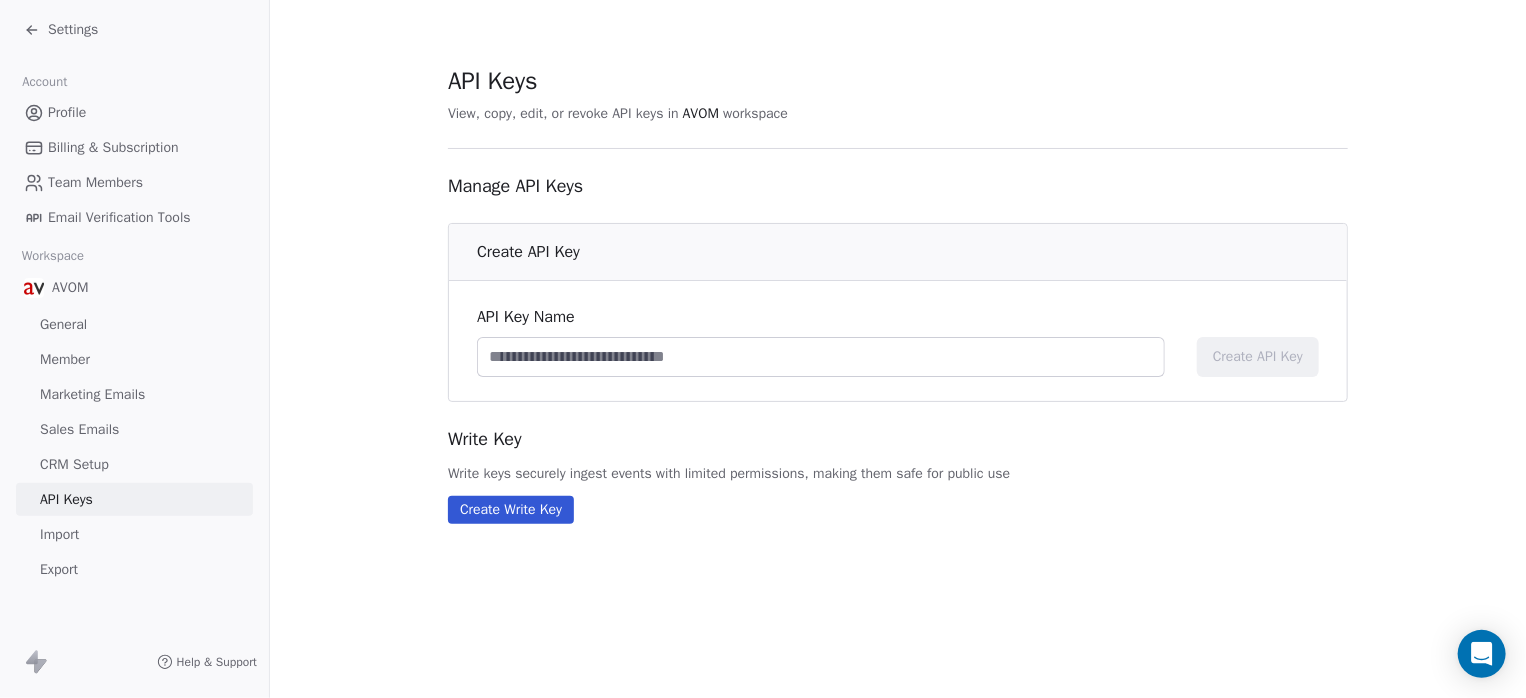 click on "General" at bounding box center [63, 324] 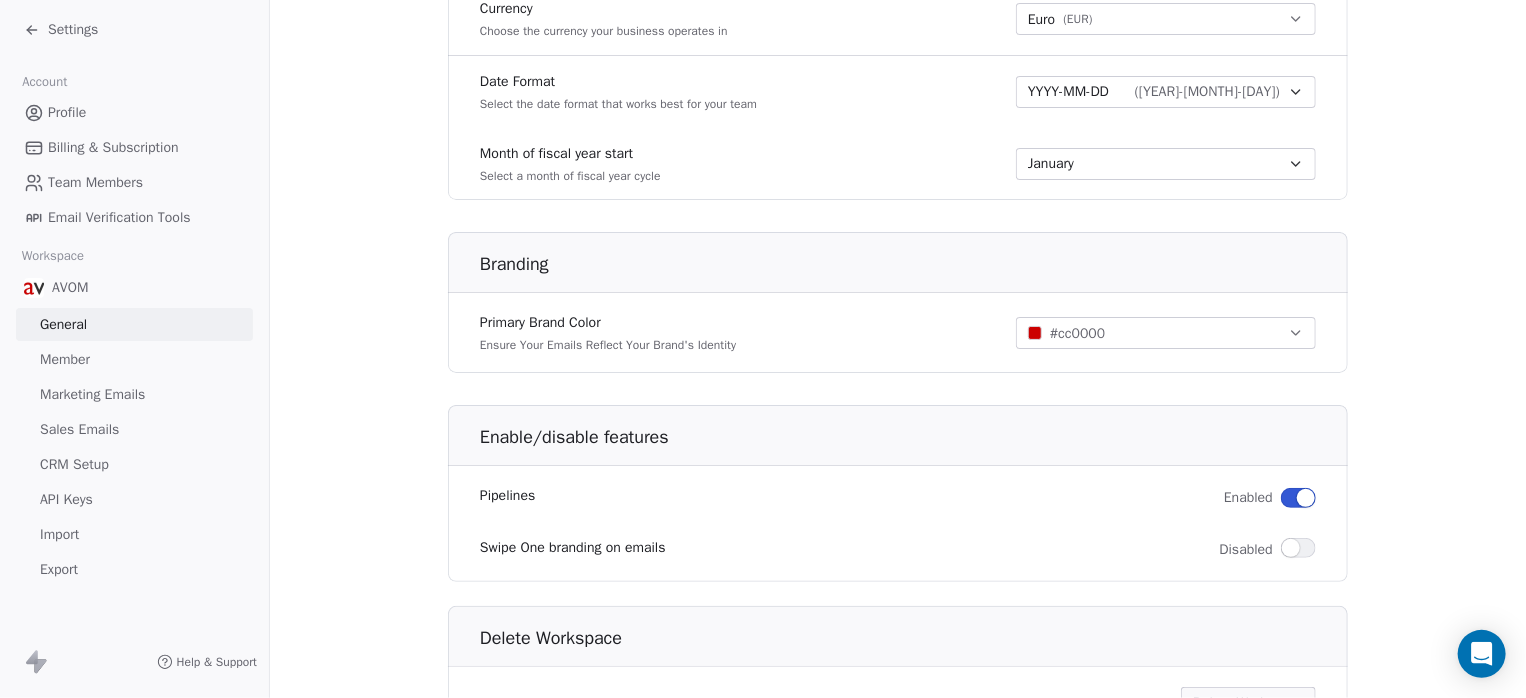 scroll, scrollTop: 1171, scrollLeft: 0, axis: vertical 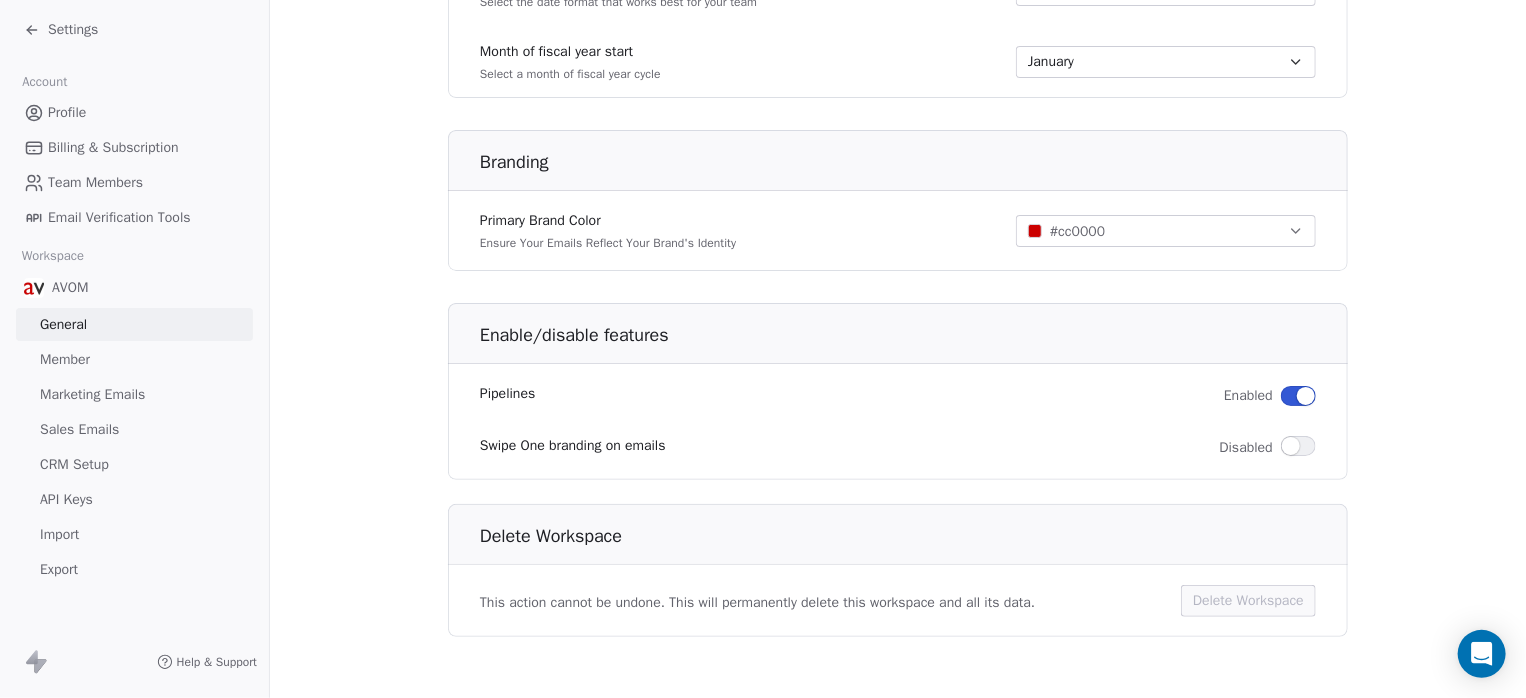 click on "Marketing Emails" at bounding box center [92, 394] 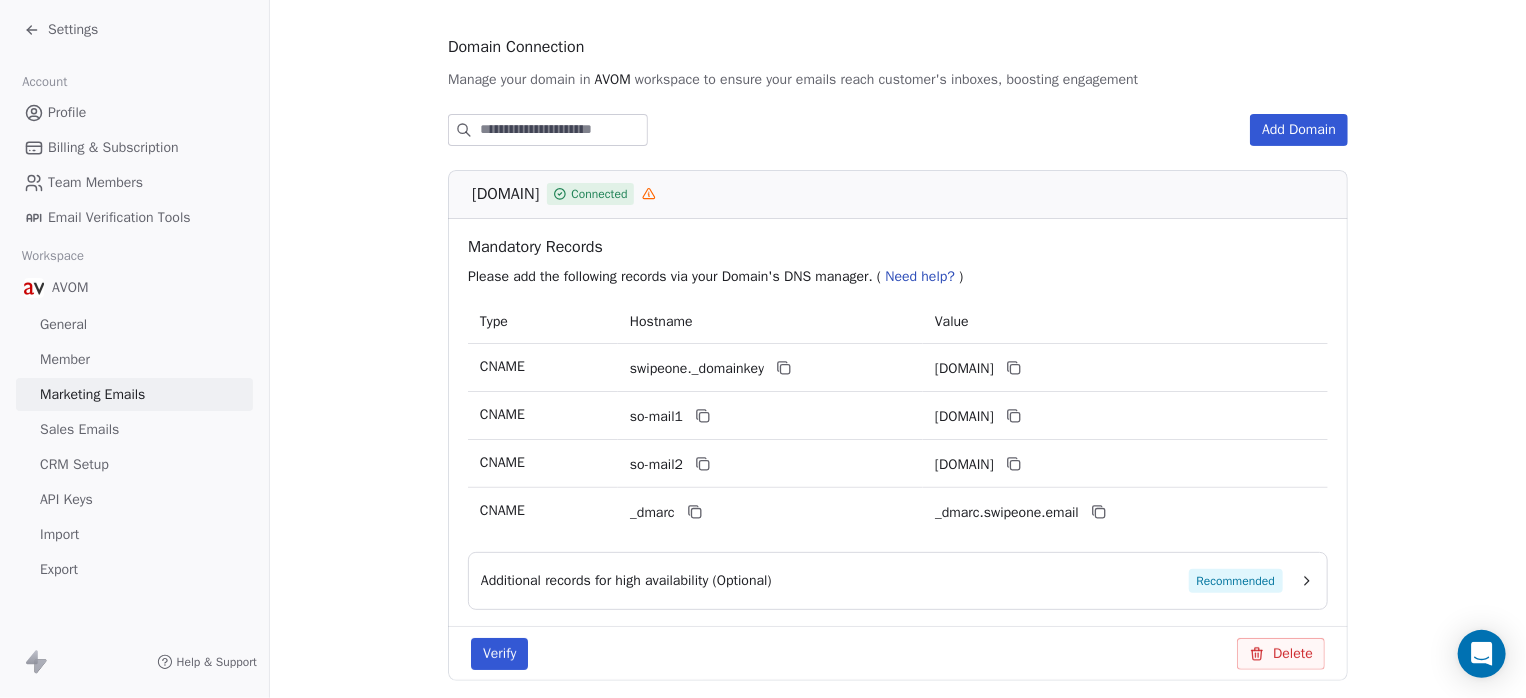 scroll, scrollTop: 148, scrollLeft: 0, axis: vertical 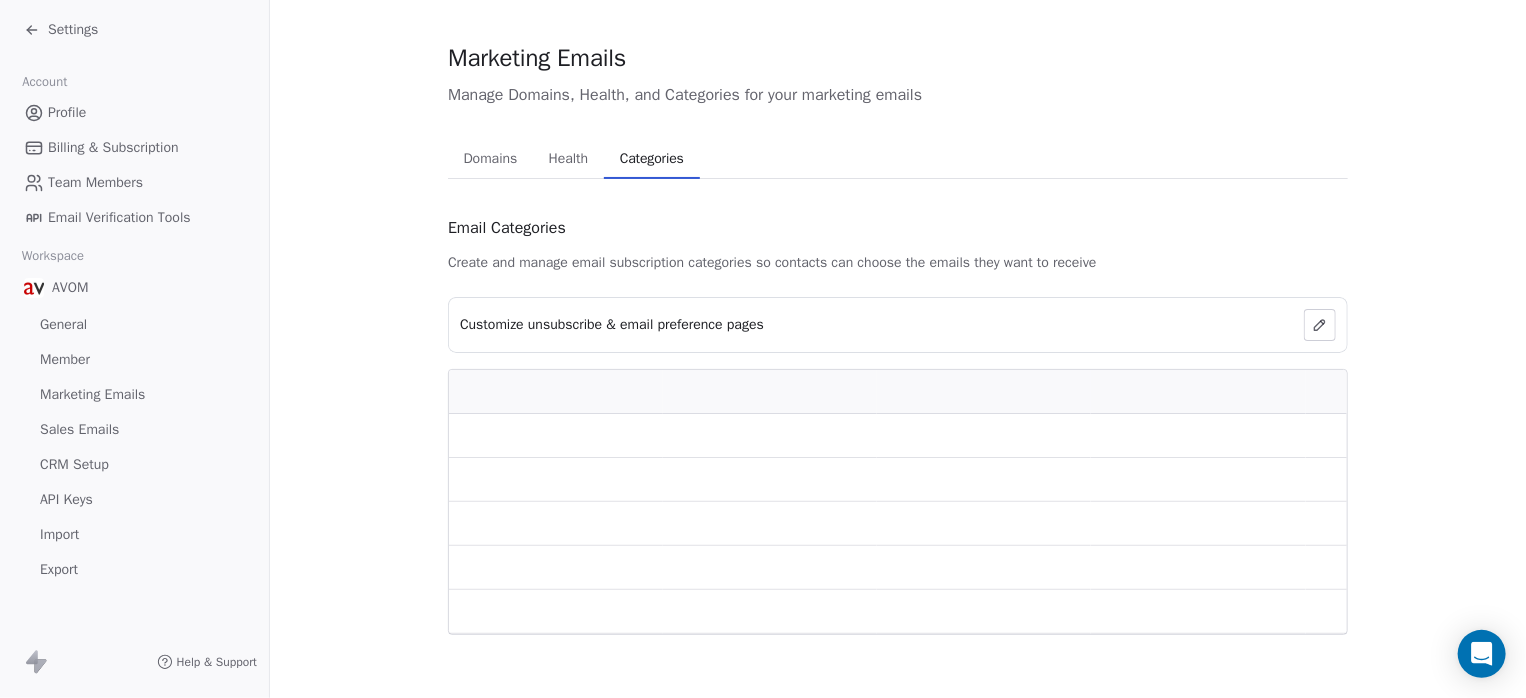 click on "Marketing Emails Manage Domains, Health, and Categories for your marketing emails Domains Domains Health Health Categories Categories Email Categories Create and manage email subscription categories so contacts can choose the emails they want to receive Customize unsubscribe & email preference pages" at bounding box center (898, 338) 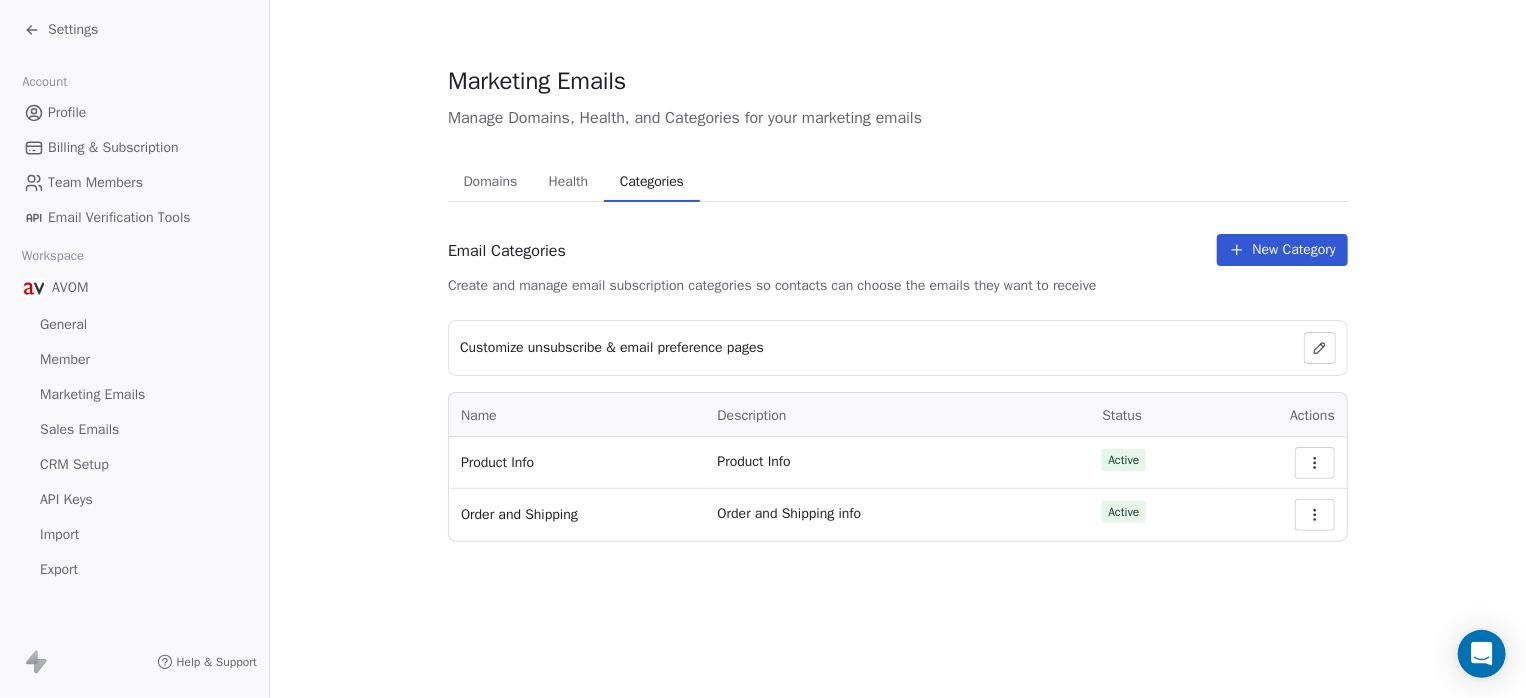 click on "Product Info" at bounding box center [497, 463] 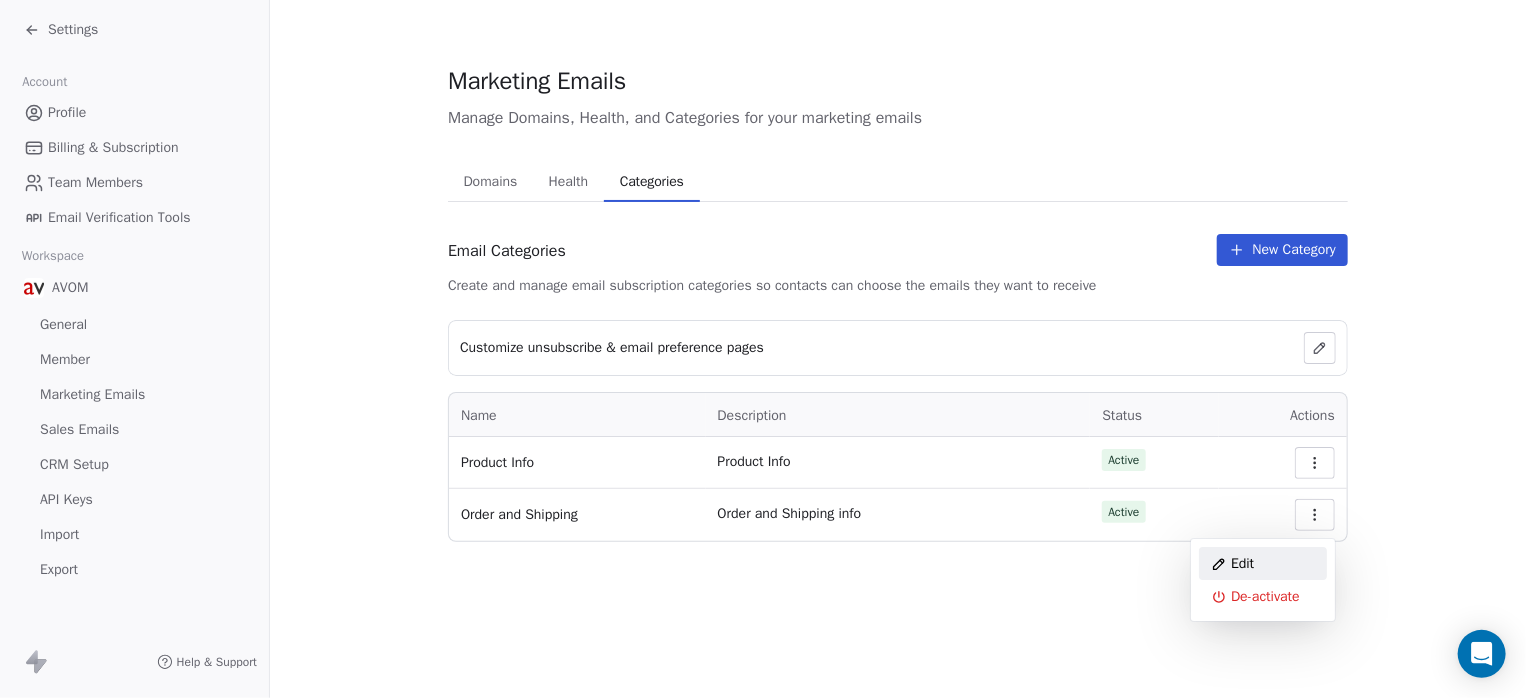 click on "Edit" at bounding box center [1263, 563] 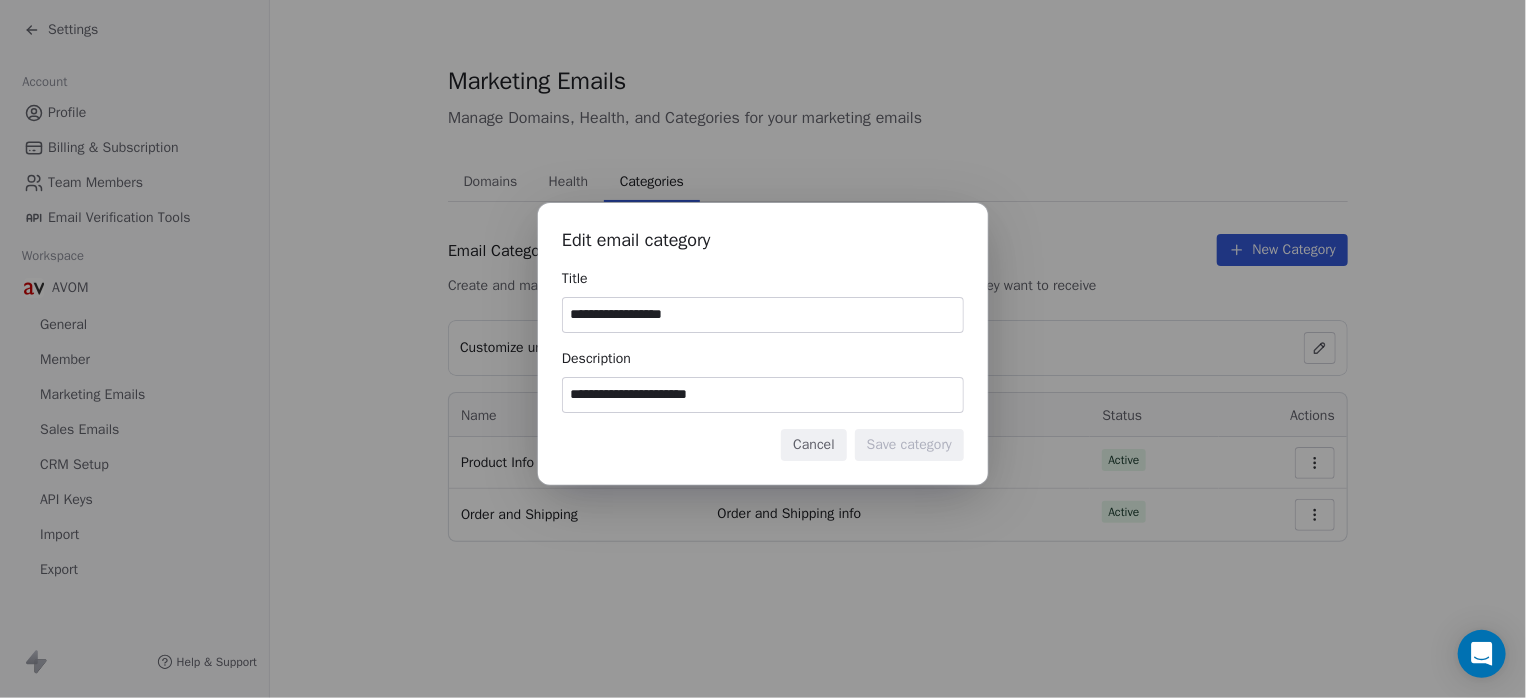 click on "Cancel" at bounding box center [813, 445] 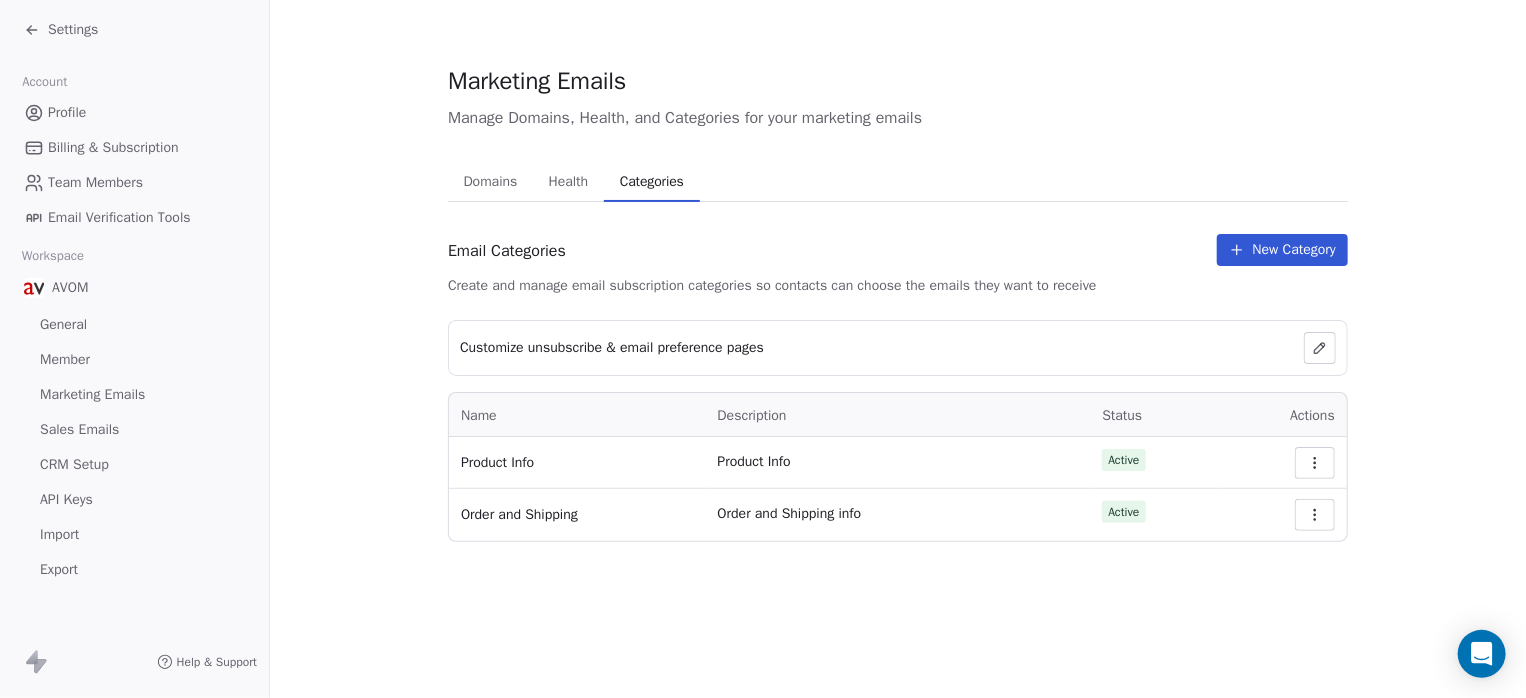 click on "Profile" at bounding box center (67, 112) 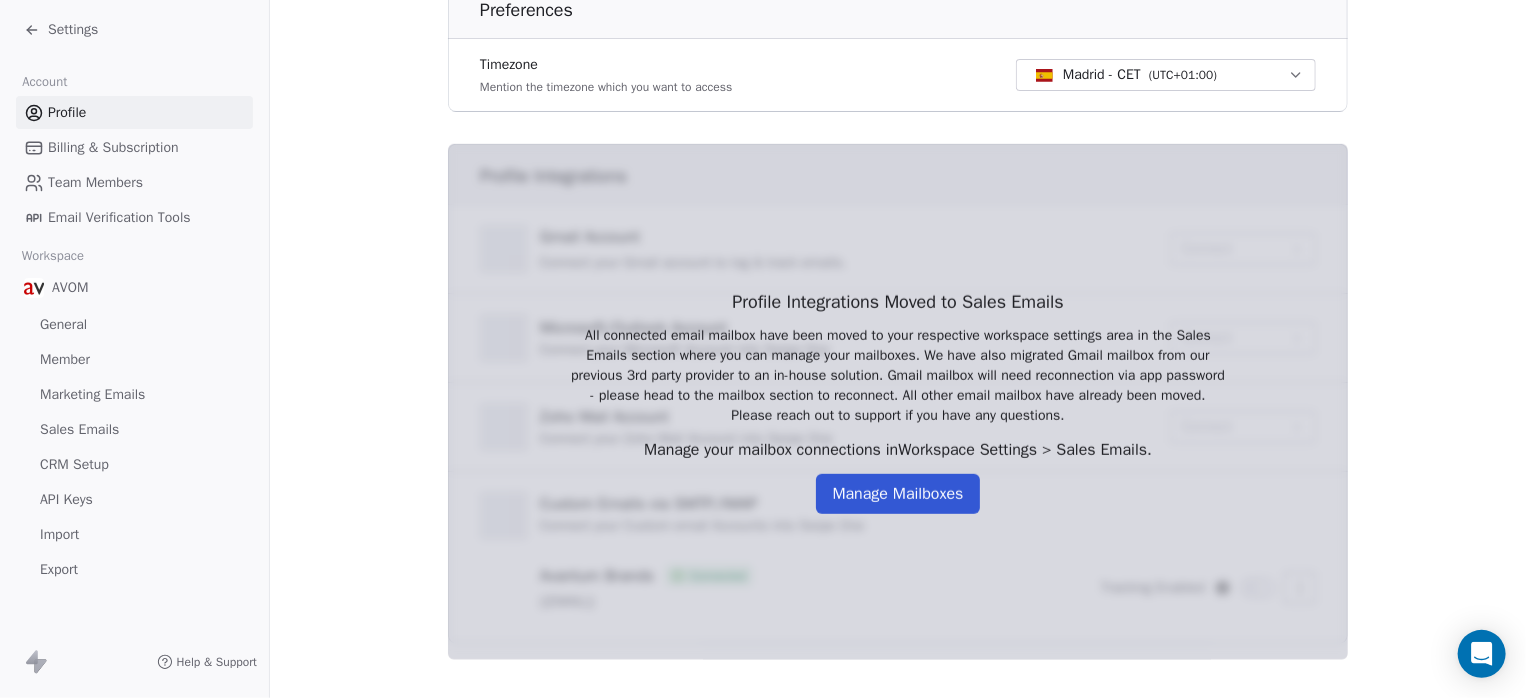 scroll, scrollTop: 658, scrollLeft: 0, axis: vertical 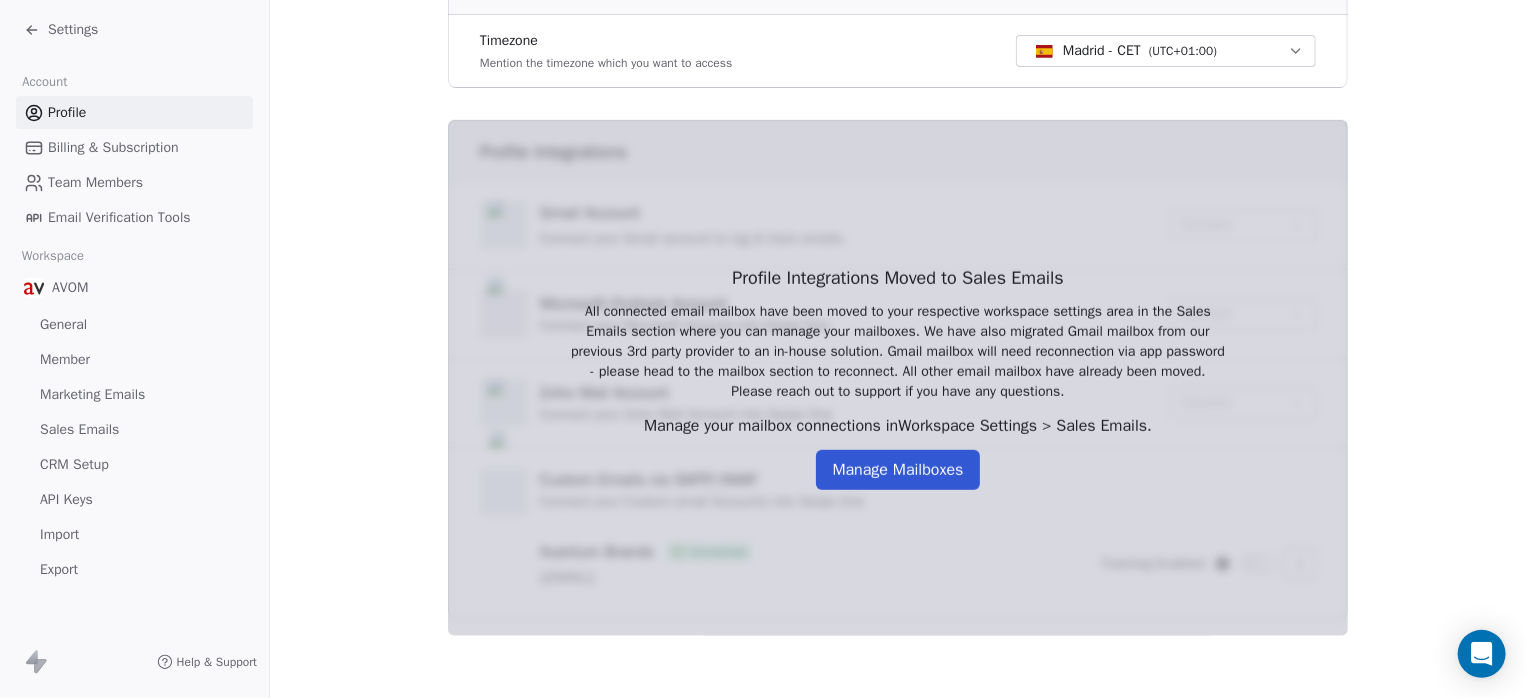 click on "Manage Mailboxes" at bounding box center (897, 470) 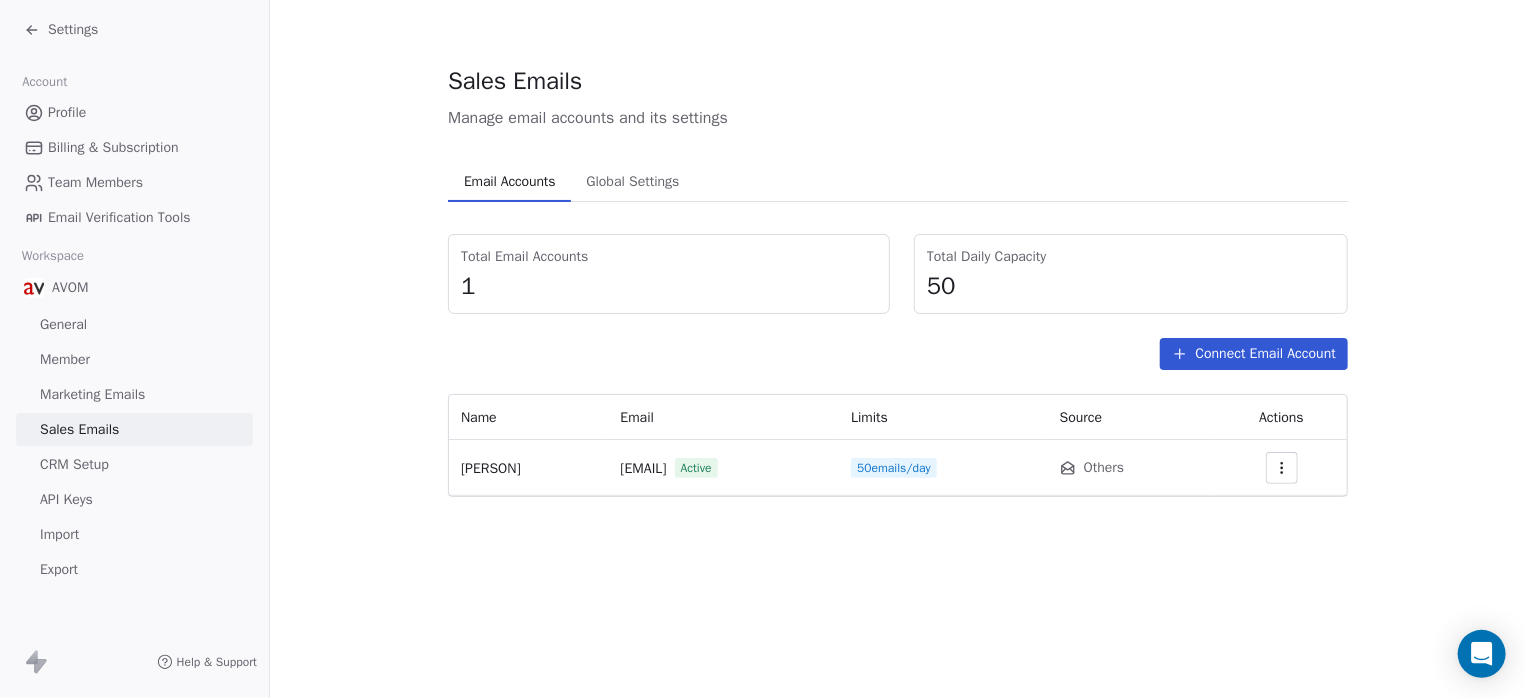 click on "Member" at bounding box center (65, 359) 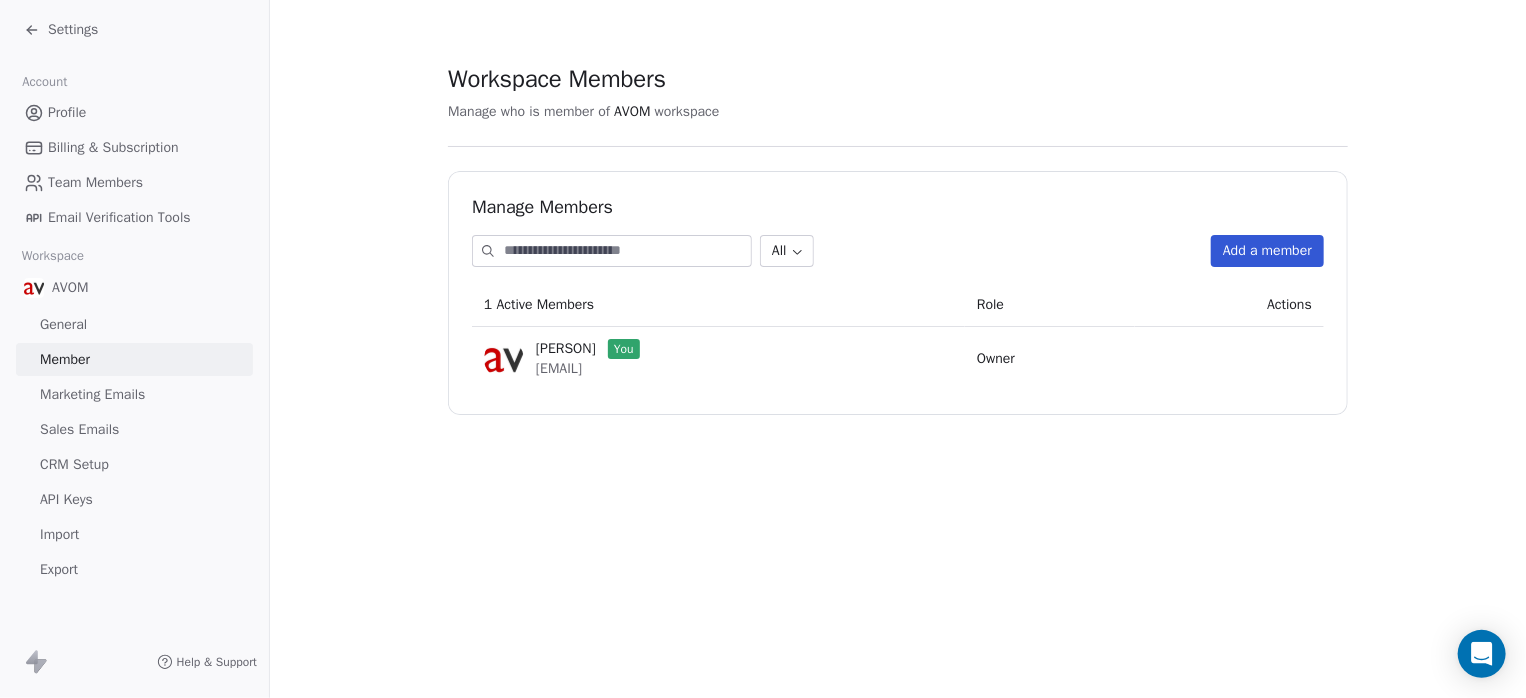 click on "Settings" at bounding box center [73, 30] 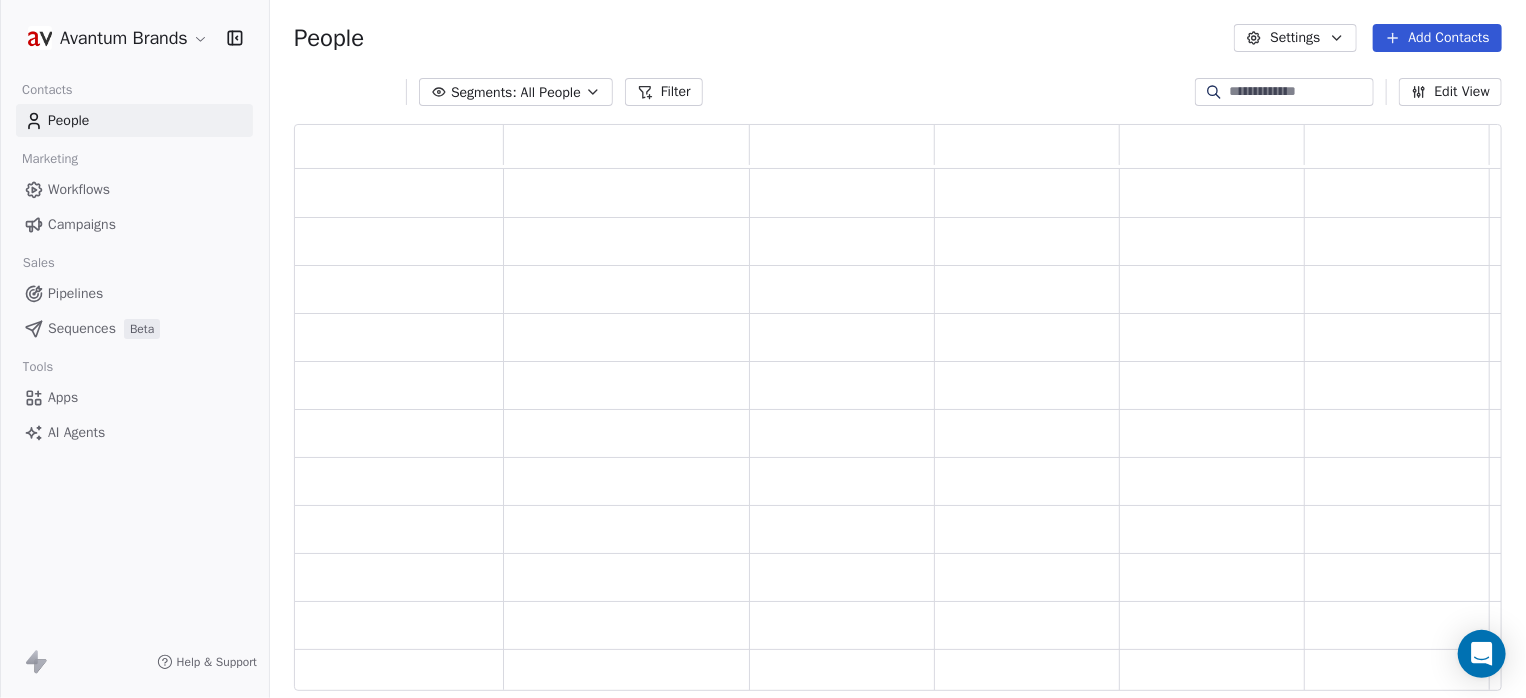 scroll, scrollTop: 16, scrollLeft: 15, axis: both 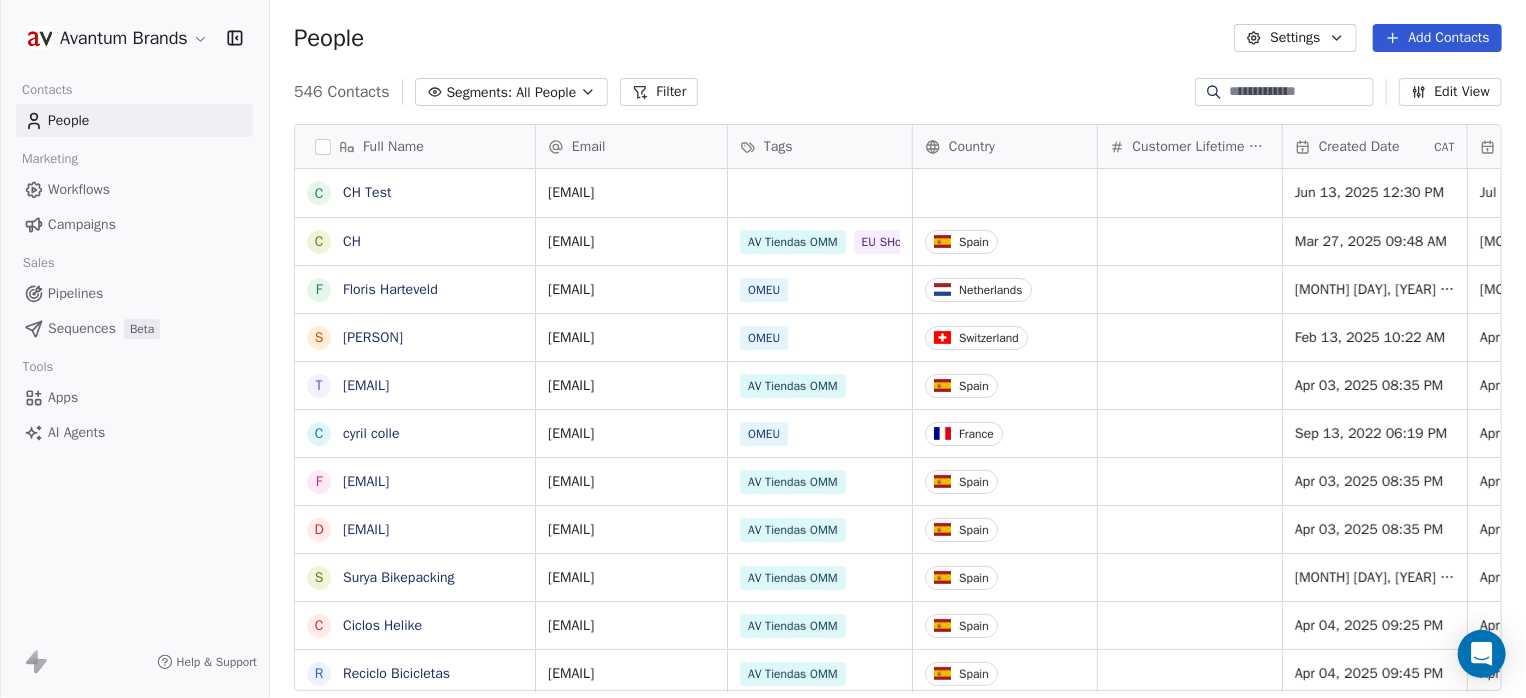 click on "Pipelines" at bounding box center (75, 293) 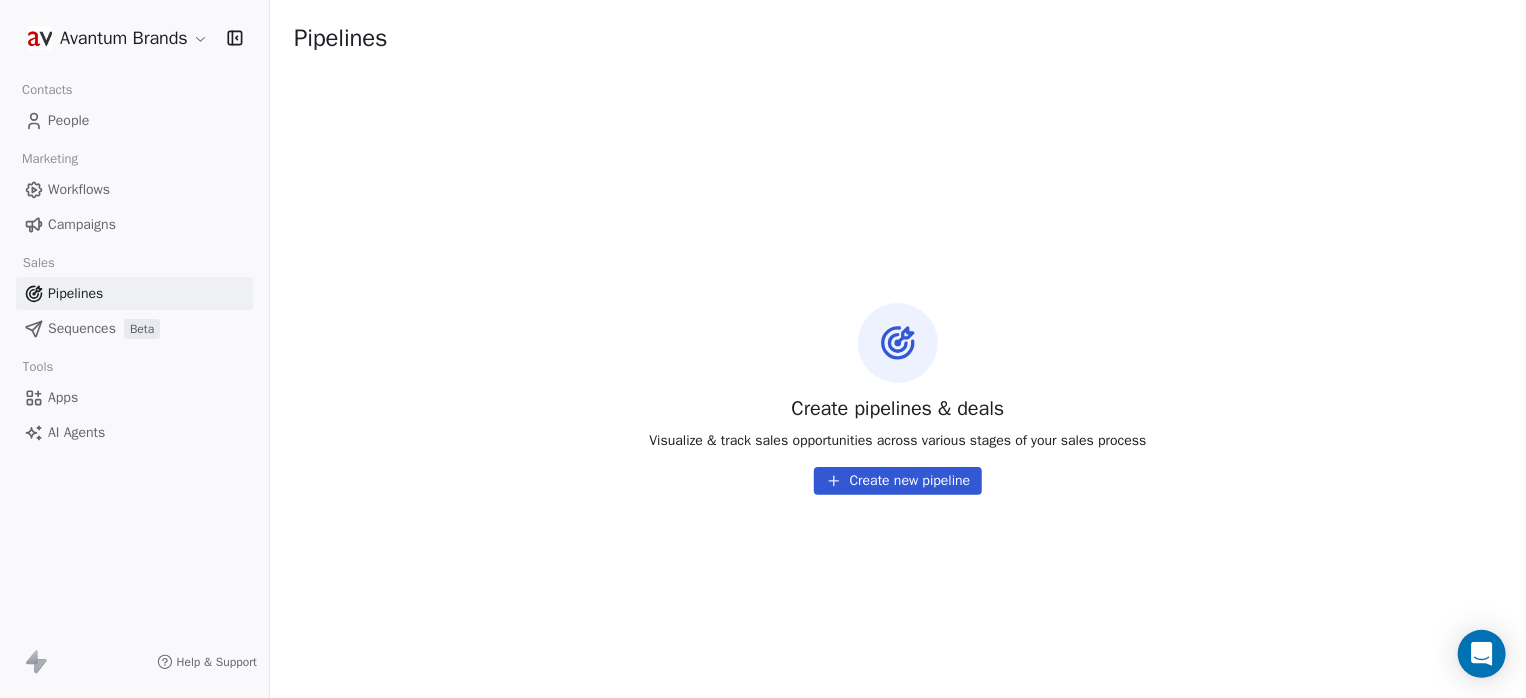 click on "Sequences" at bounding box center [82, 328] 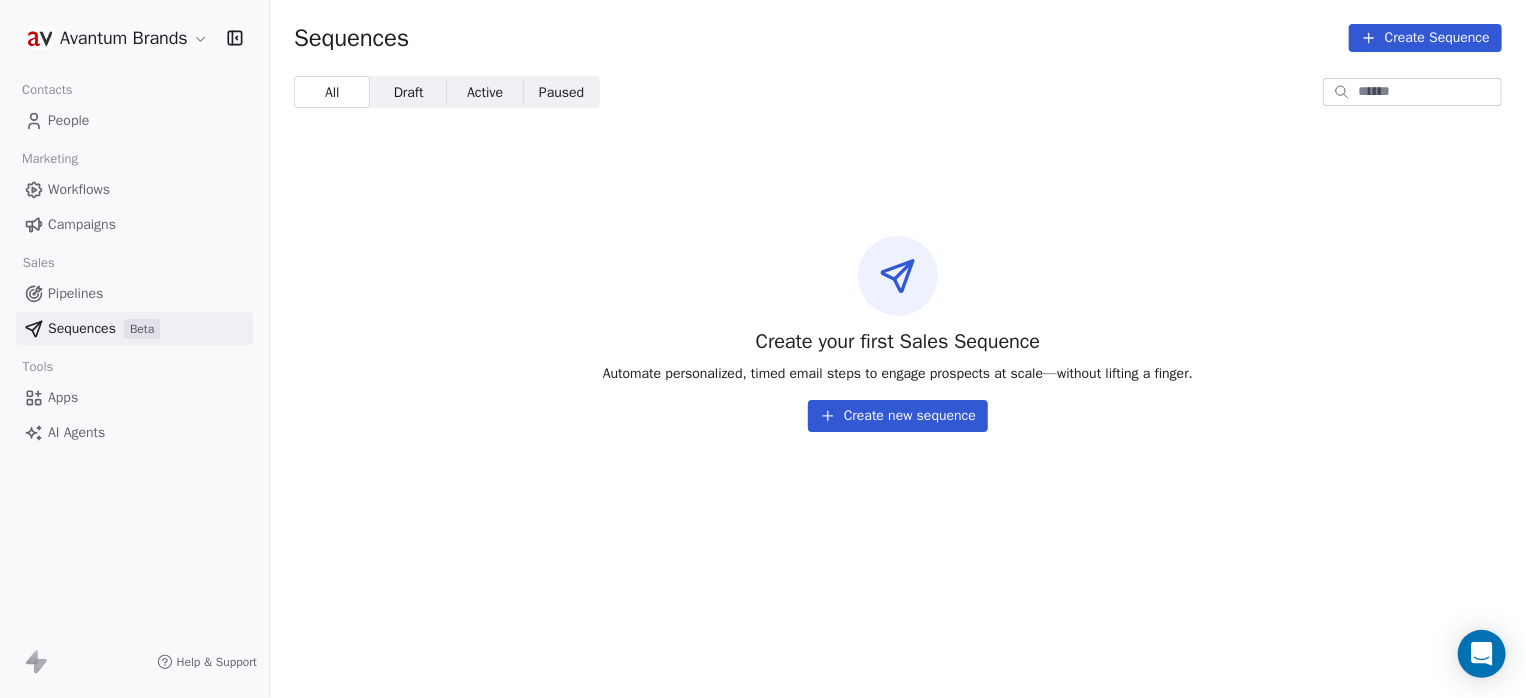 click on "Apps" at bounding box center (63, 397) 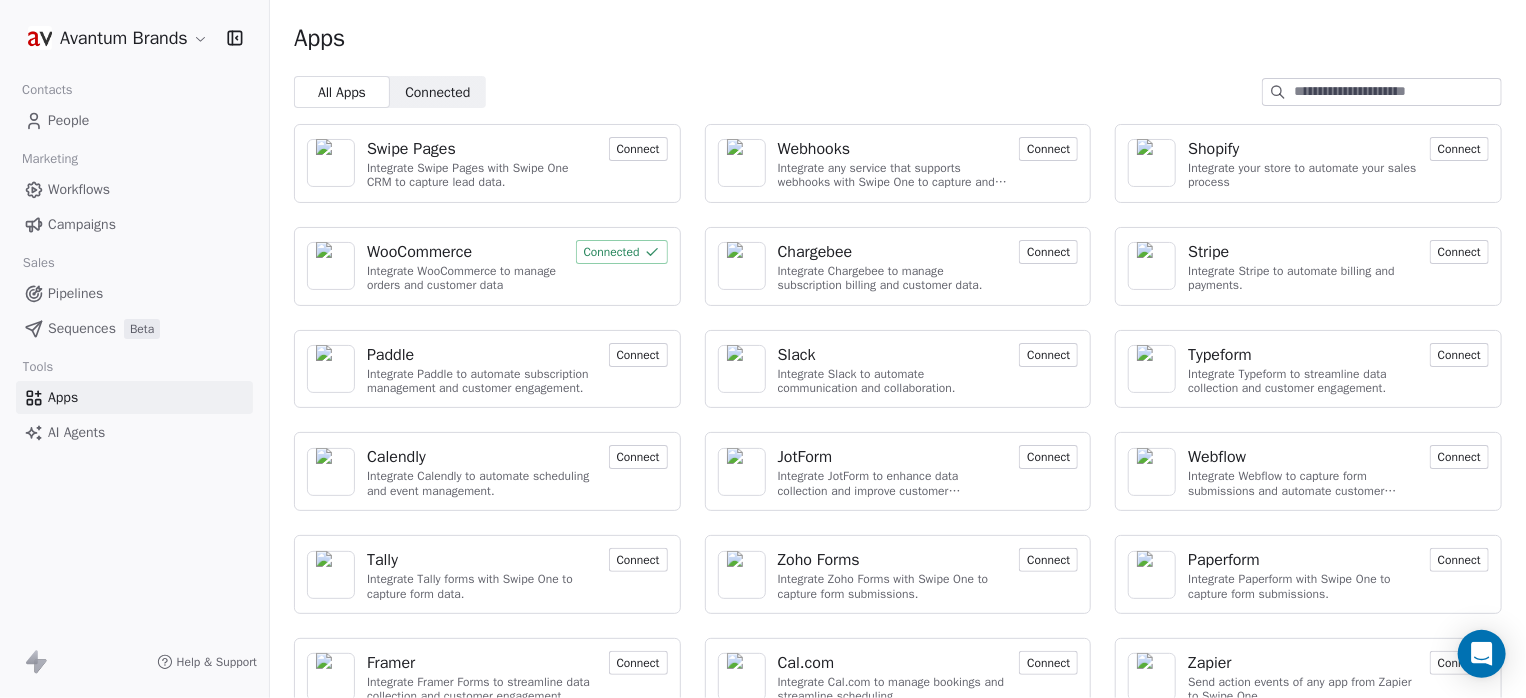 click on "Connected" at bounding box center [437, 92] 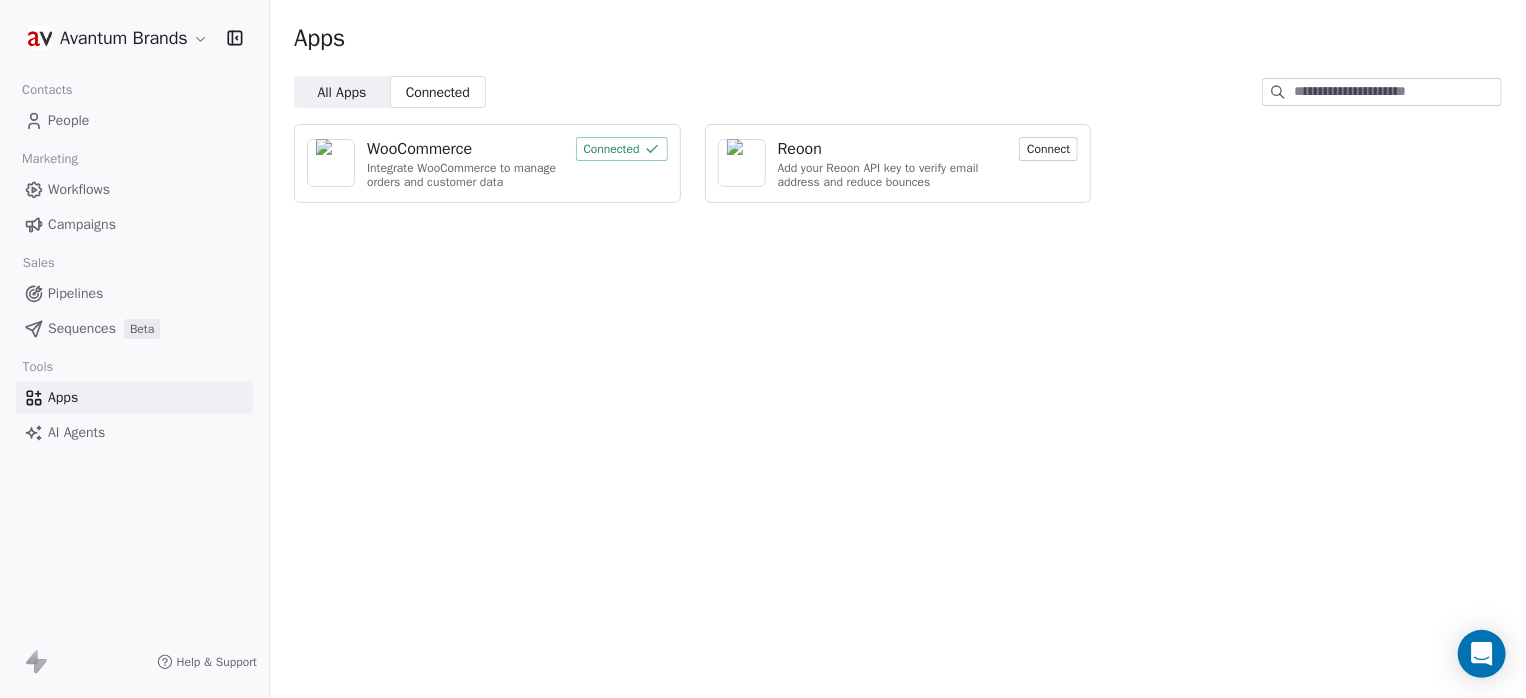 click on "All Apps" at bounding box center [341, 92] 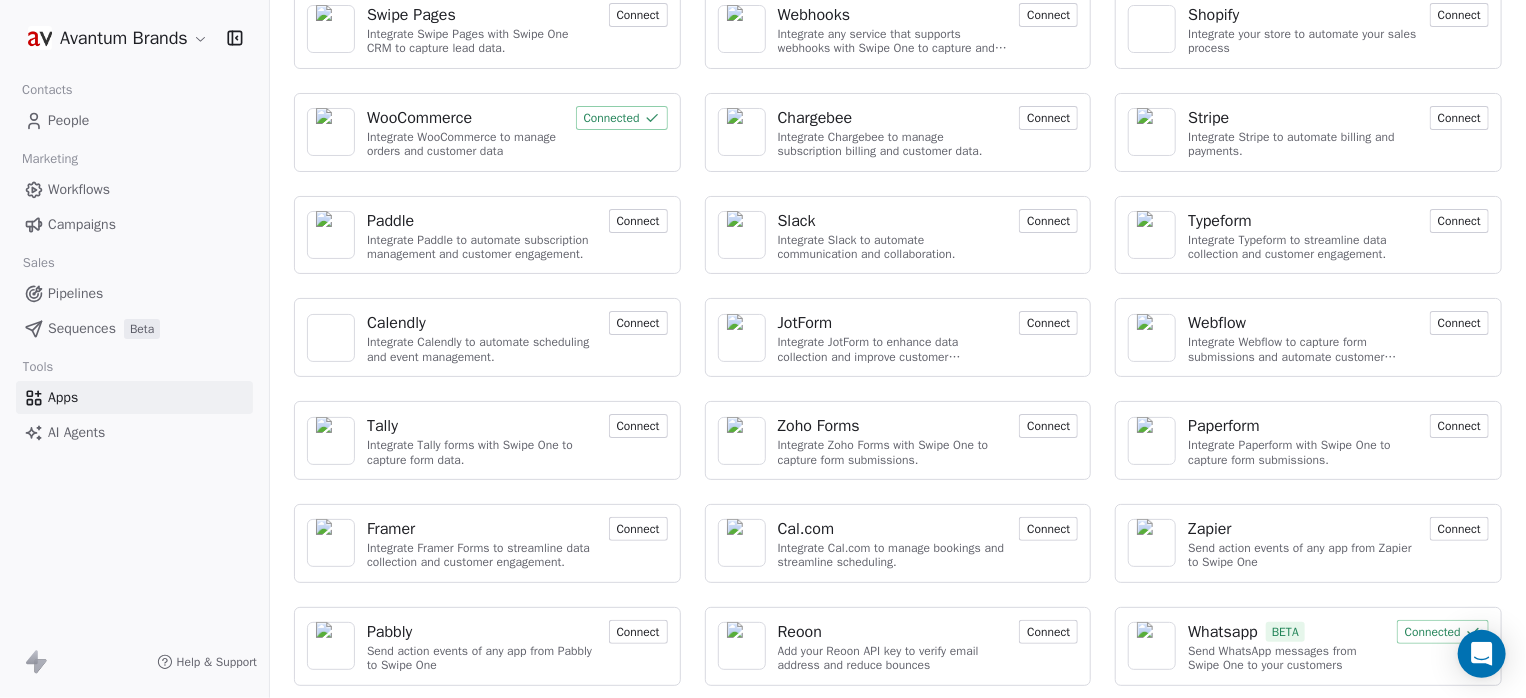 scroll, scrollTop: 0, scrollLeft: 0, axis: both 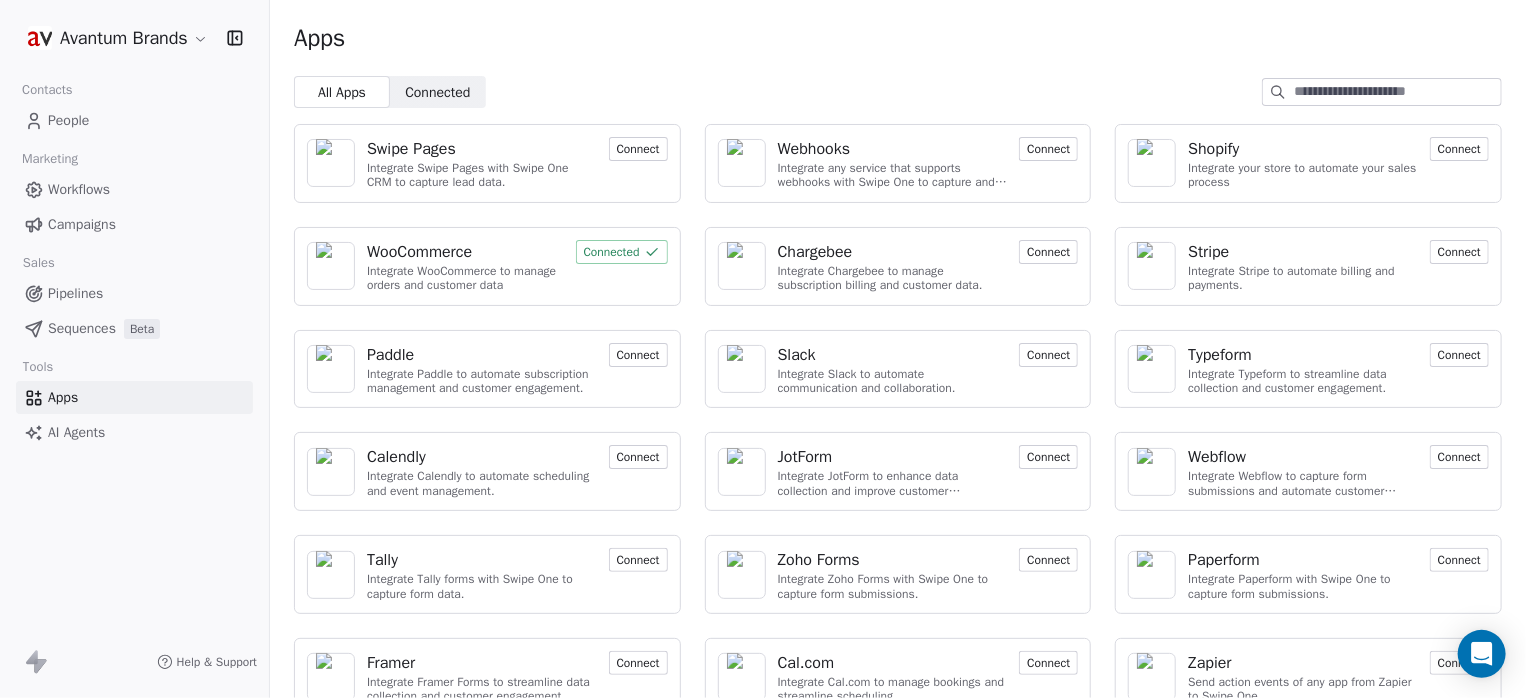 click on "Connected" at bounding box center [437, 92] 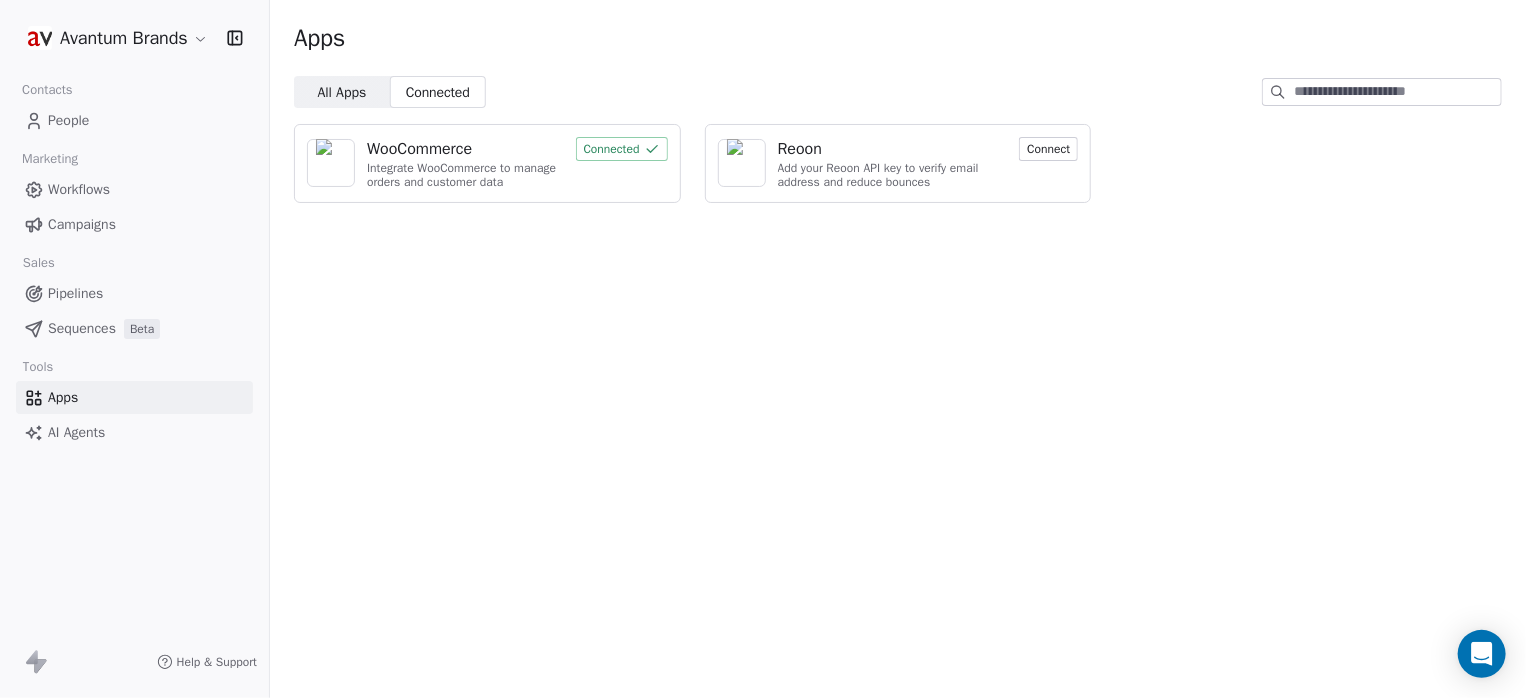 click on "All Apps" at bounding box center [341, 92] 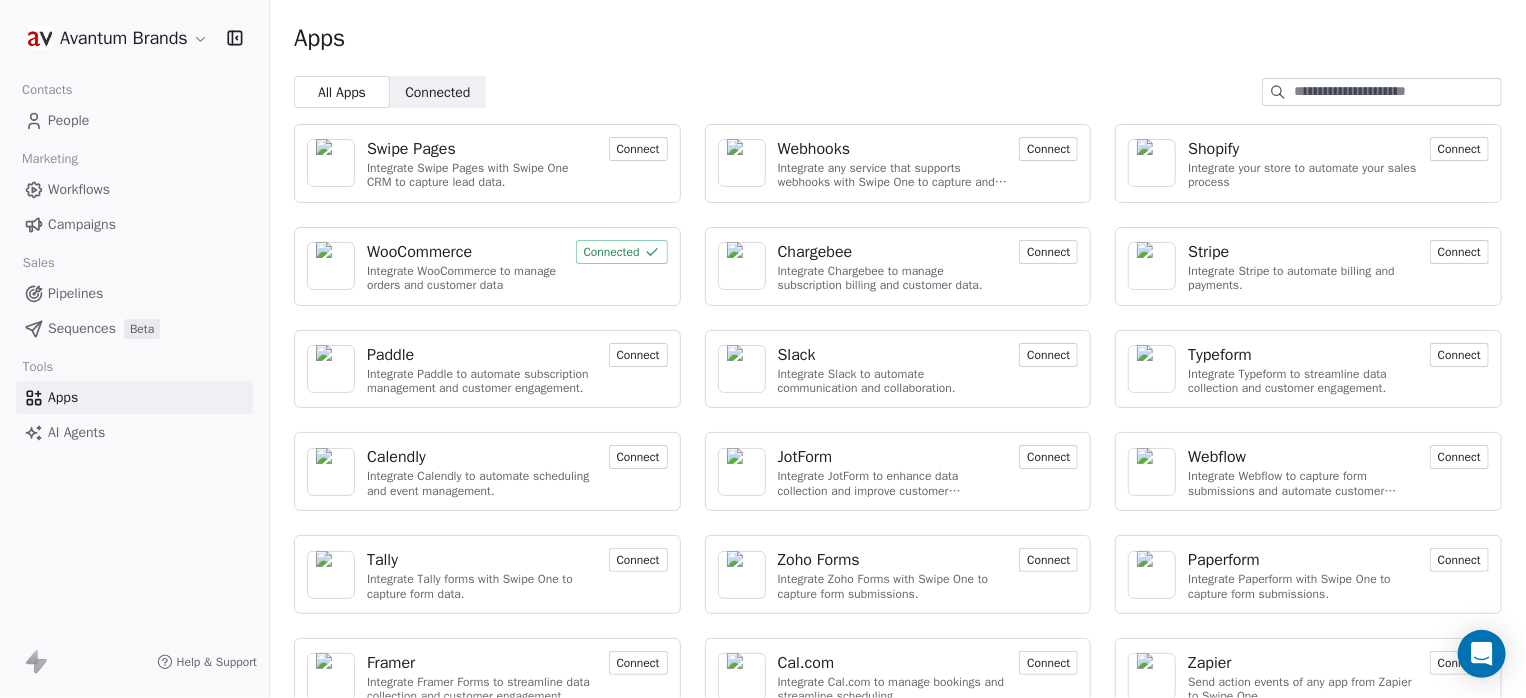click on "AI Agents" at bounding box center [76, 432] 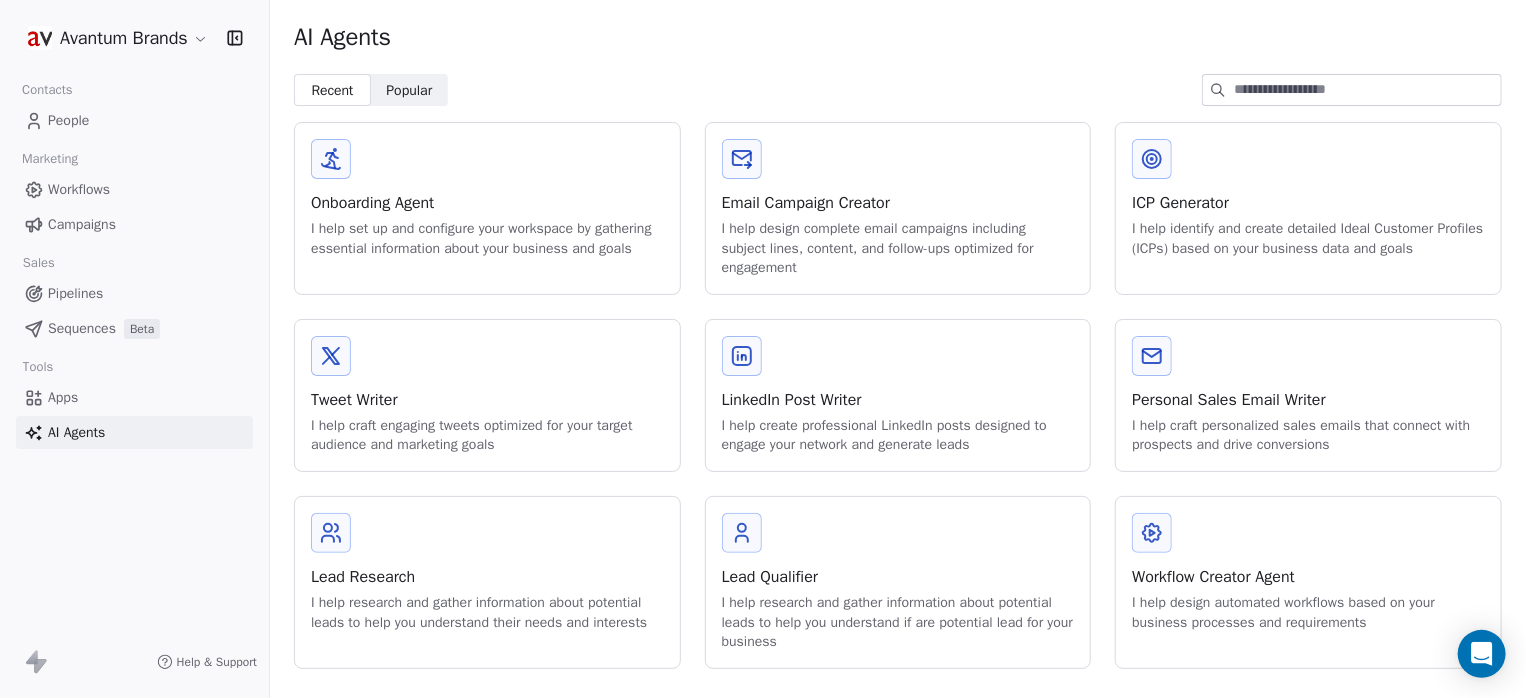 click on "Campaigns" at bounding box center (82, 224) 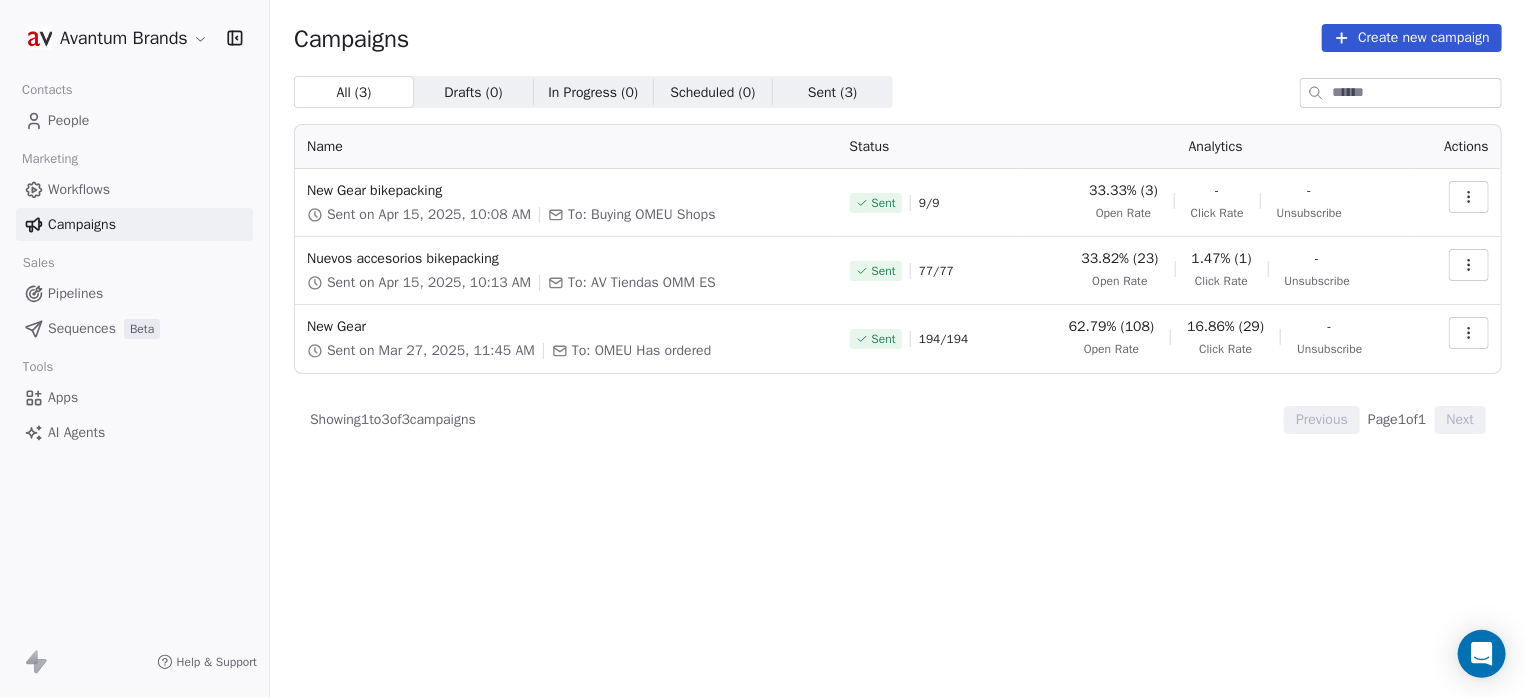 click on "People" at bounding box center (68, 120) 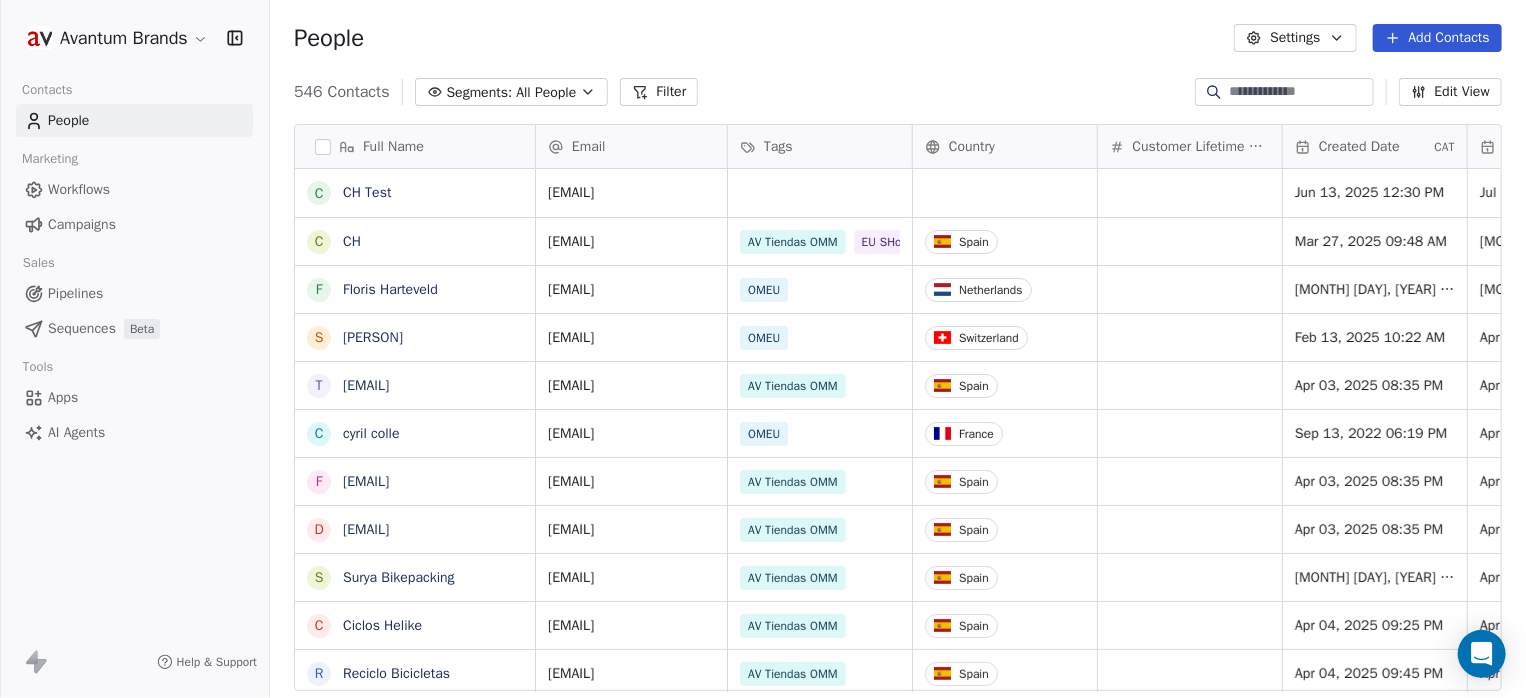 scroll, scrollTop: 16, scrollLeft: 15, axis: both 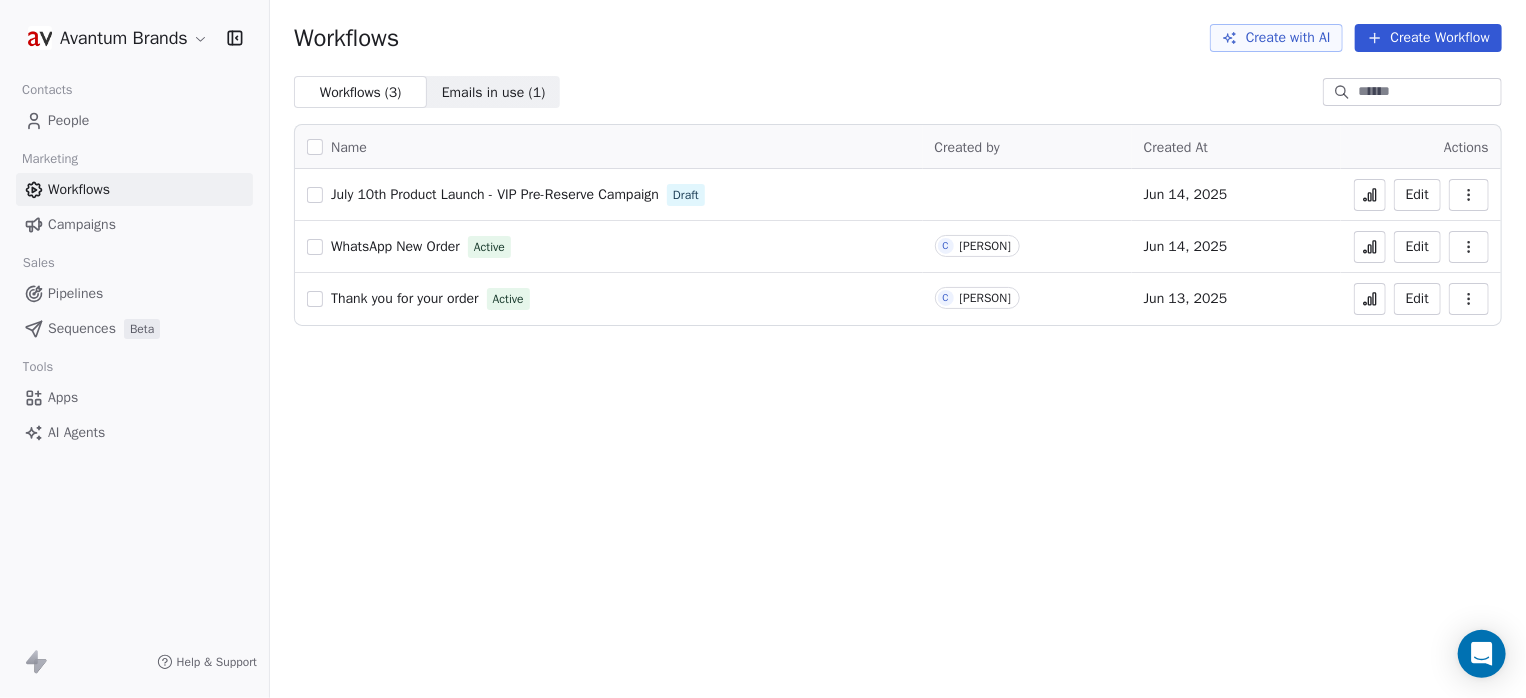 click on "WhatsApp New Order" at bounding box center [395, 246] 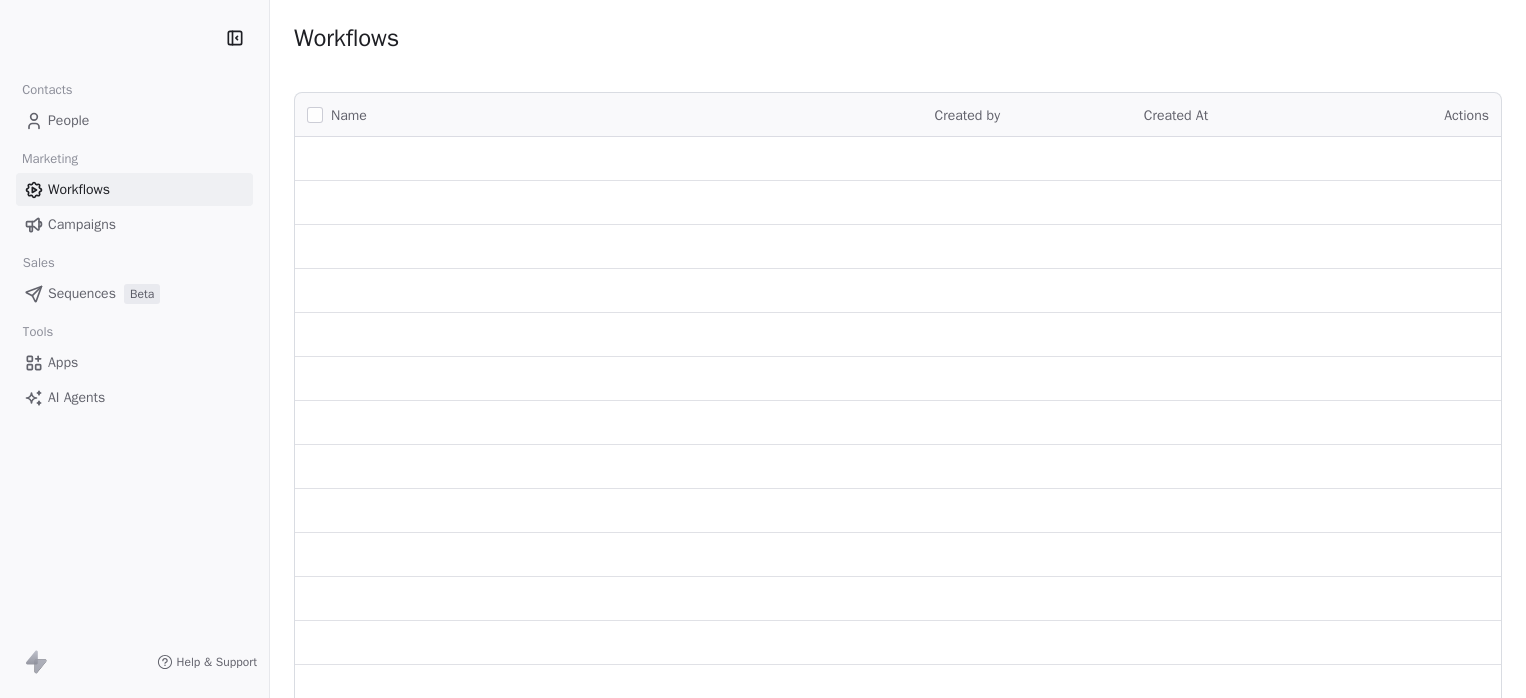 scroll, scrollTop: 0, scrollLeft: 0, axis: both 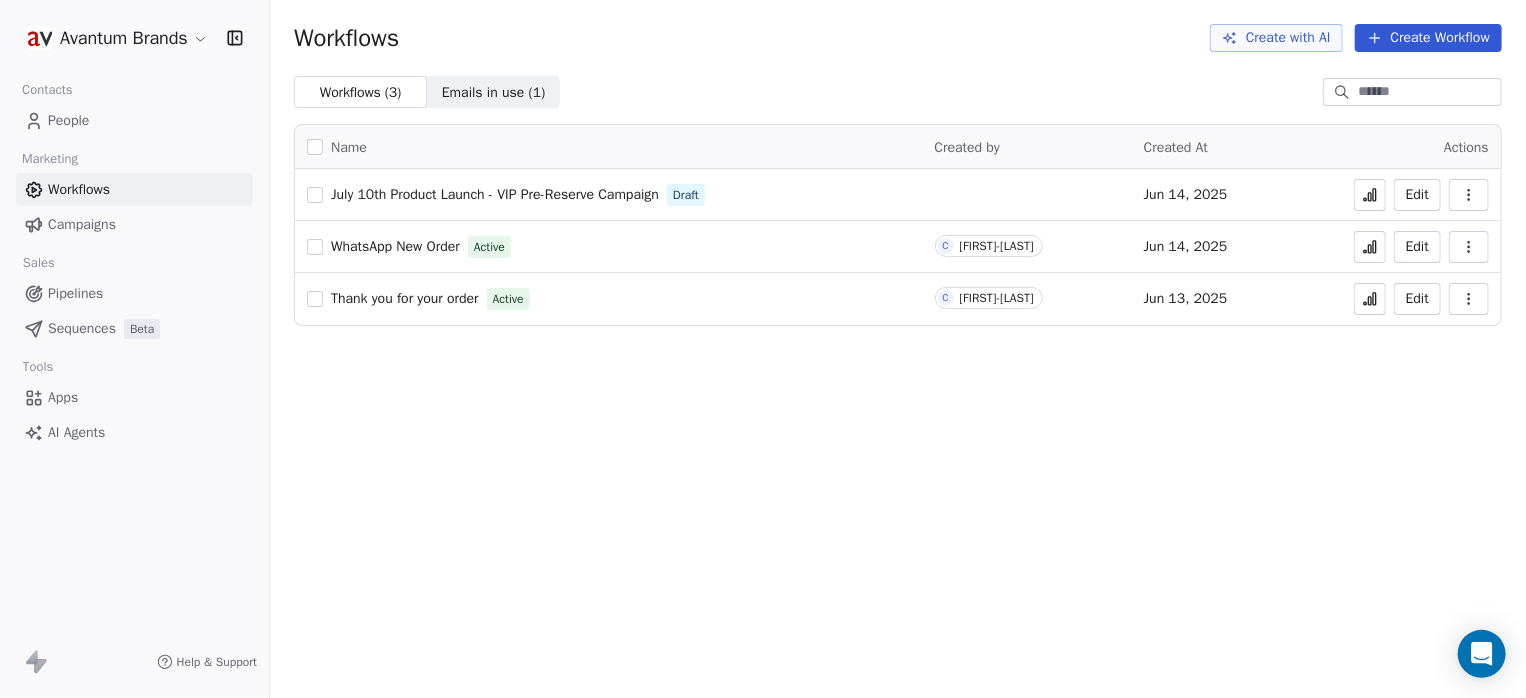 click on "Thank you for your order" at bounding box center (405, 298) 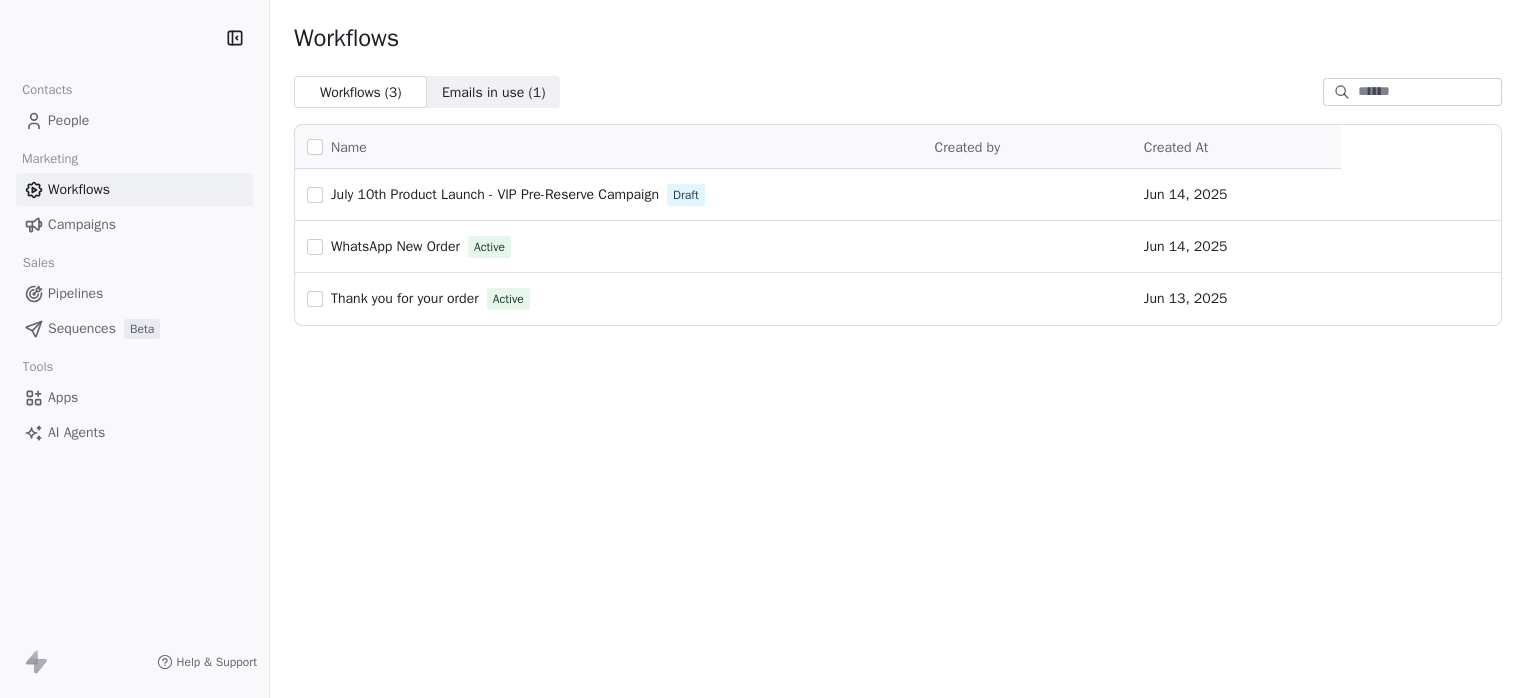 scroll, scrollTop: 0, scrollLeft: 0, axis: both 